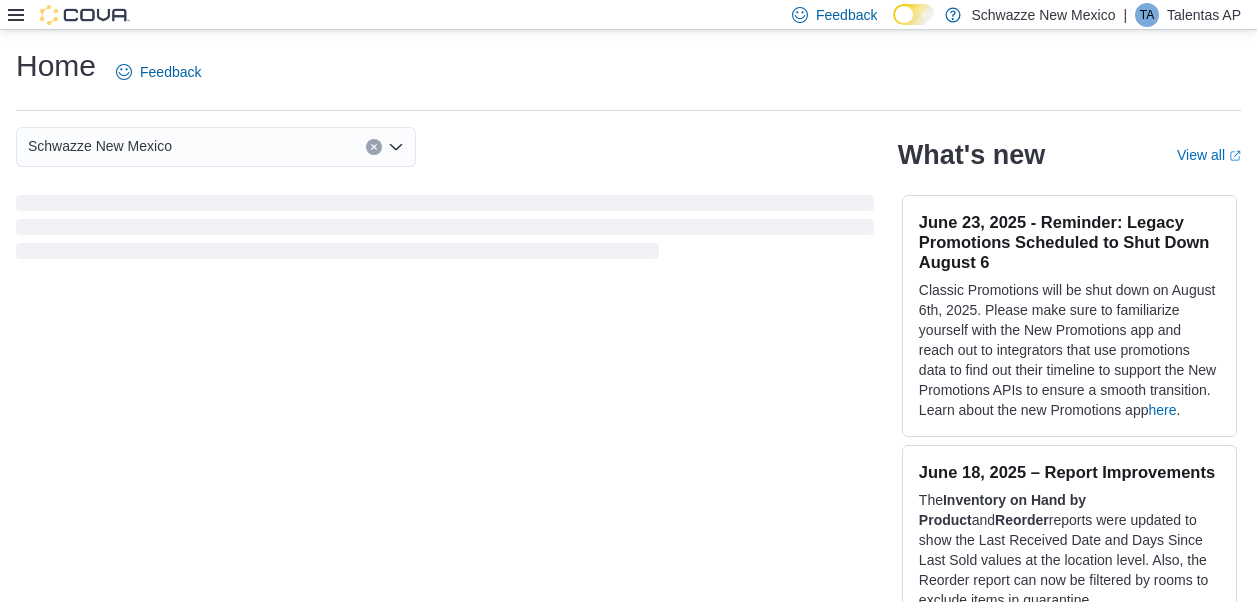 scroll, scrollTop: 0, scrollLeft: 0, axis: both 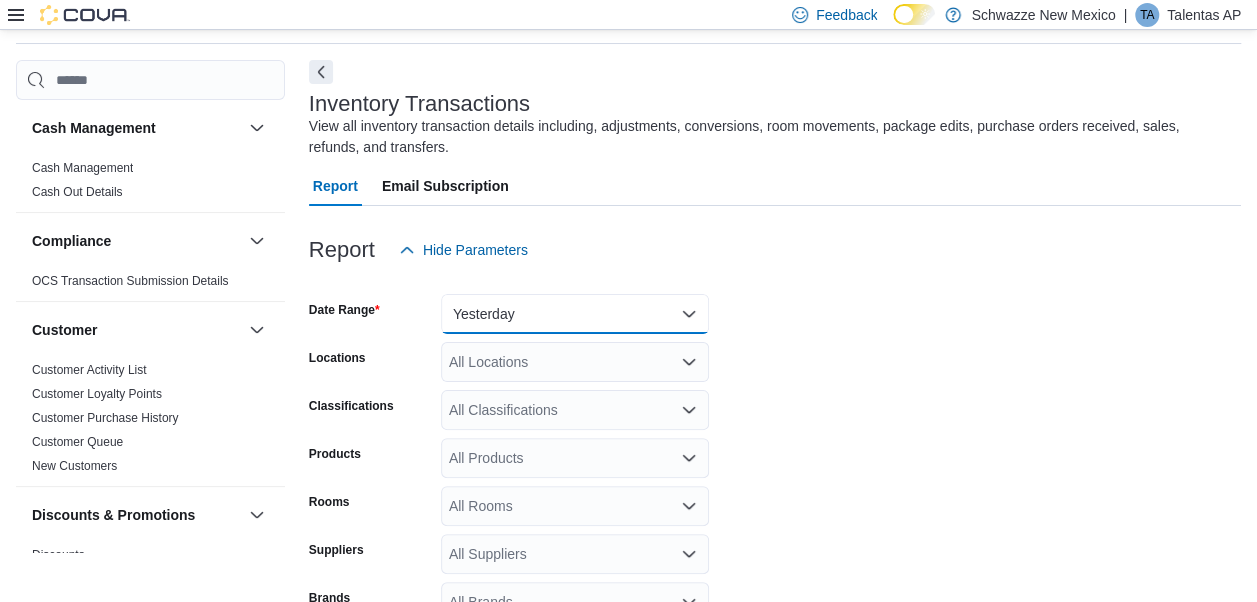 click on "Yesterday" at bounding box center [575, 314] 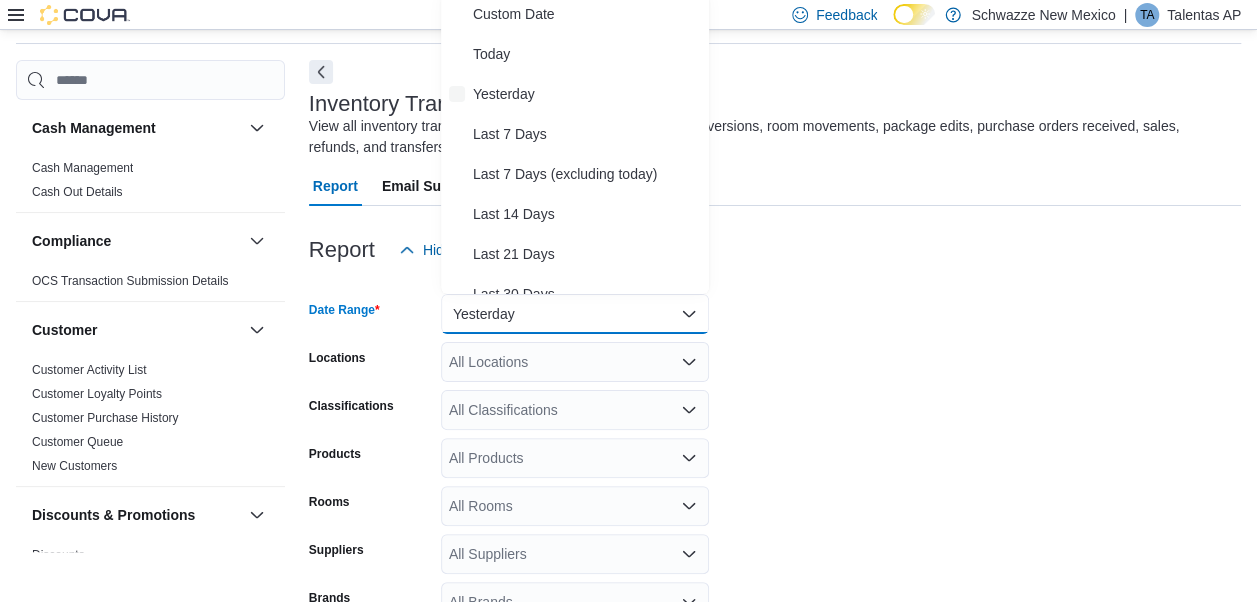scroll, scrollTop: 61, scrollLeft: 0, axis: vertical 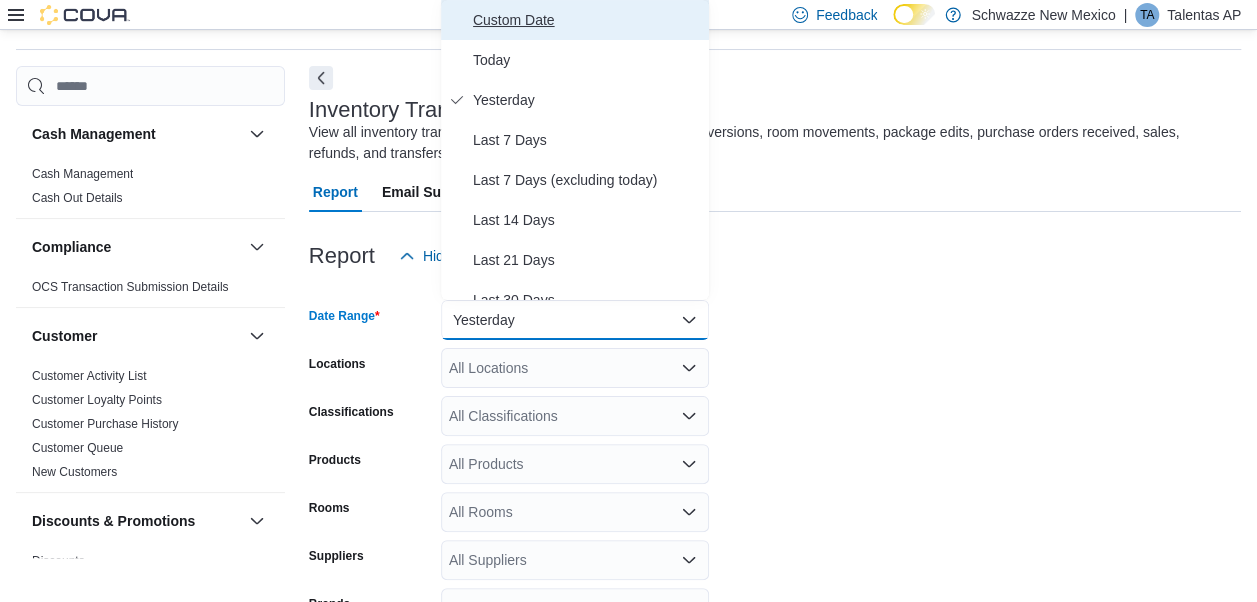 click on "Custom Date" at bounding box center [587, 20] 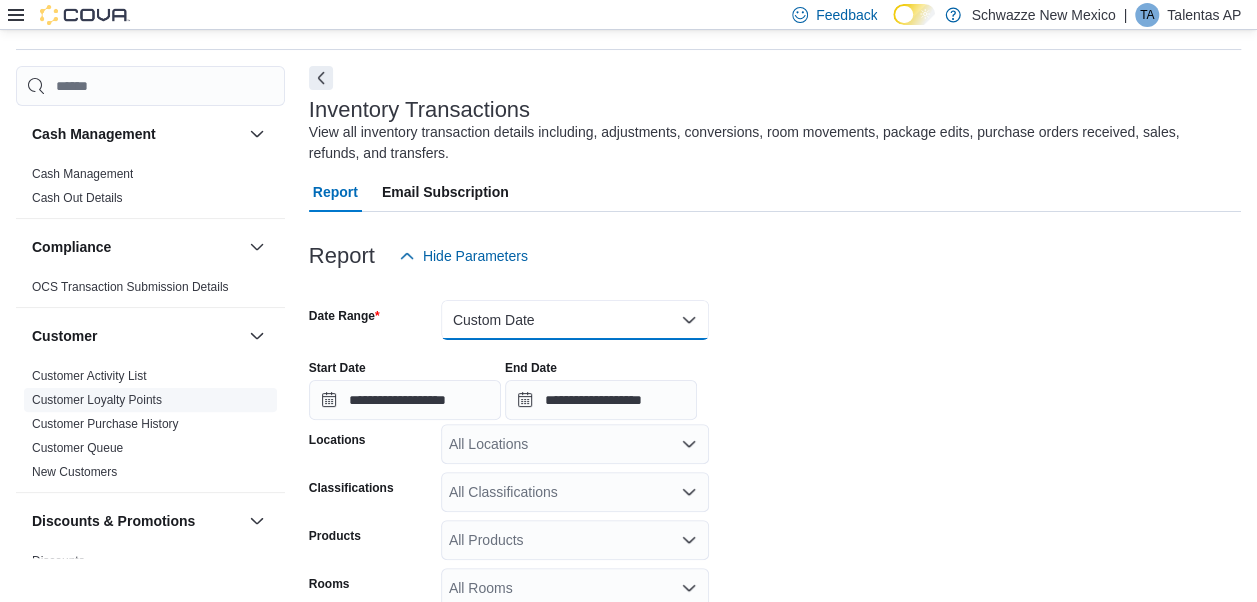 type 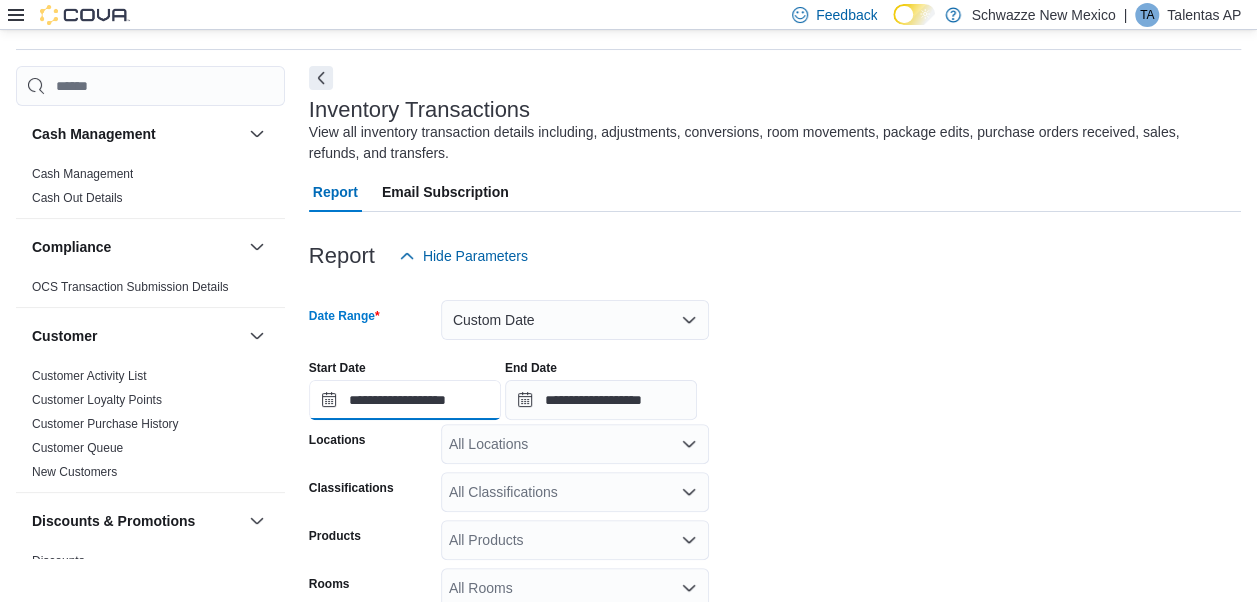 click on "**********" at bounding box center [405, 400] 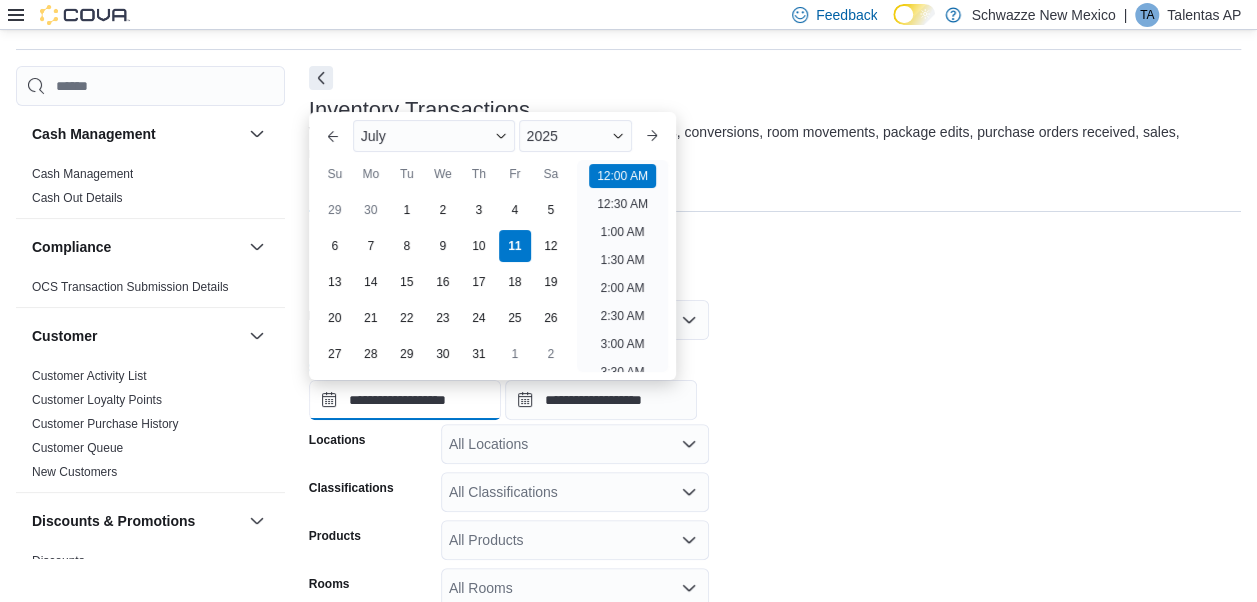 scroll, scrollTop: 62, scrollLeft: 0, axis: vertical 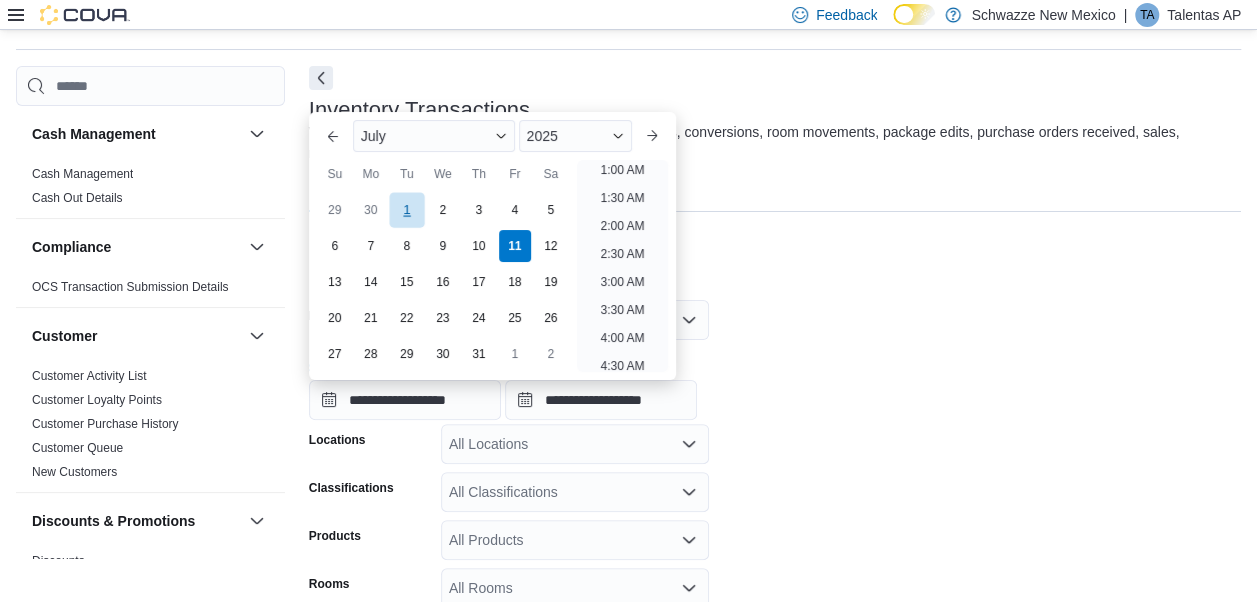 click on "1" at bounding box center (406, 209) 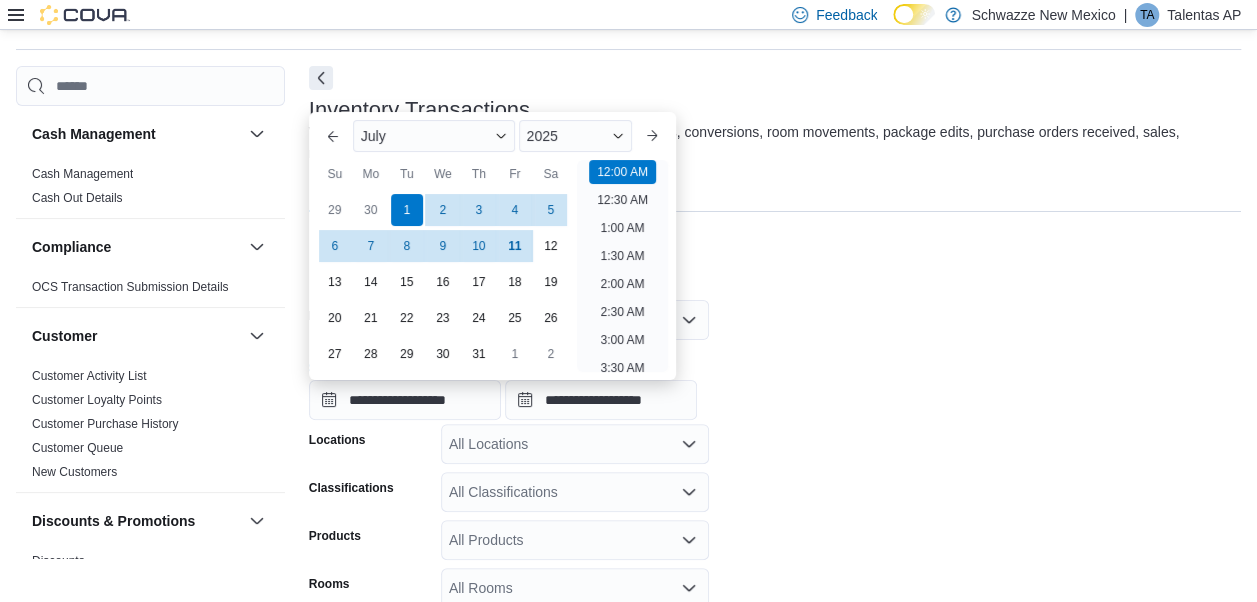 click on "**********" at bounding box center (775, 542) 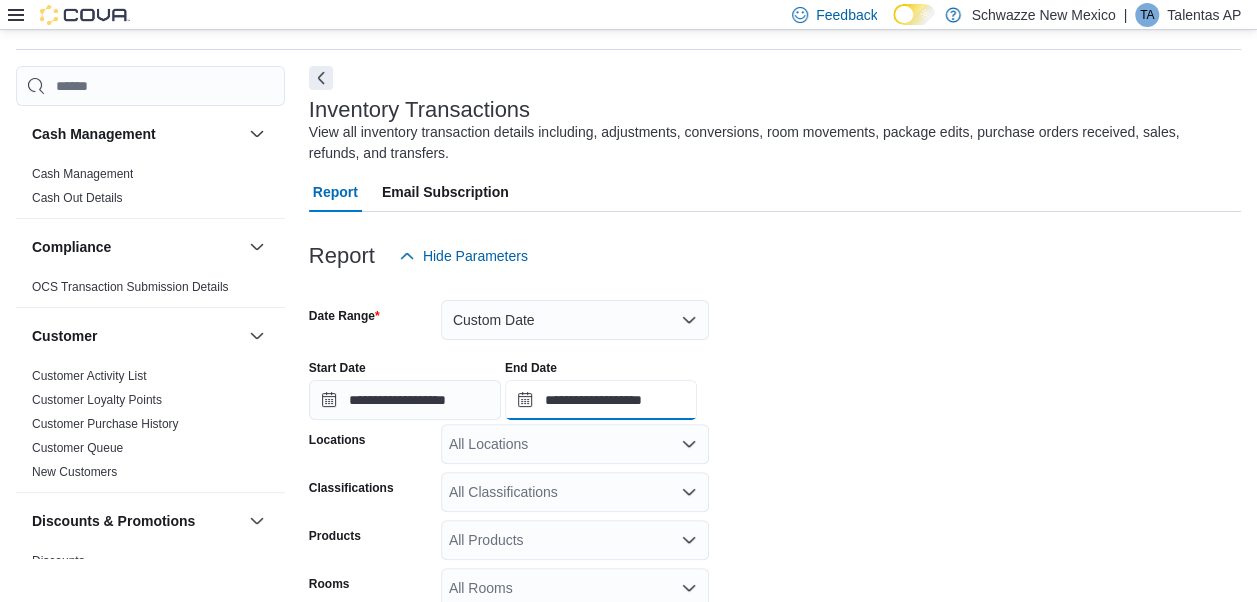 click on "**********" at bounding box center (601, 400) 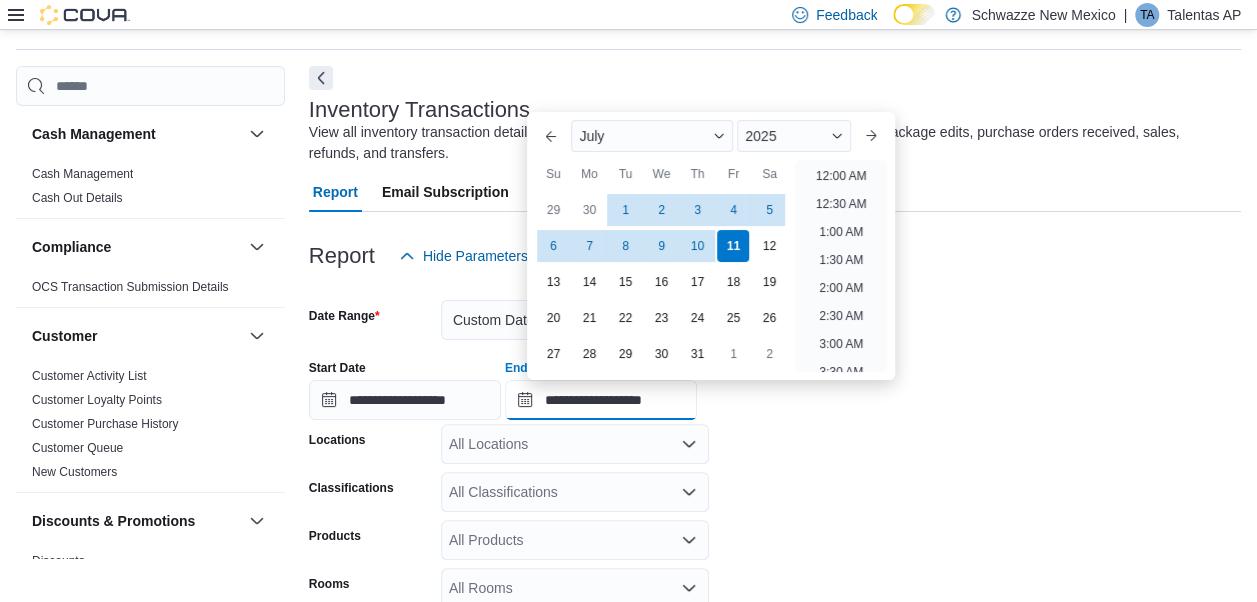 scroll, scrollTop: 1136, scrollLeft: 0, axis: vertical 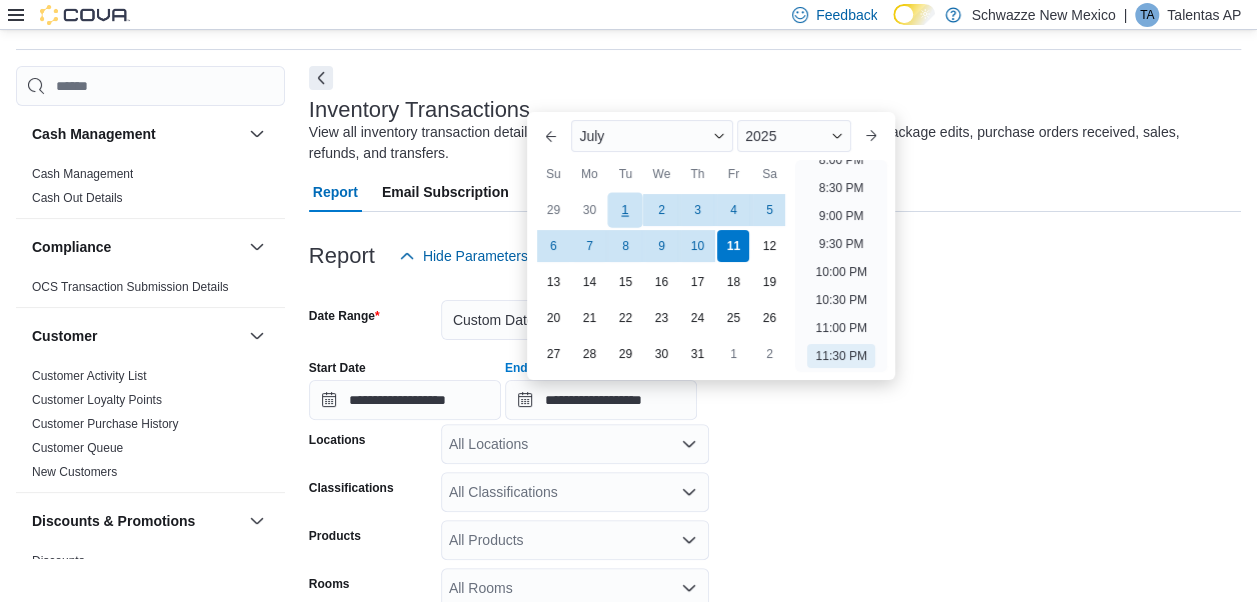 click on "1" at bounding box center (625, 209) 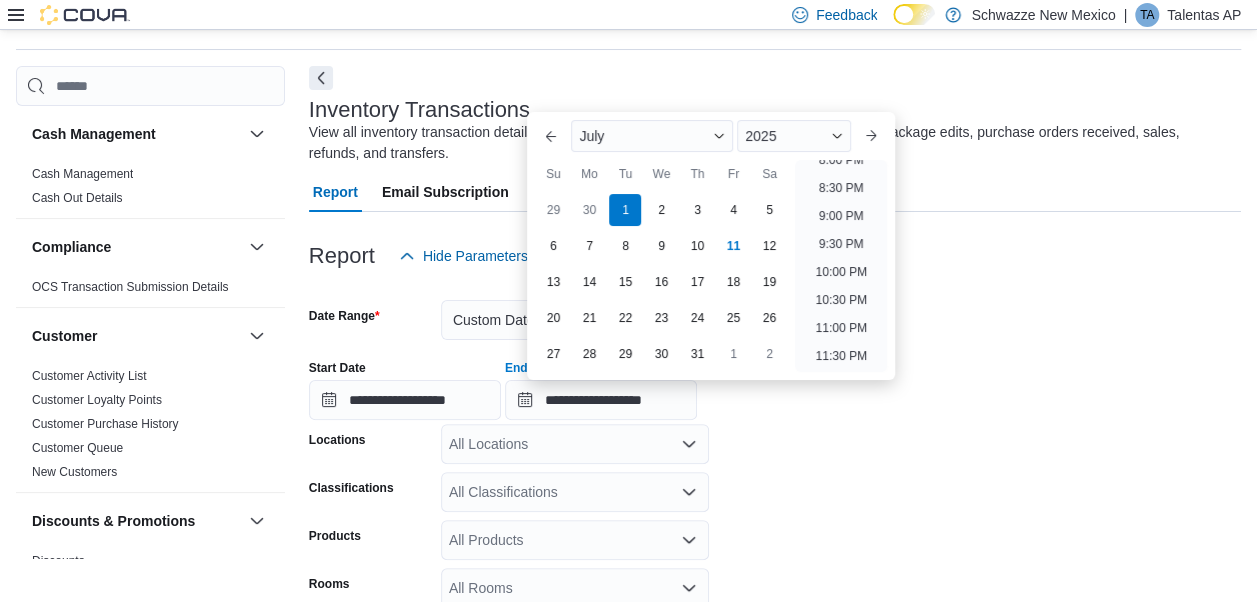 click on "**********" at bounding box center (775, 542) 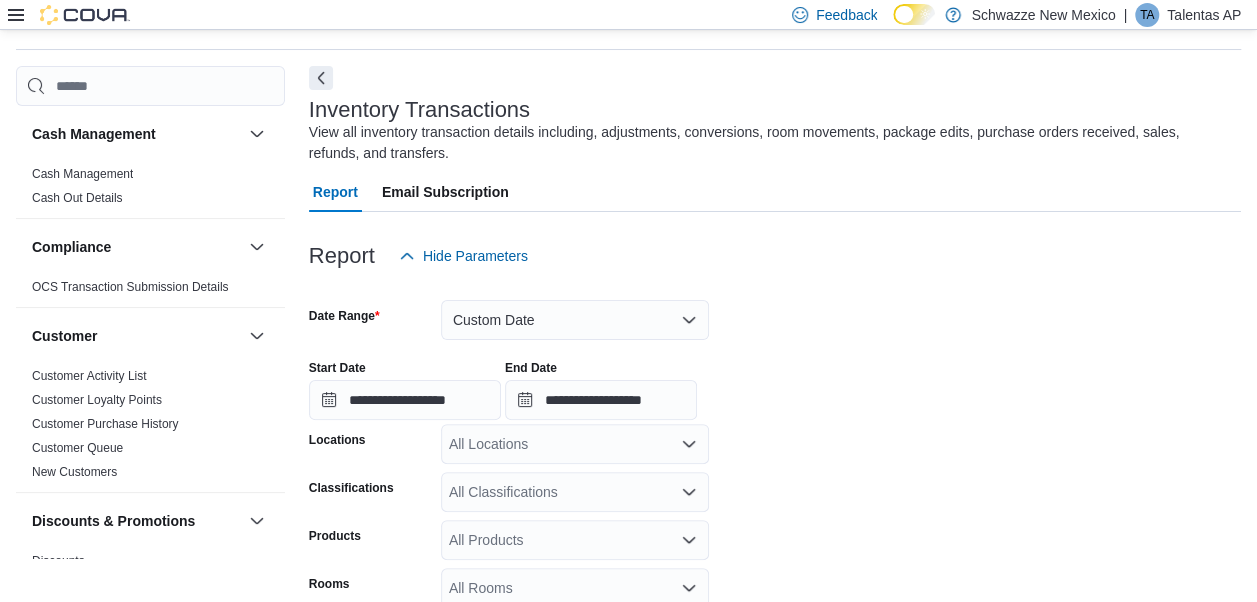 scroll, scrollTop: 307, scrollLeft: 0, axis: vertical 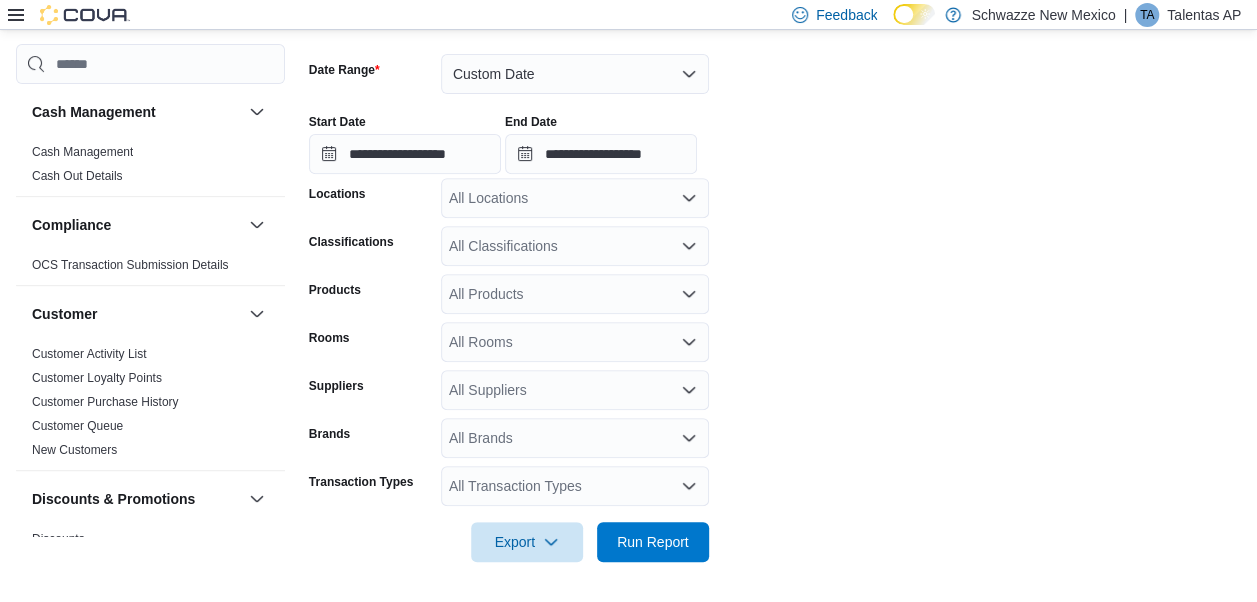 click 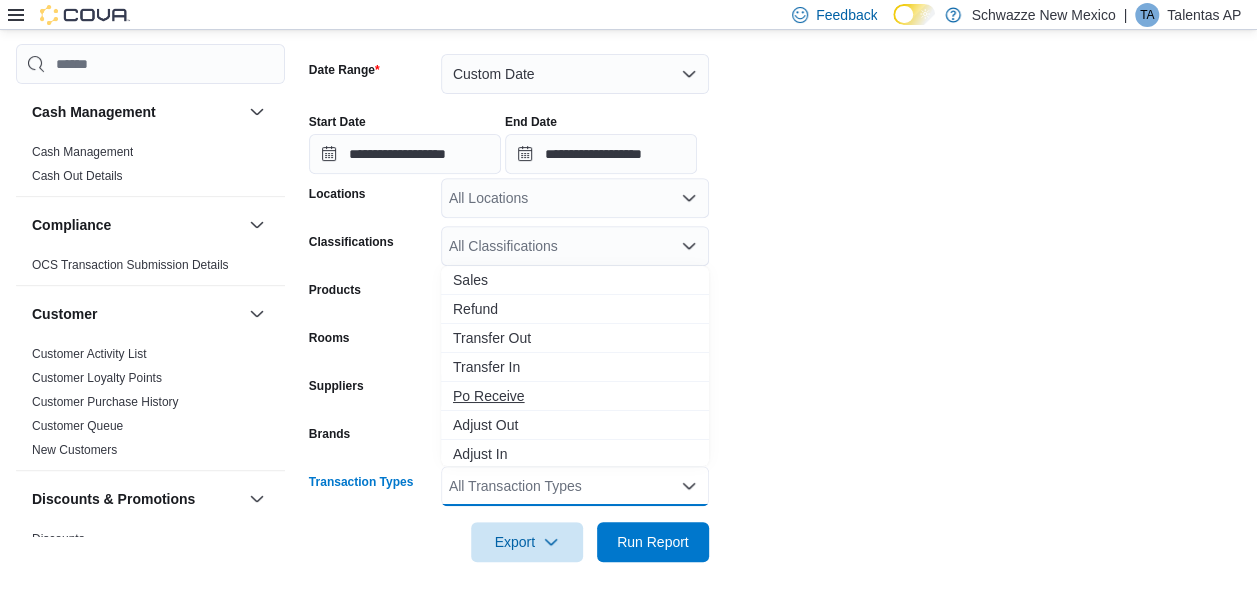 click on "Po Receive" at bounding box center [575, 396] 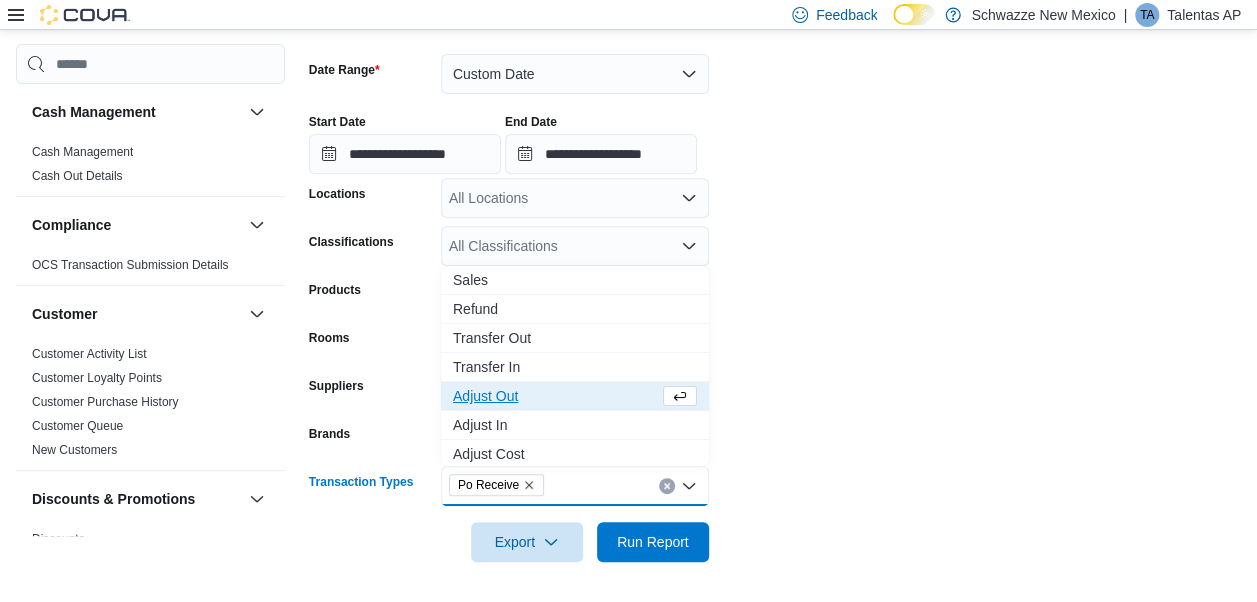 click on "**********" at bounding box center (775, 296) 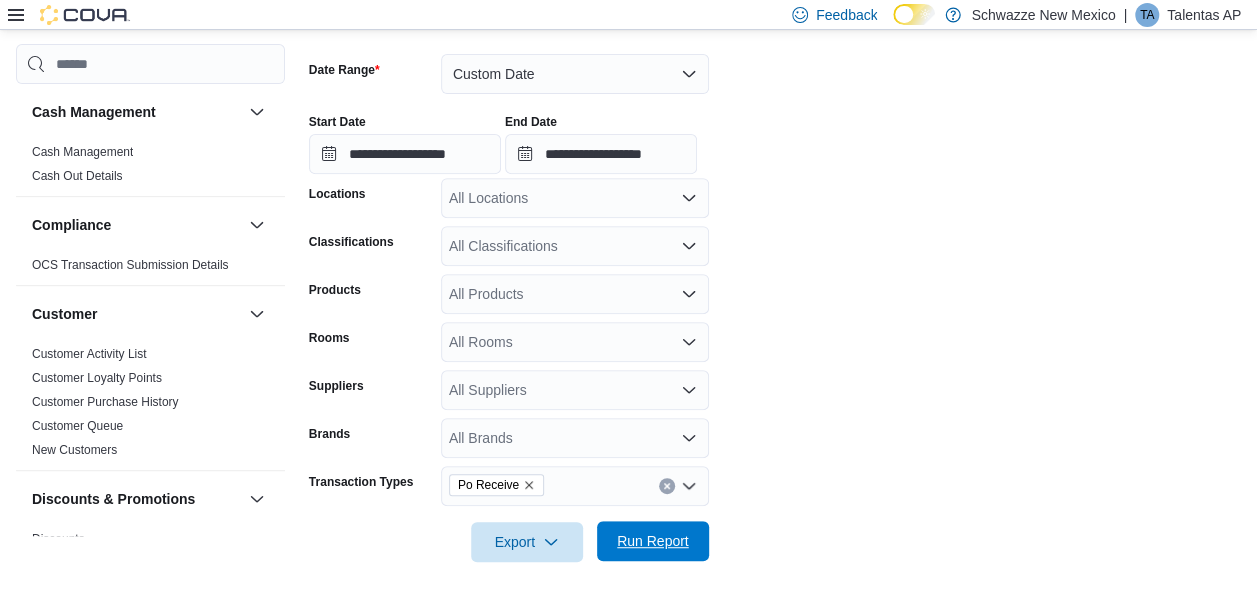 click on "Run Report" at bounding box center (653, 541) 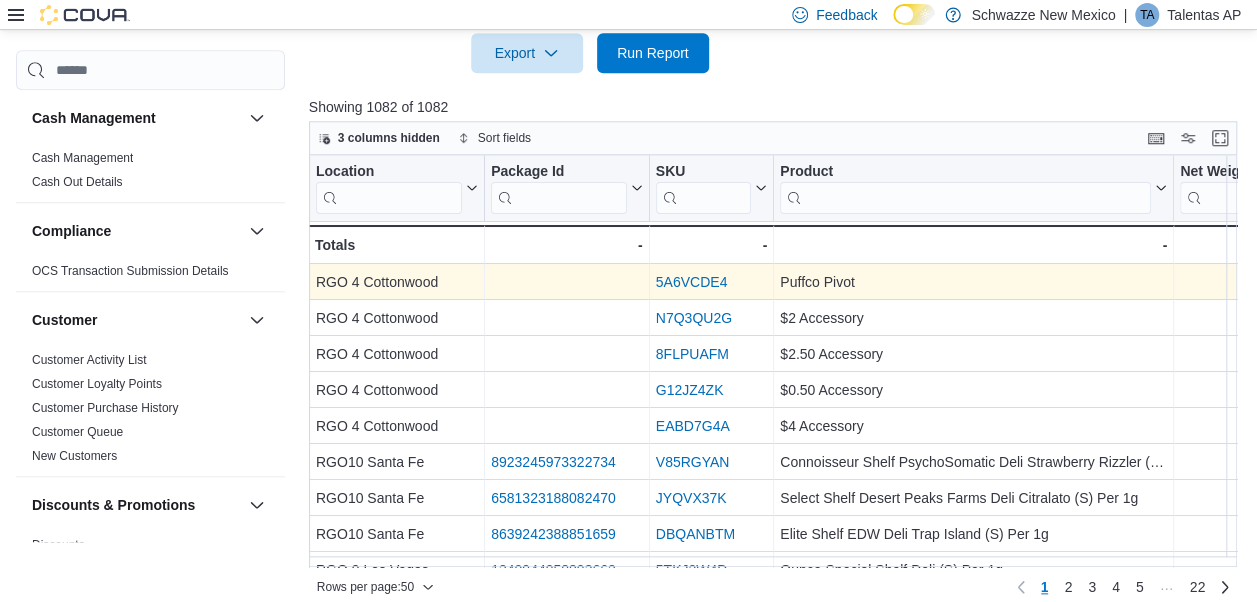 scroll, scrollTop: 812, scrollLeft: 0, axis: vertical 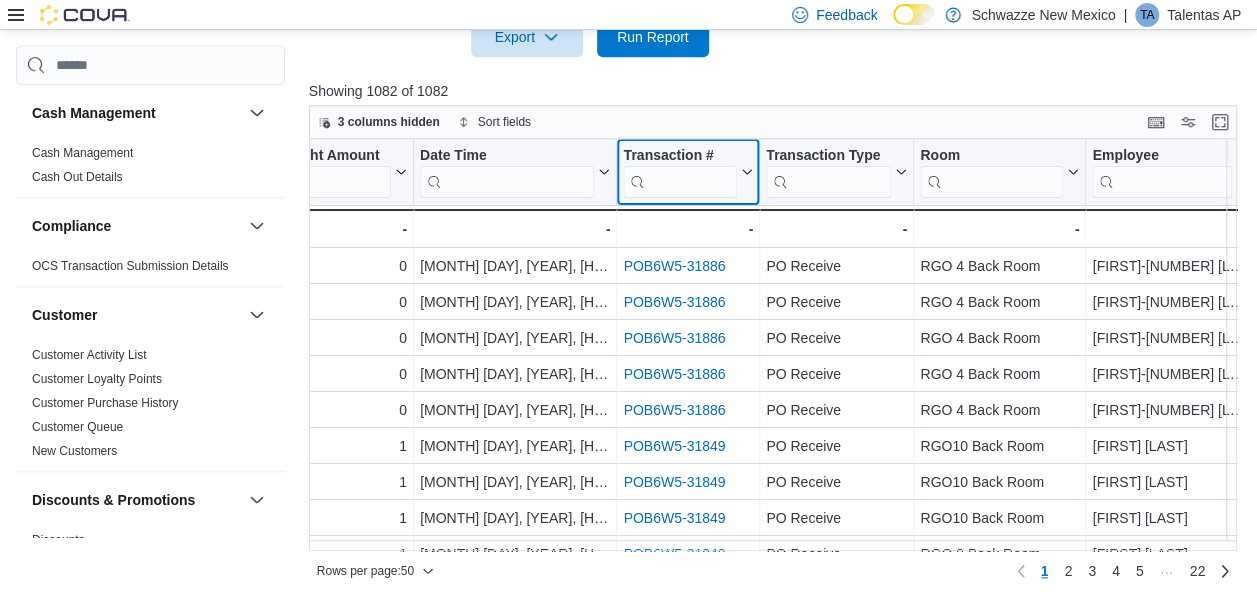 click at bounding box center [680, 182] 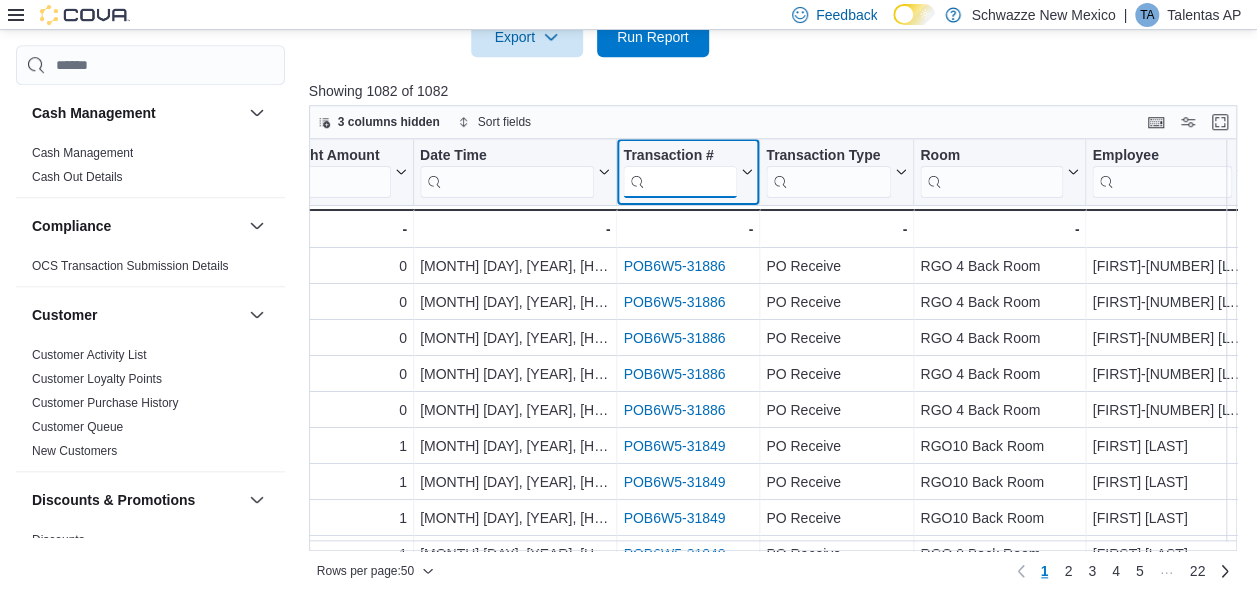 paste on "**********" 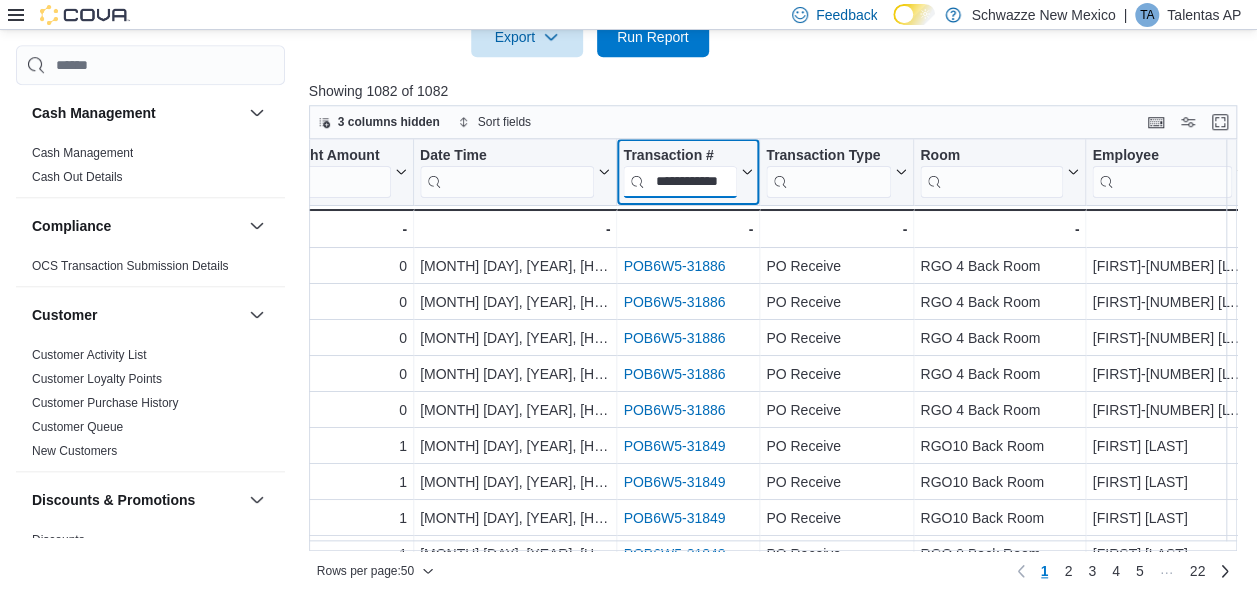 scroll, scrollTop: 0, scrollLeft: 28, axis: horizontal 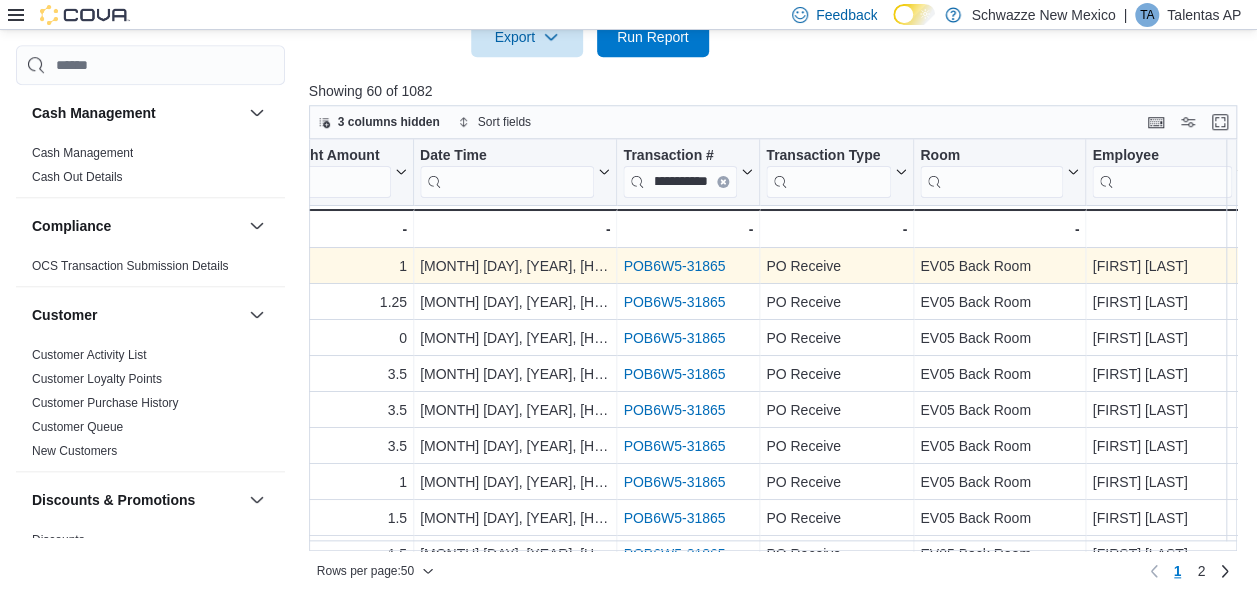 click on "POB6W5-31865" at bounding box center (674, 266) 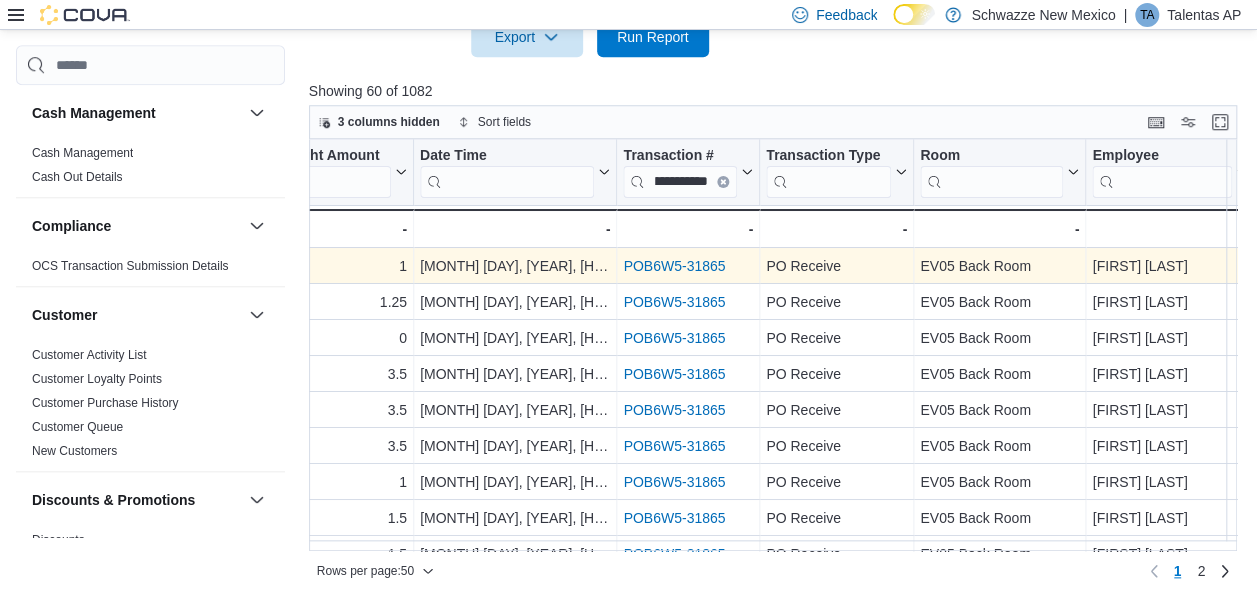 scroll, scrollTop: 0, scrollLeft: 0, axis: both 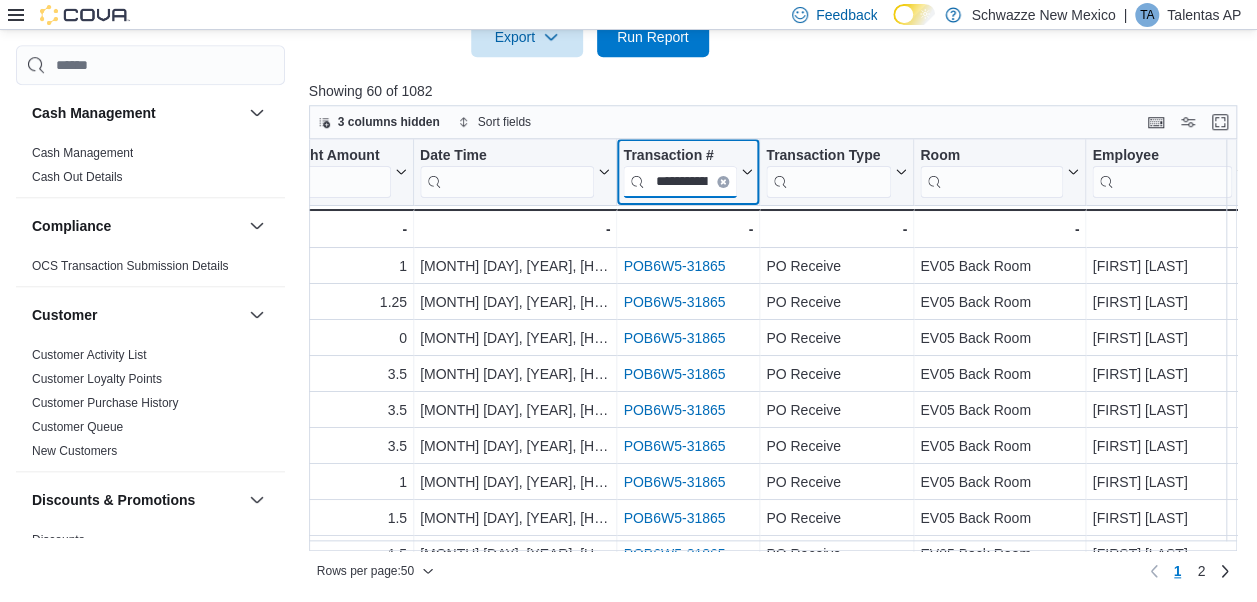 click on "**********" at bounding box center (680, 182) 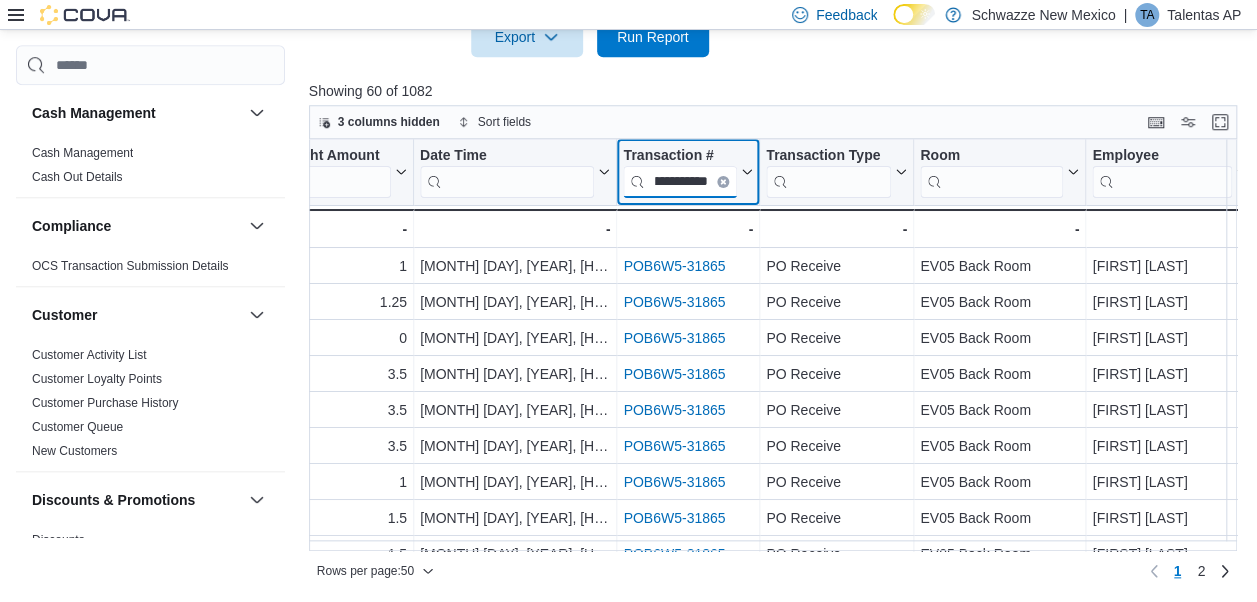 click on "**********" at bounding box center [680, 182] 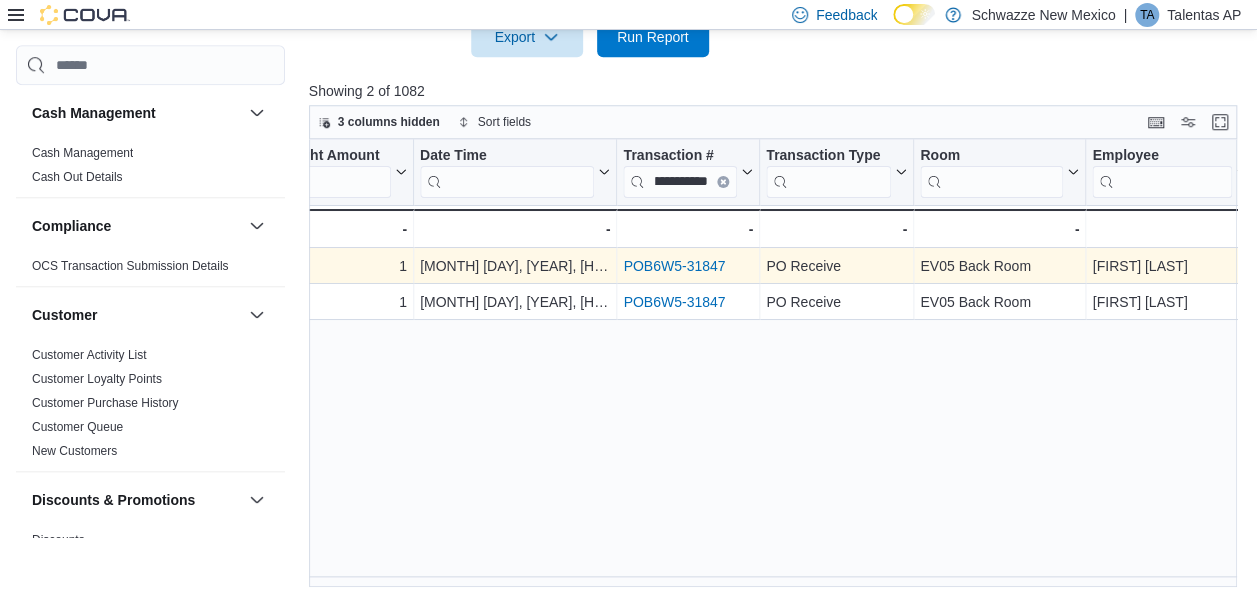 click on "POB6W5-31847" at bounding box center [674, 266] 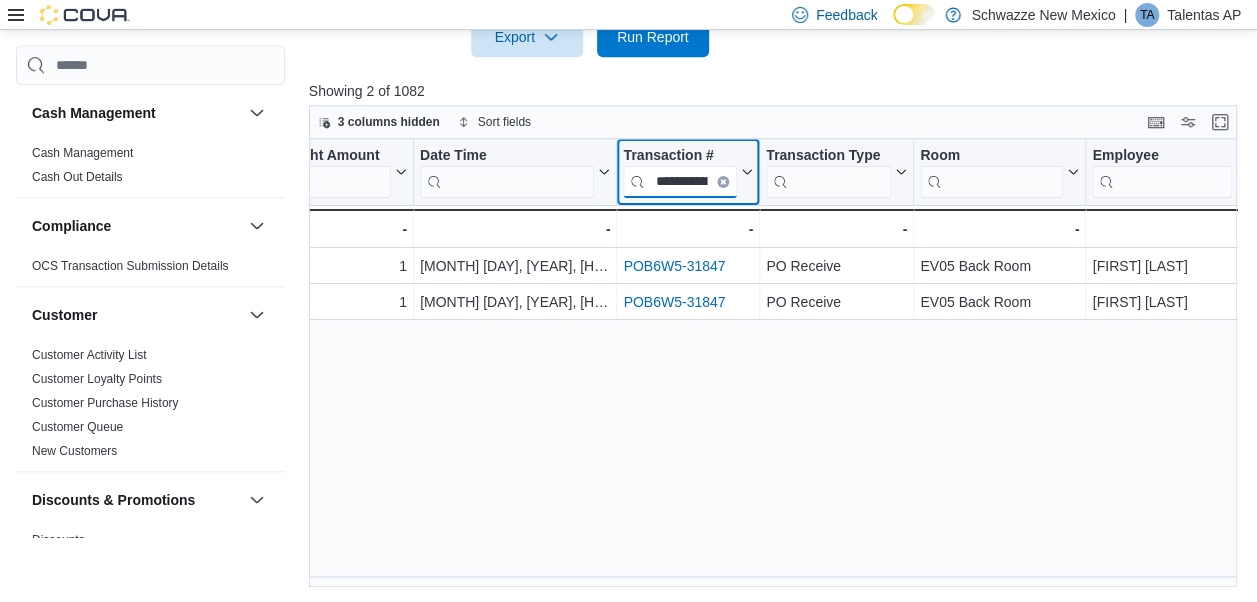 click on "**********" at bounding box center [680, 182] 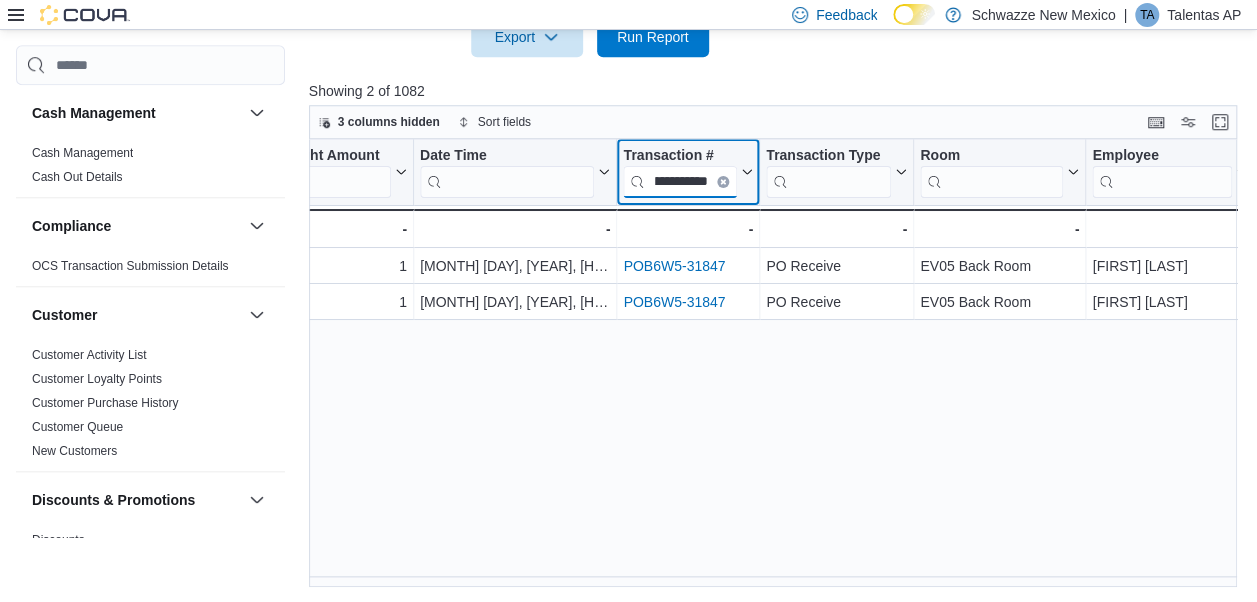 click on "**********" at bounding box center (680, 182) 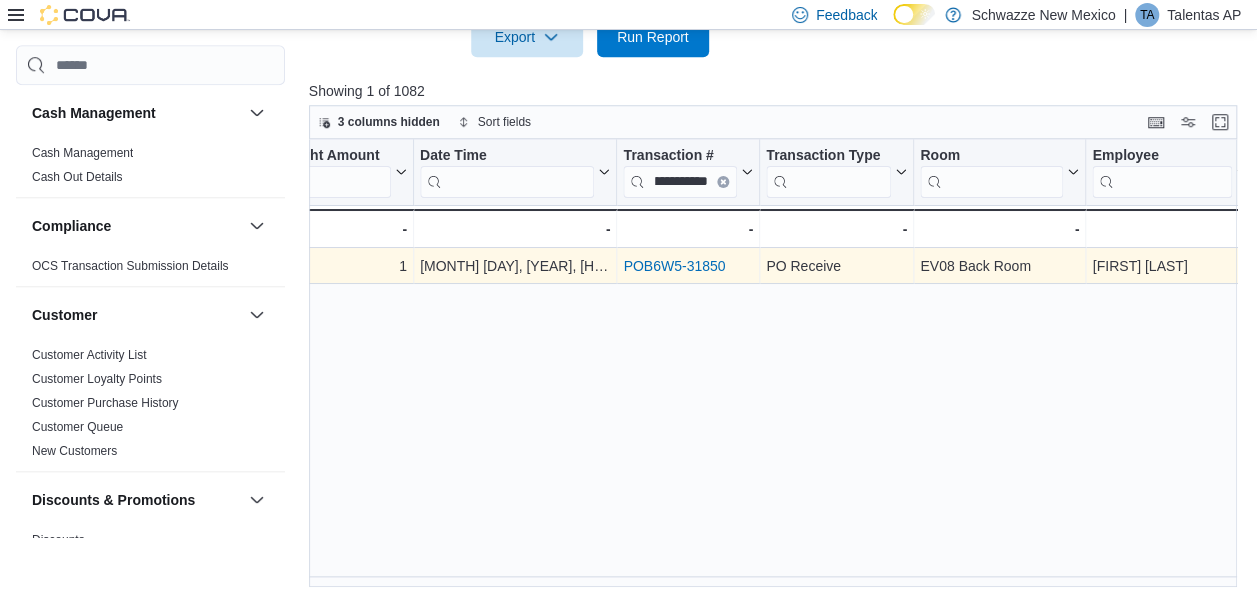 scroll, scrollTop: 0, scrollLeft: 0, axis: both 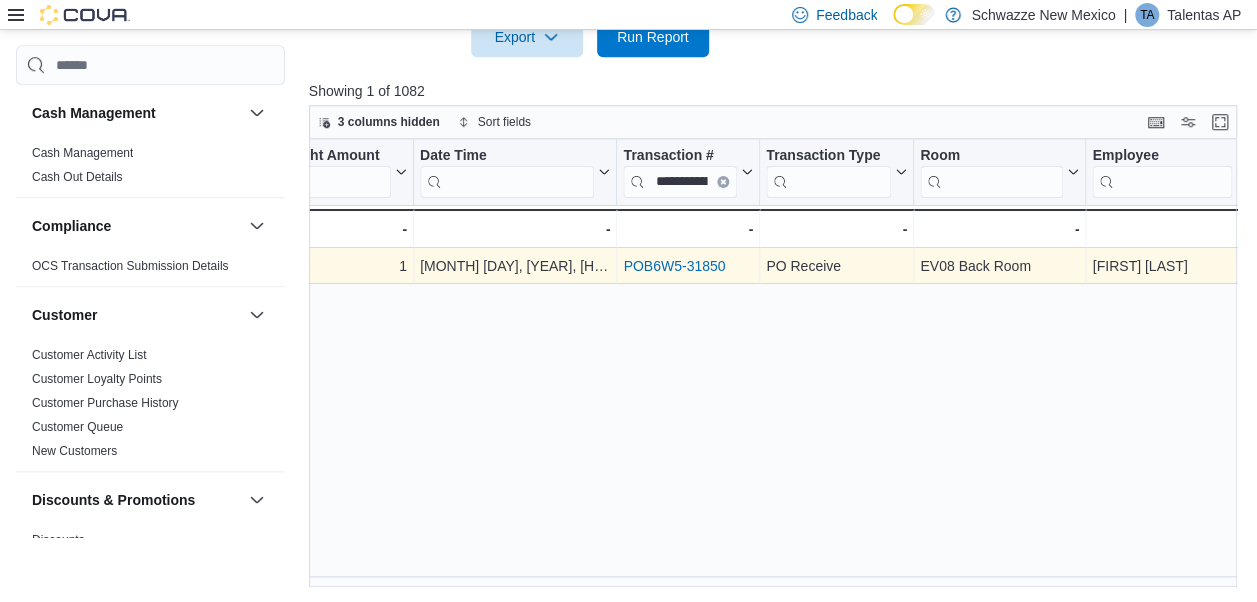 click on "POB6W5-31850" at bounding box center (688, 266) 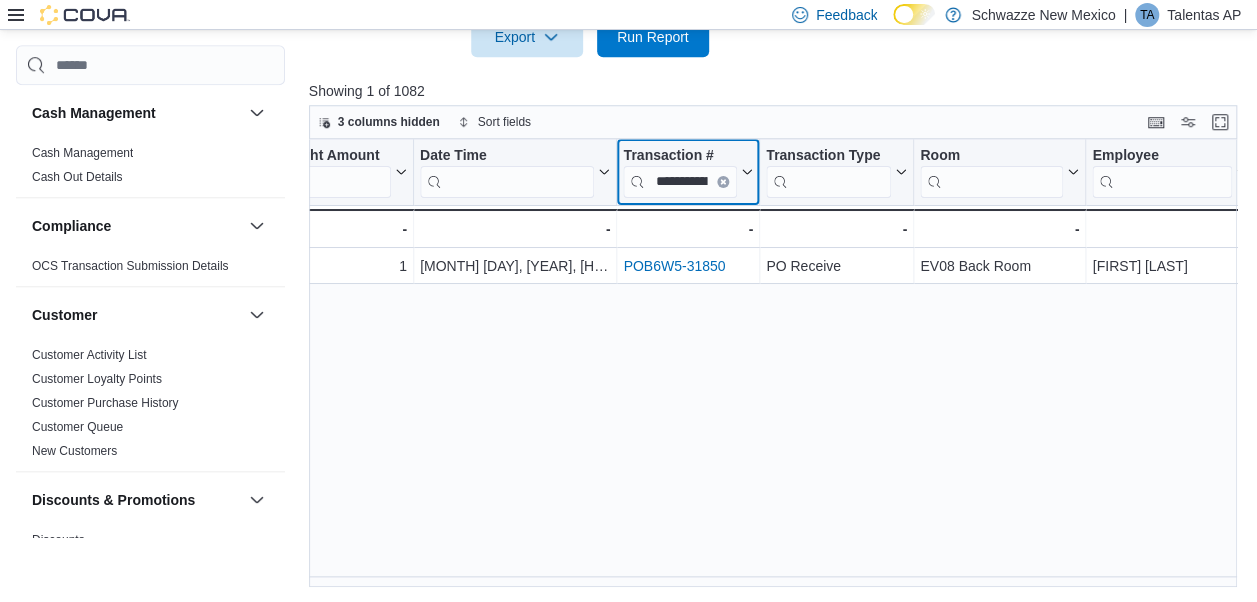 click on "**********" at bounding box center (680, 182) 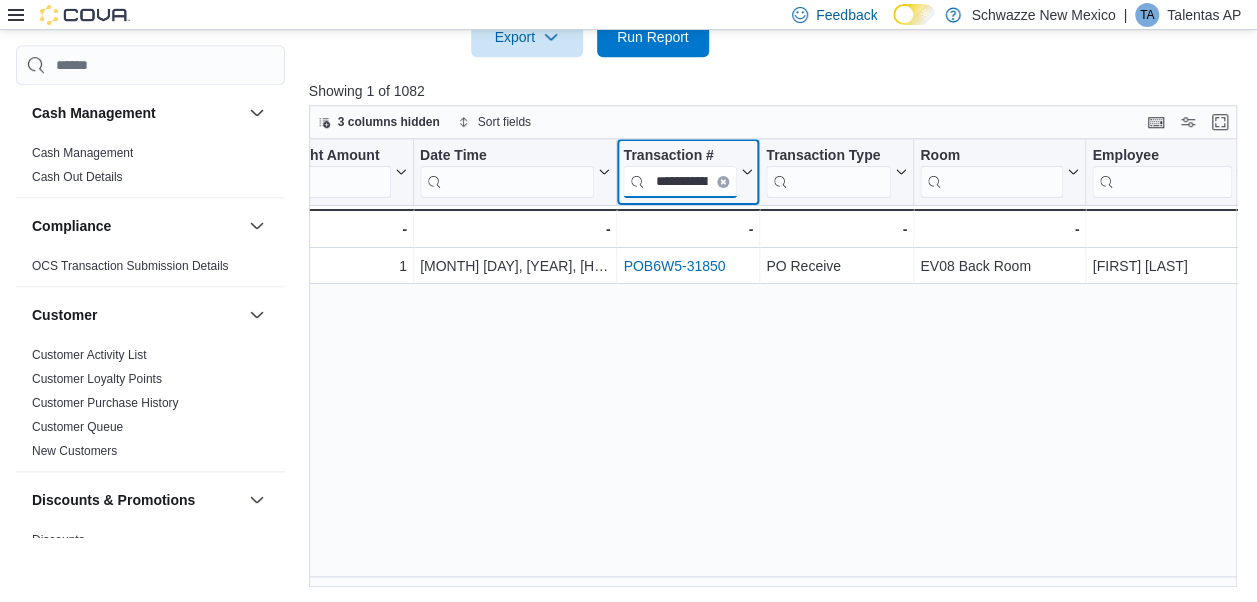 scroll, scrollTop: 0, scrollLeft: 42, axis: horizontal 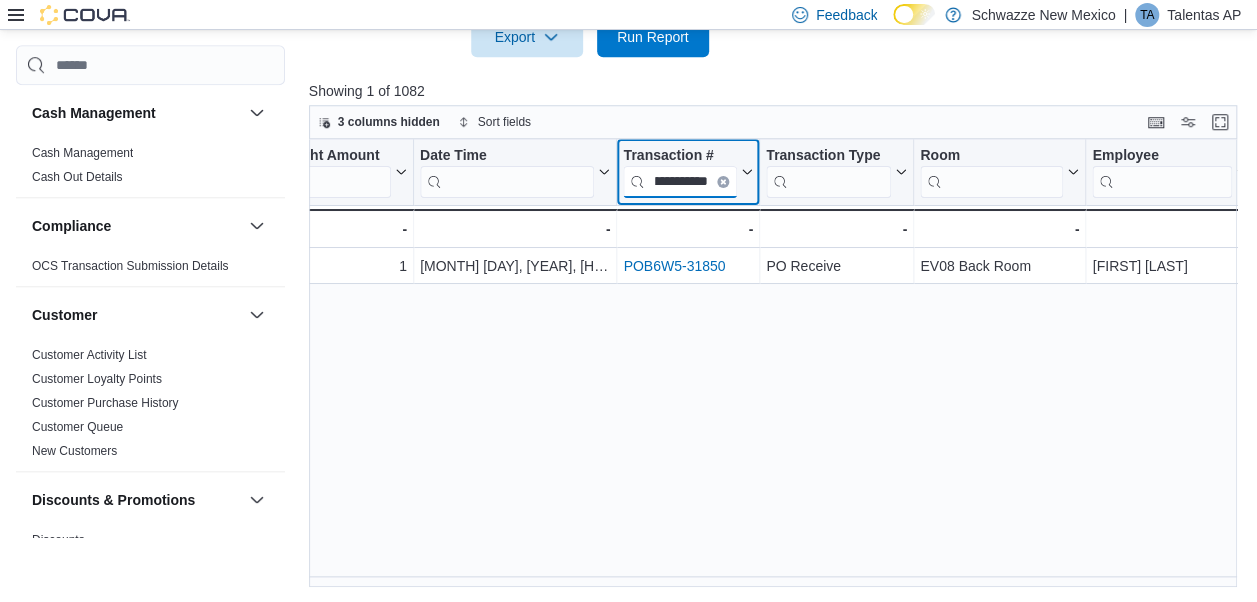 click on "**********" at bounding box center [680, 182] 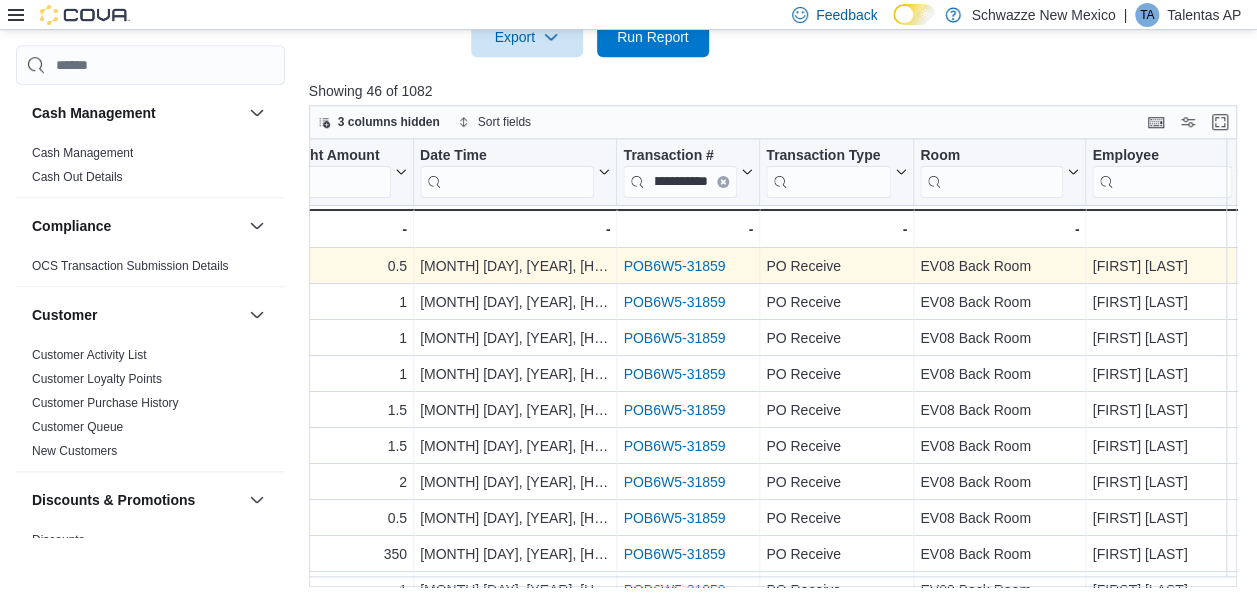 click on "POB6W5-31859" at bounding box center [674, 266] 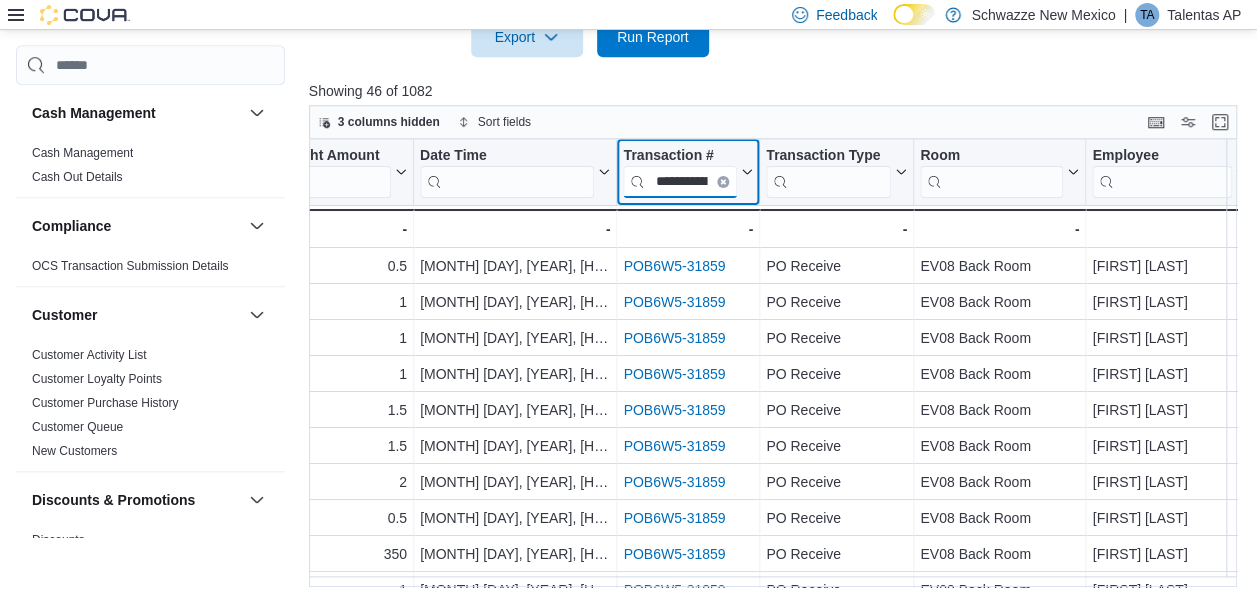 click on "**********" at bounding box center (680, 182) 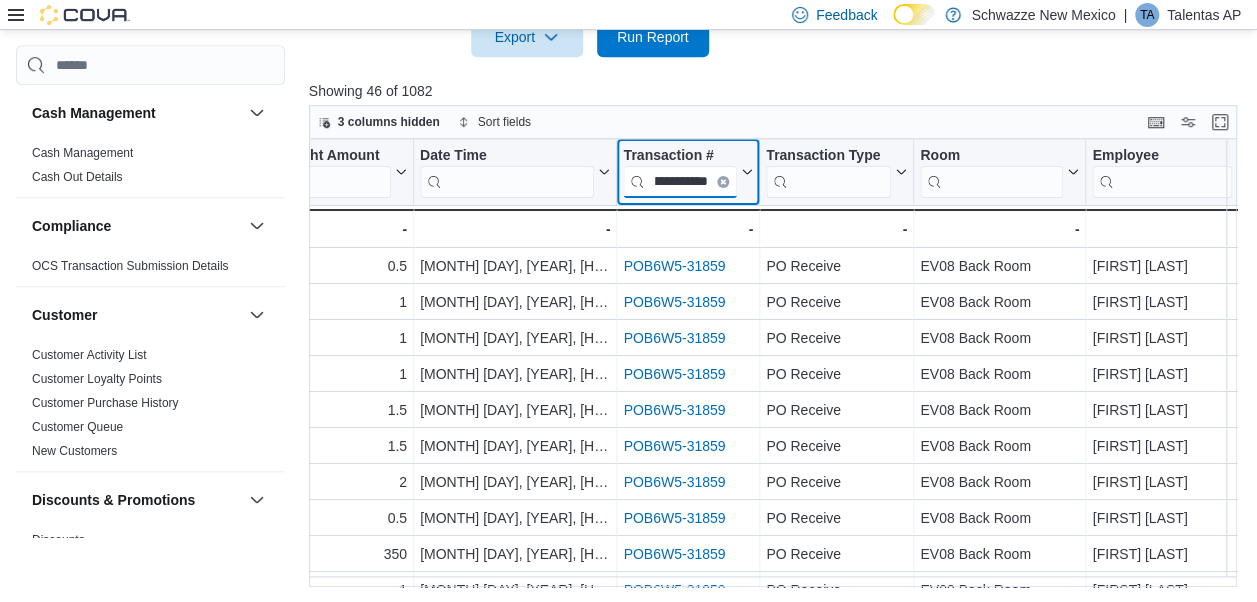 click on "**********" at bounding box center (680, 182) 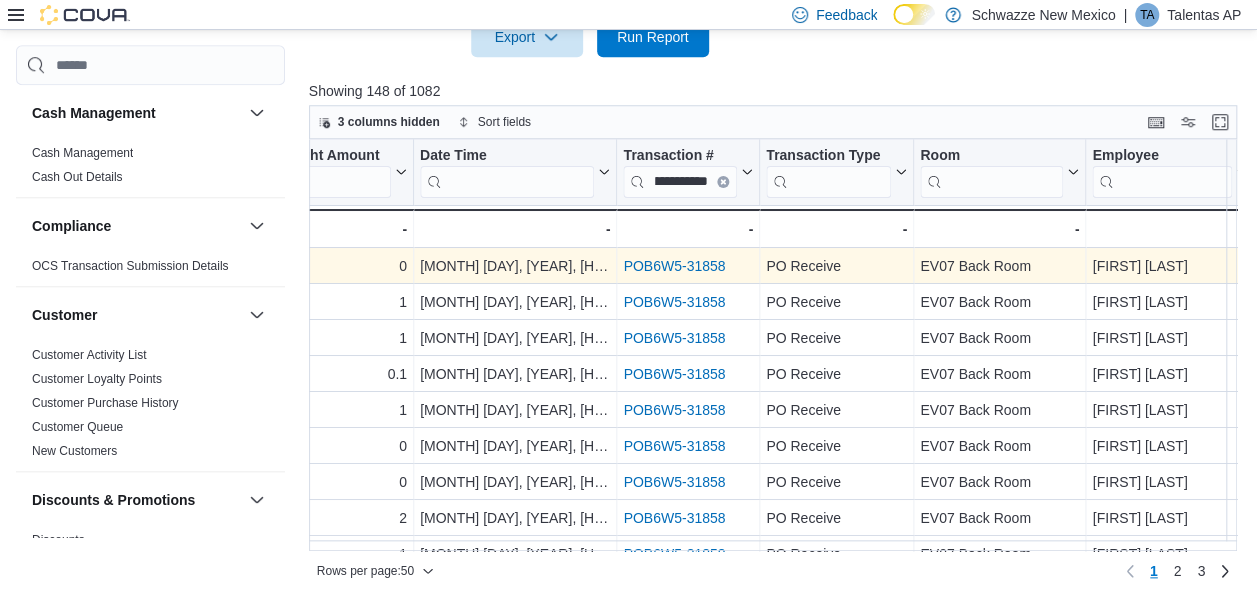 click on "POB6W5-31858" at bounding box center (674, 266) 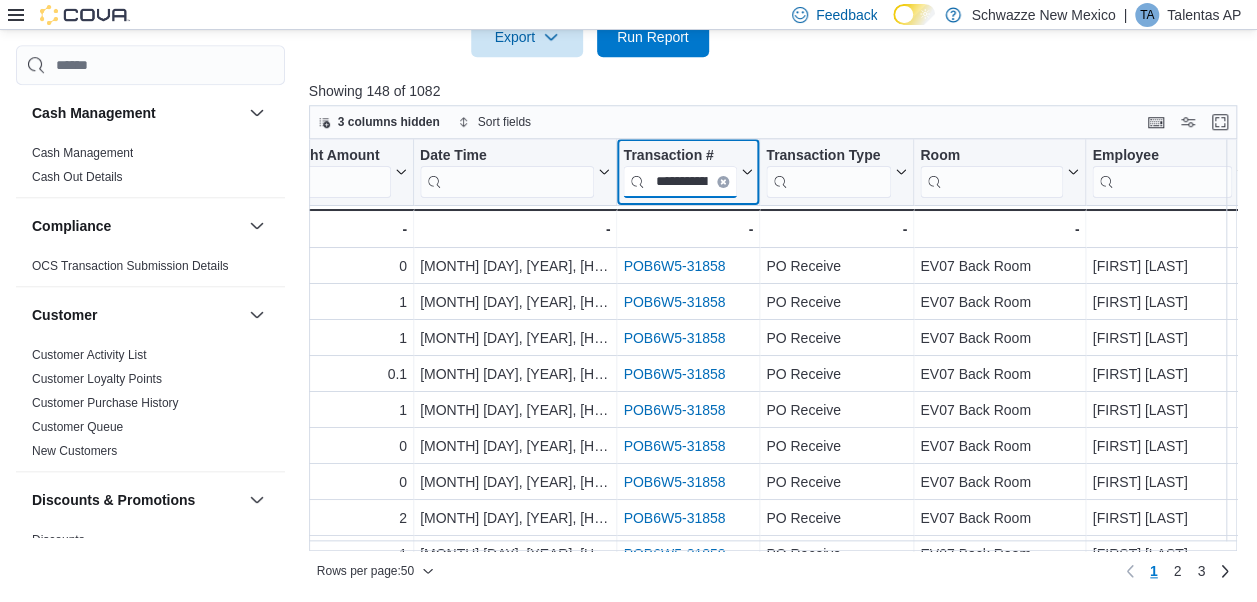 click on "**********" at bounding box center [680, 182] 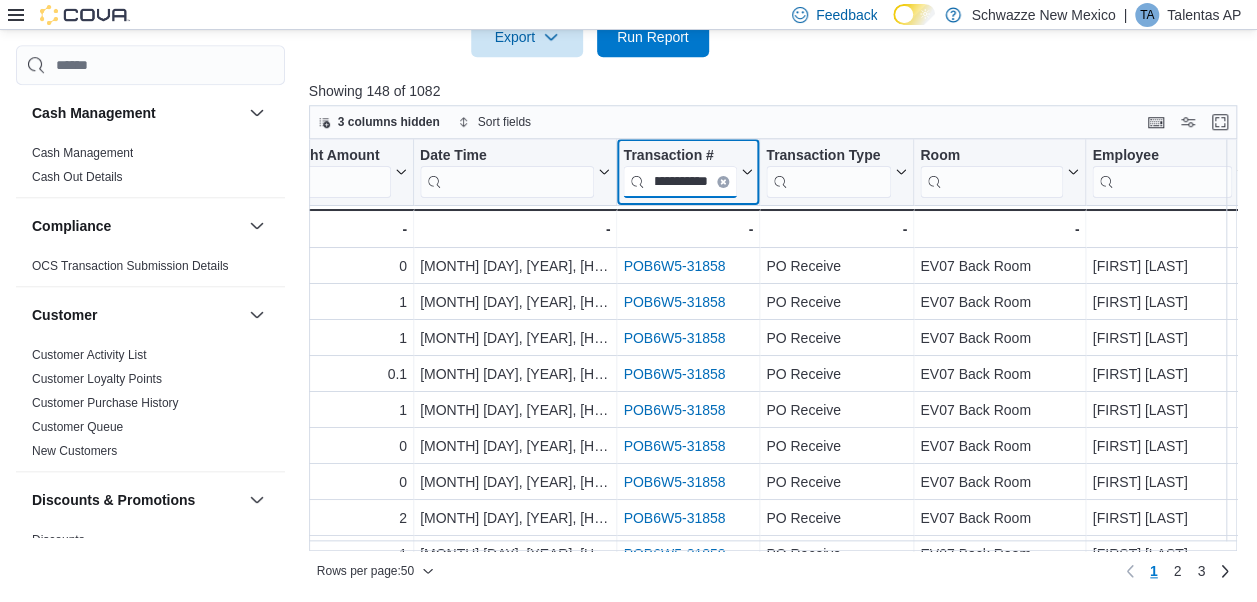 click on "**********" at bounding box center [680, 182] 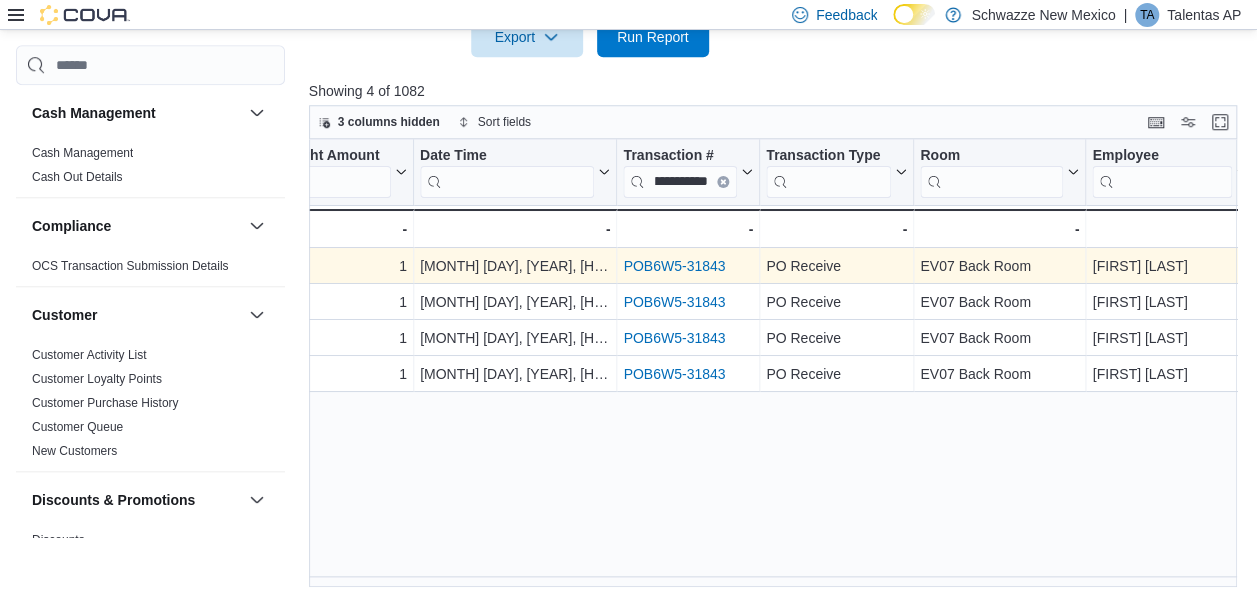 click on "POB6W5-31843" at bounding box center (674, 266) 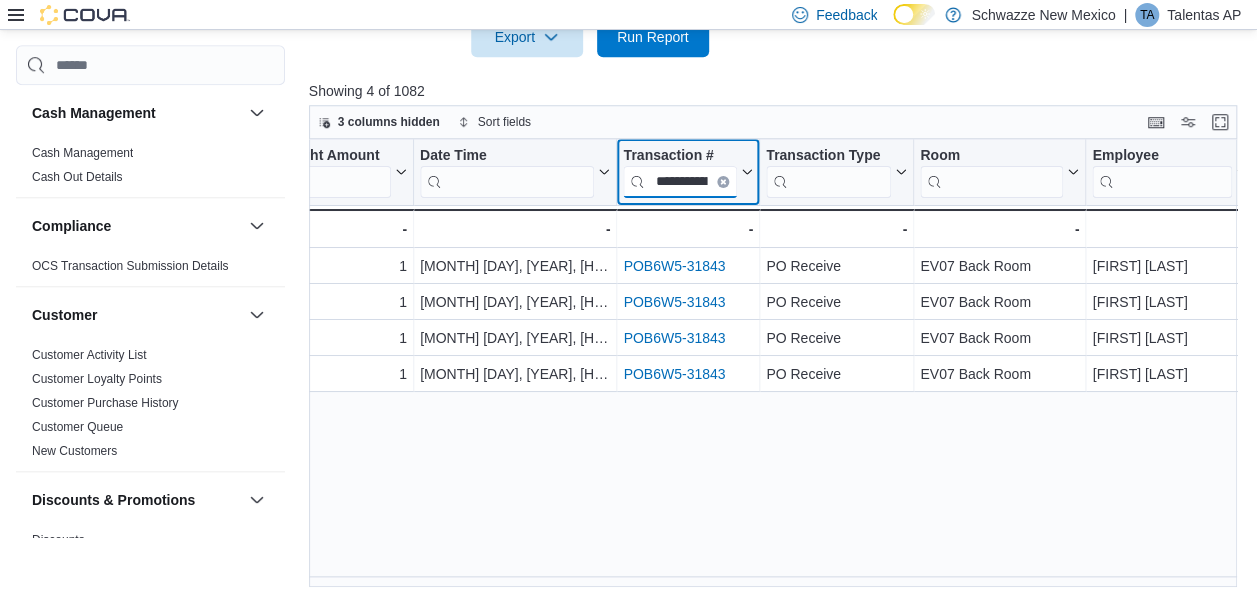 click on "**********" at bounding box center (680, 182) 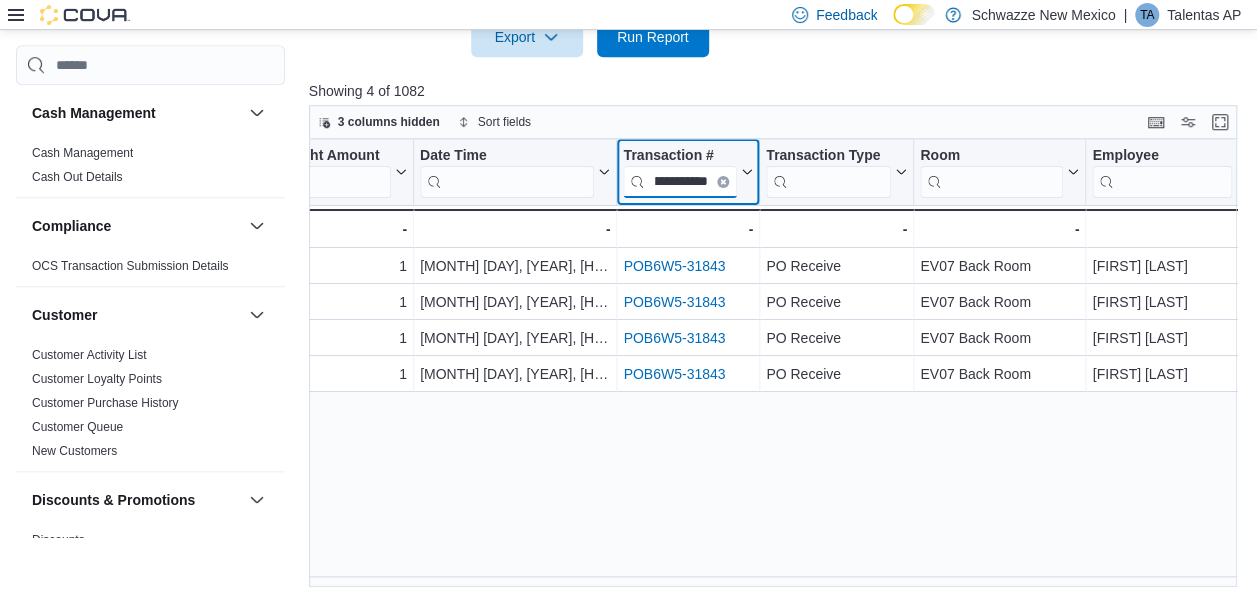 click on "**********" at bounding box center [680, 182] 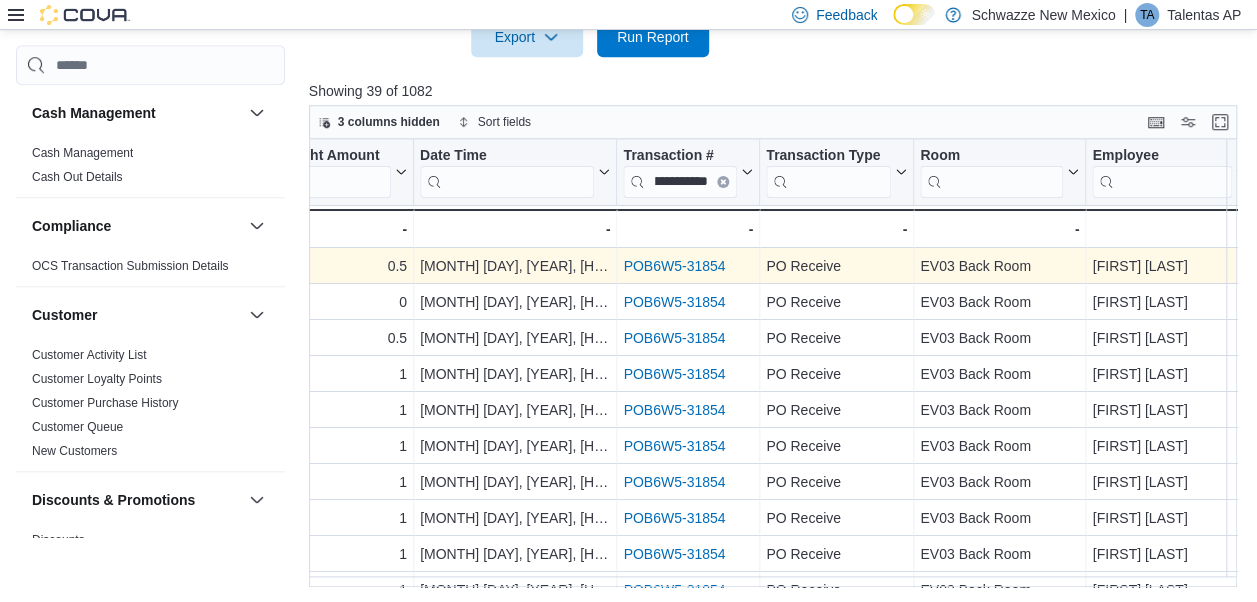 click on "POB6W5-31854" at bounding box center (674, 266) 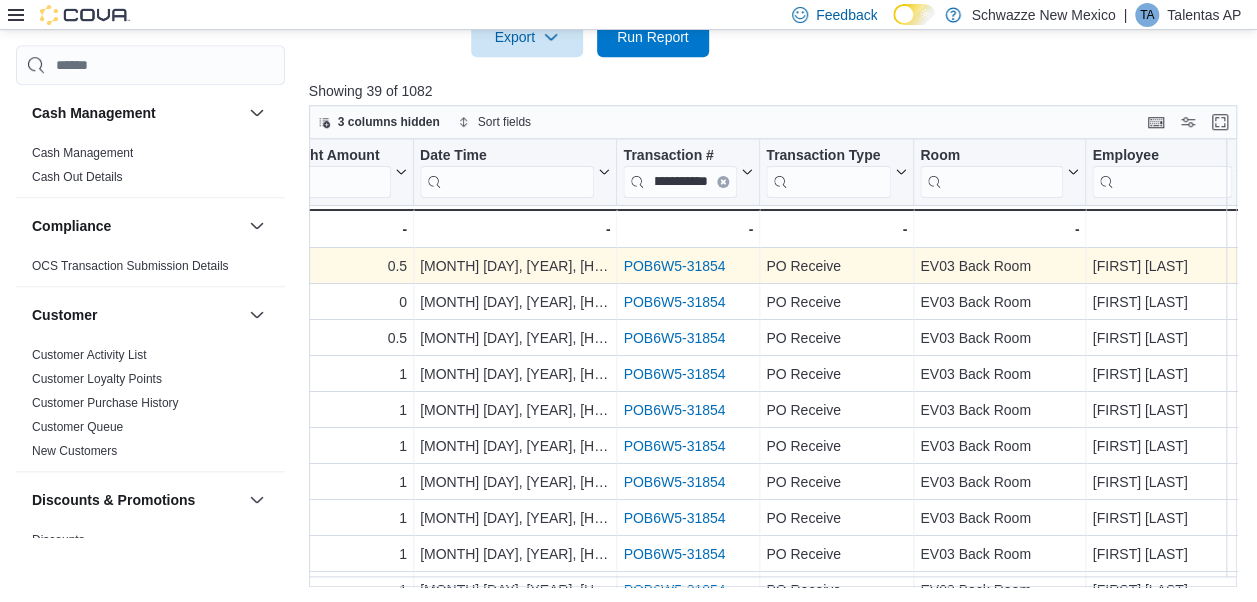 scroll, scrollTop: 0, scrollLeft: 0, axis: both 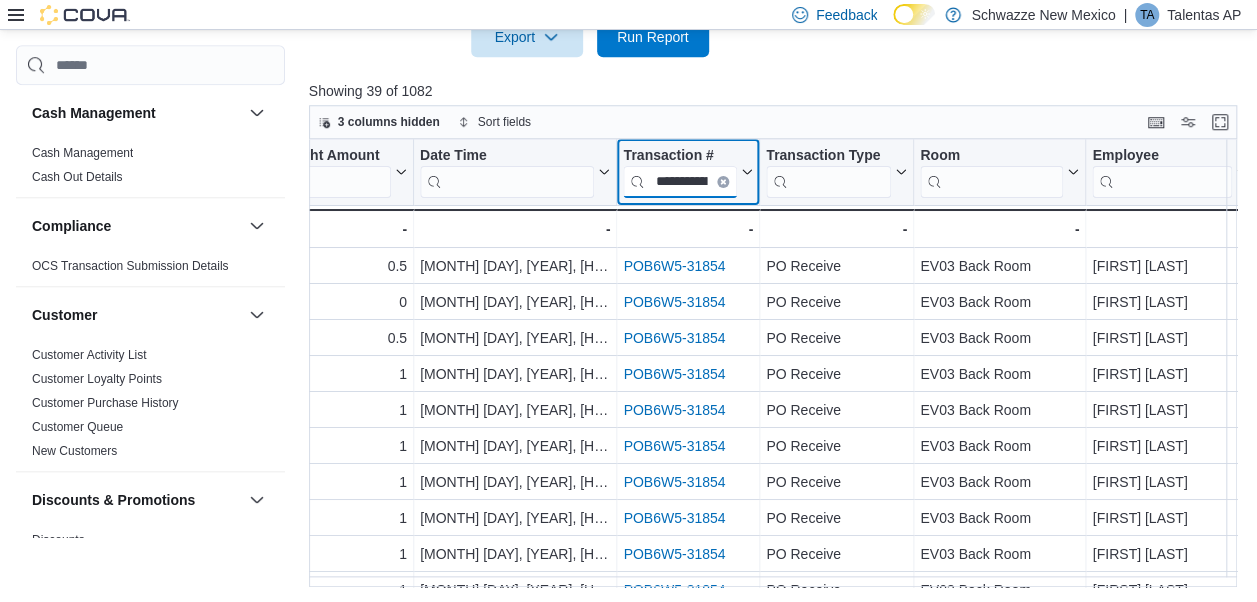 click on "**********" at bounding box center (680, 182) 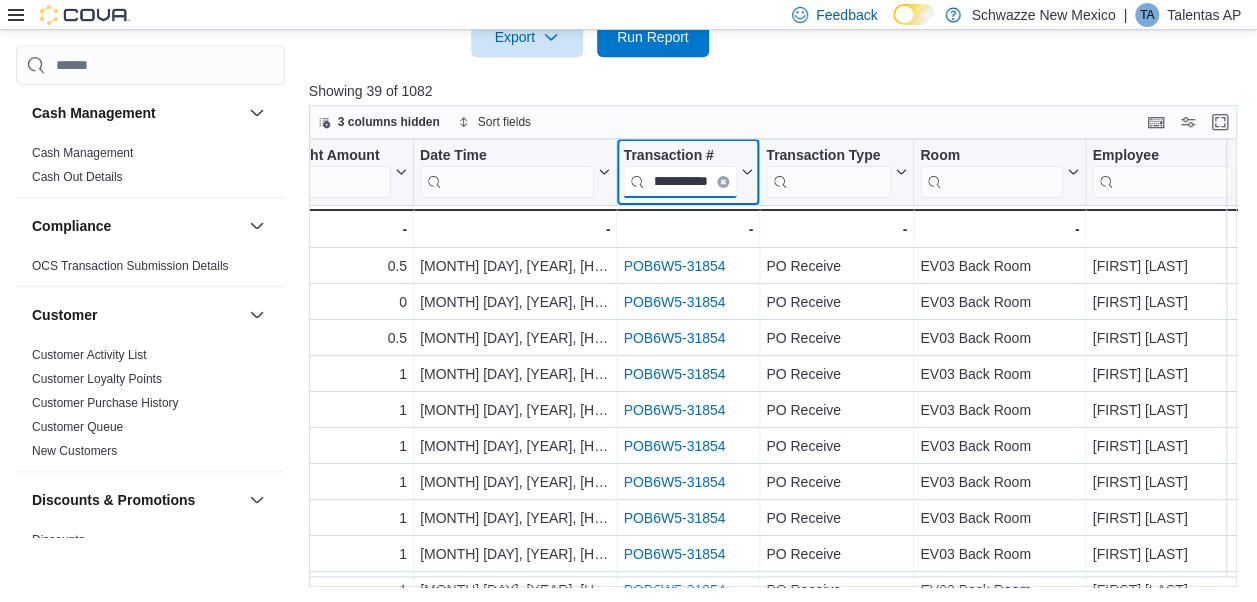 click on "**********" at bounding box center (680, 182) 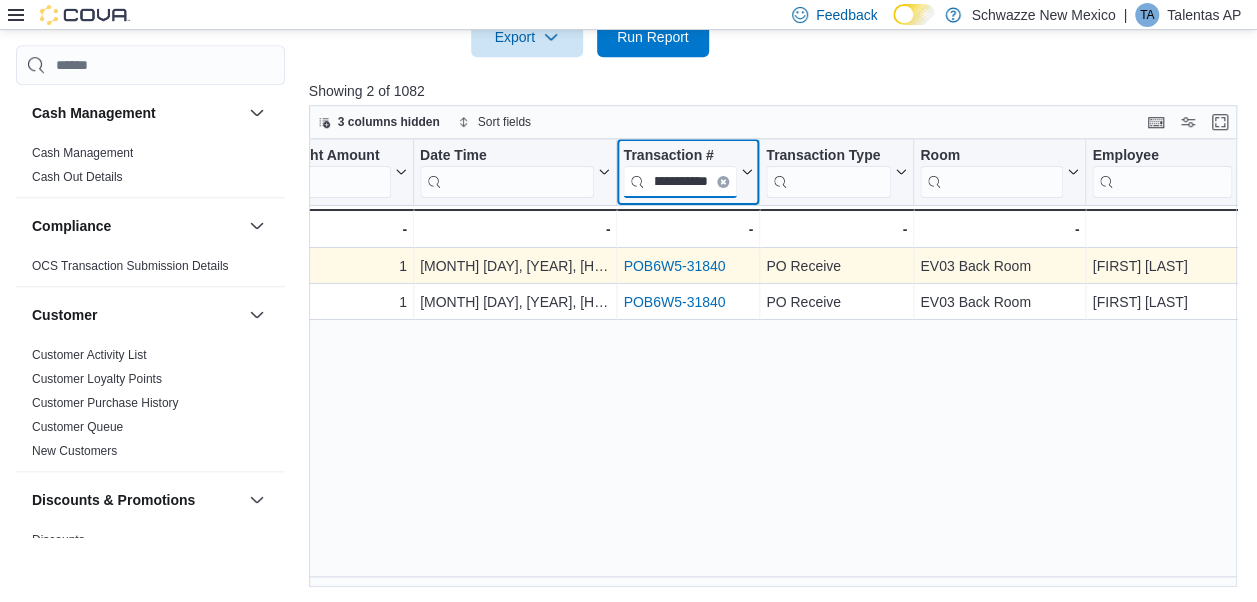 type on "**********" 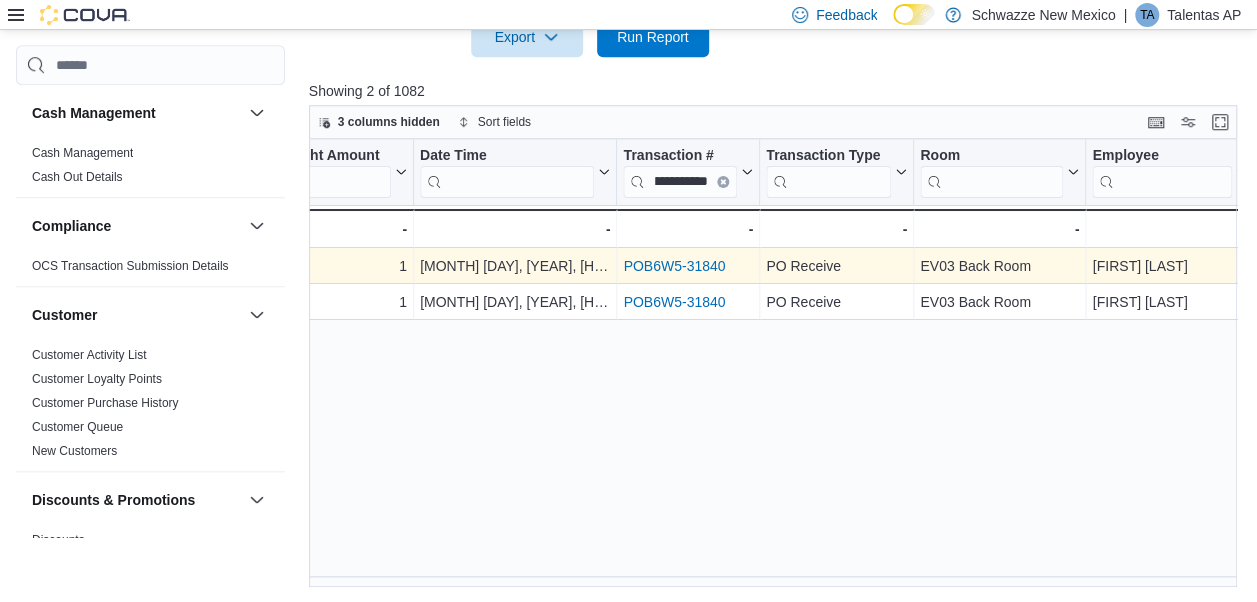 click on "POB6W5-31840" at bounding box center (674, 266) 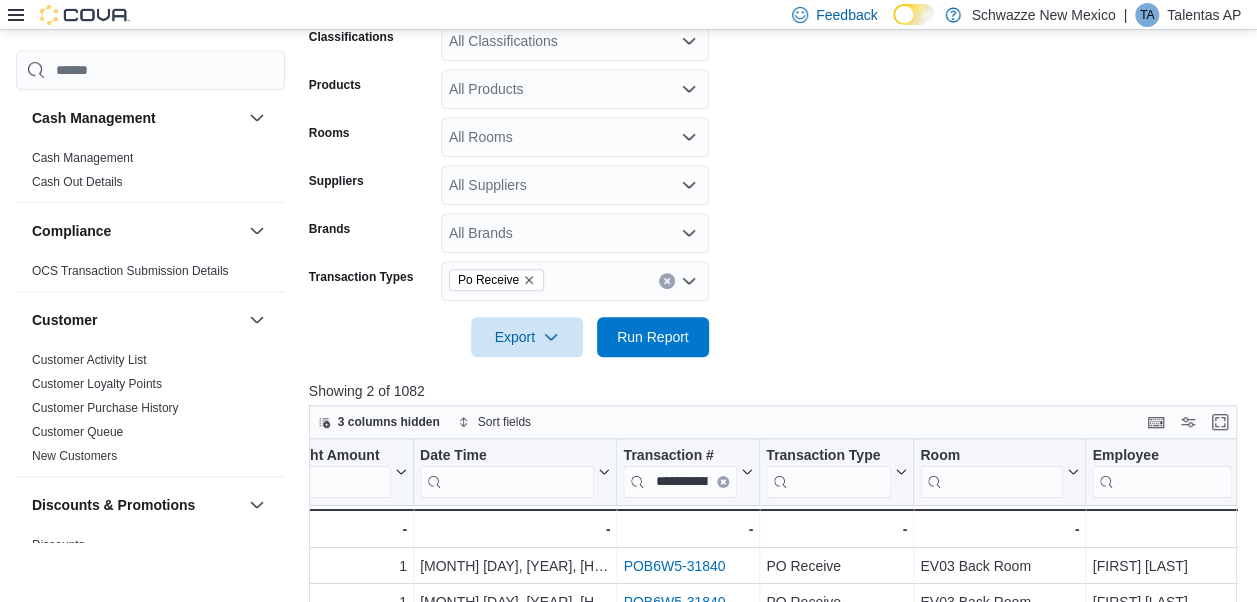 scroll, scrollTop: 112, scrollLeft: 0, axis: vertical 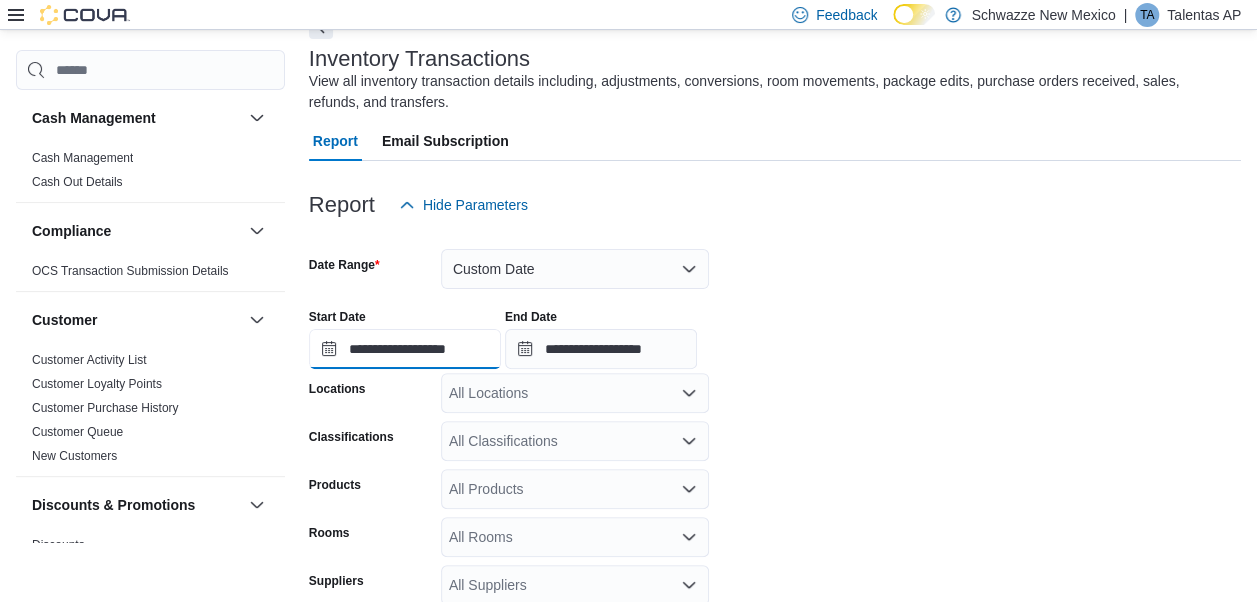 click on "**********" at bounding box center (405, 349) 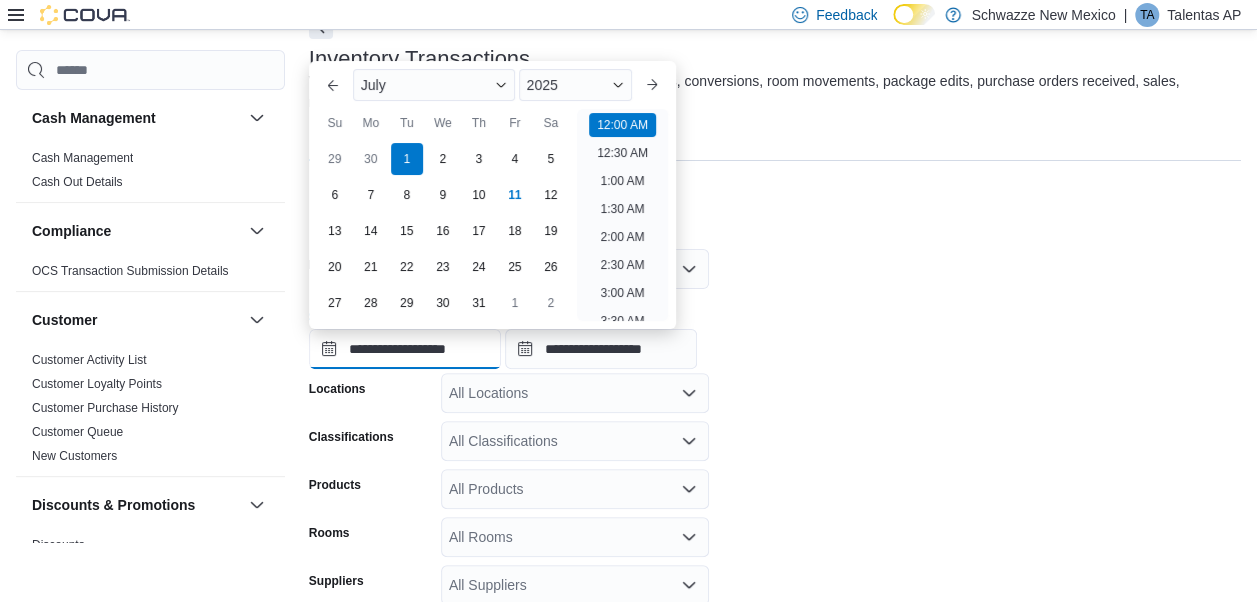 scroll, scrollTop: 62, scrollLeft: 0, axis: vertical 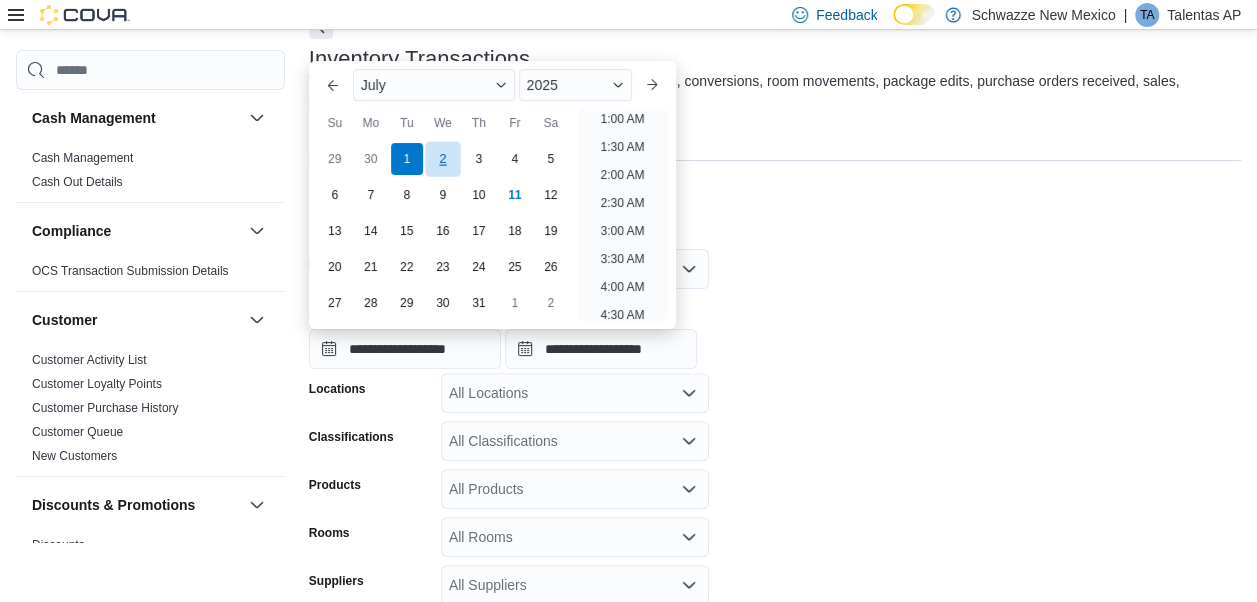 click on "2" at bounding box center (442, 158) 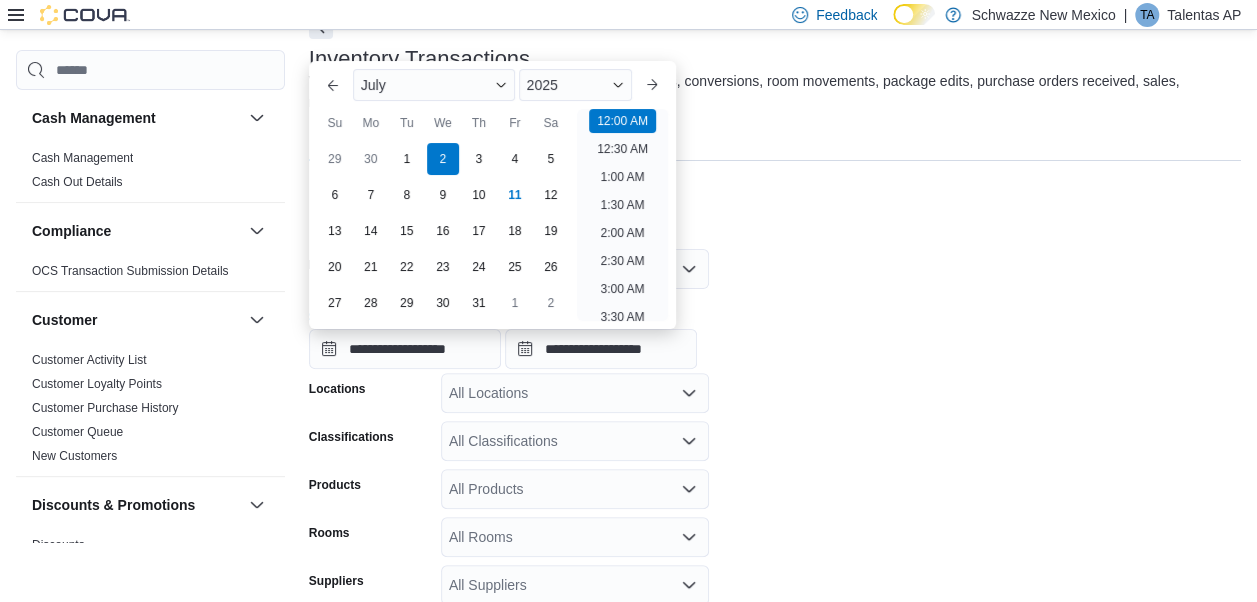 click on "**********" at bounding box center [775, 331] 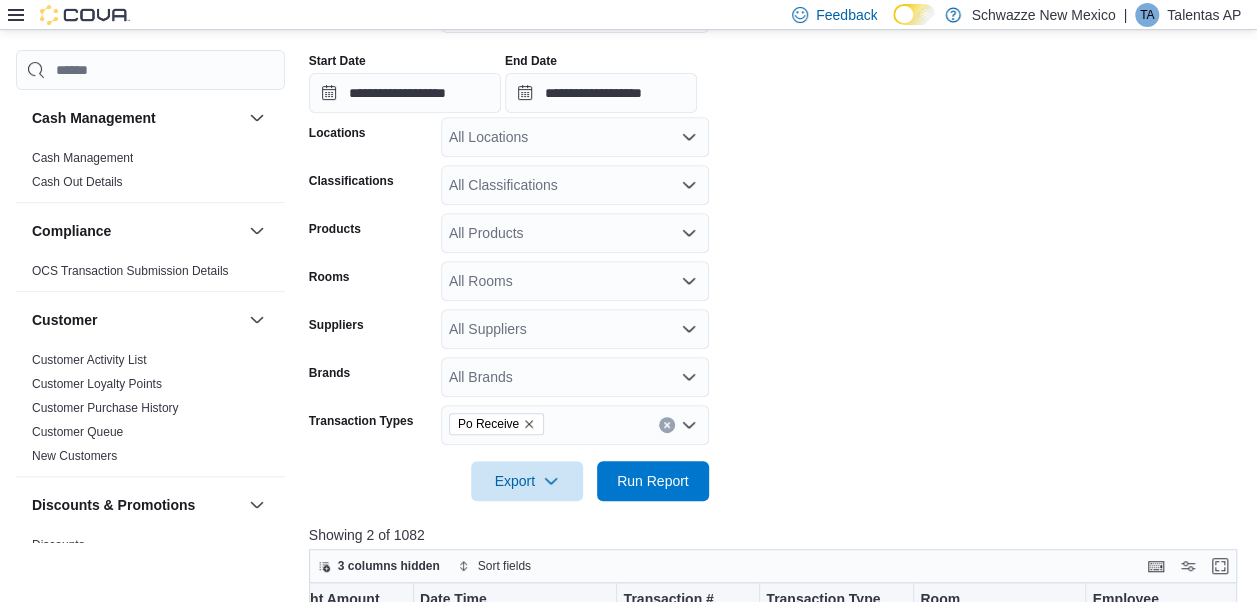 scroll, scrollTop: 512, scrollLeft: 0, axis: vertical 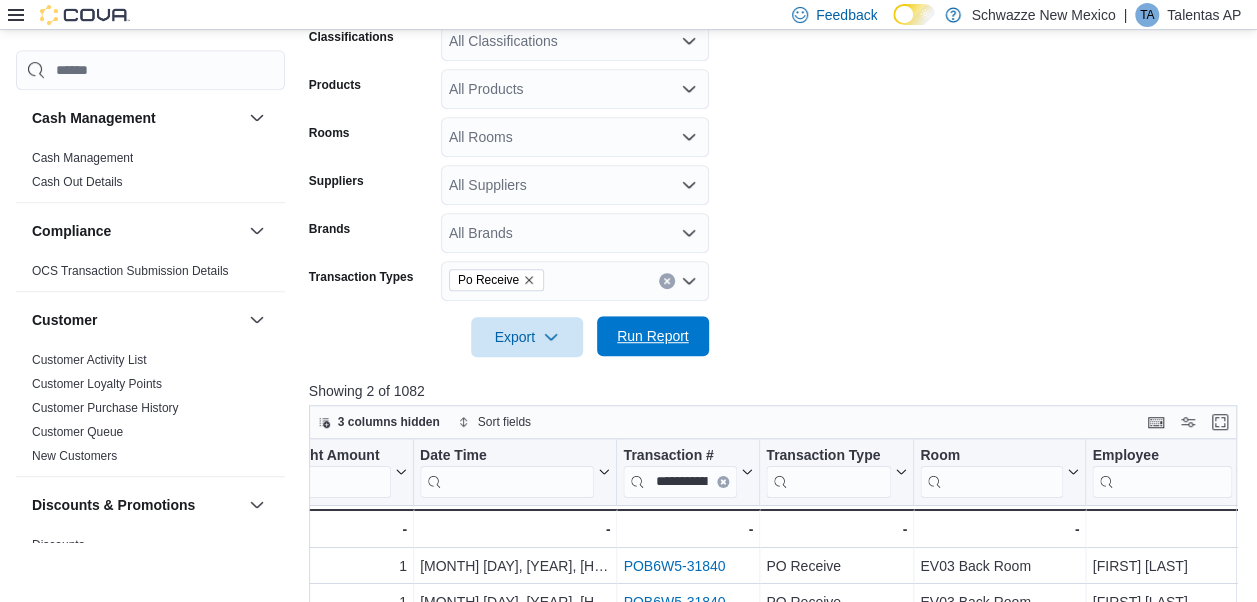 click on "Run Report" at bounding box center (653, 336) 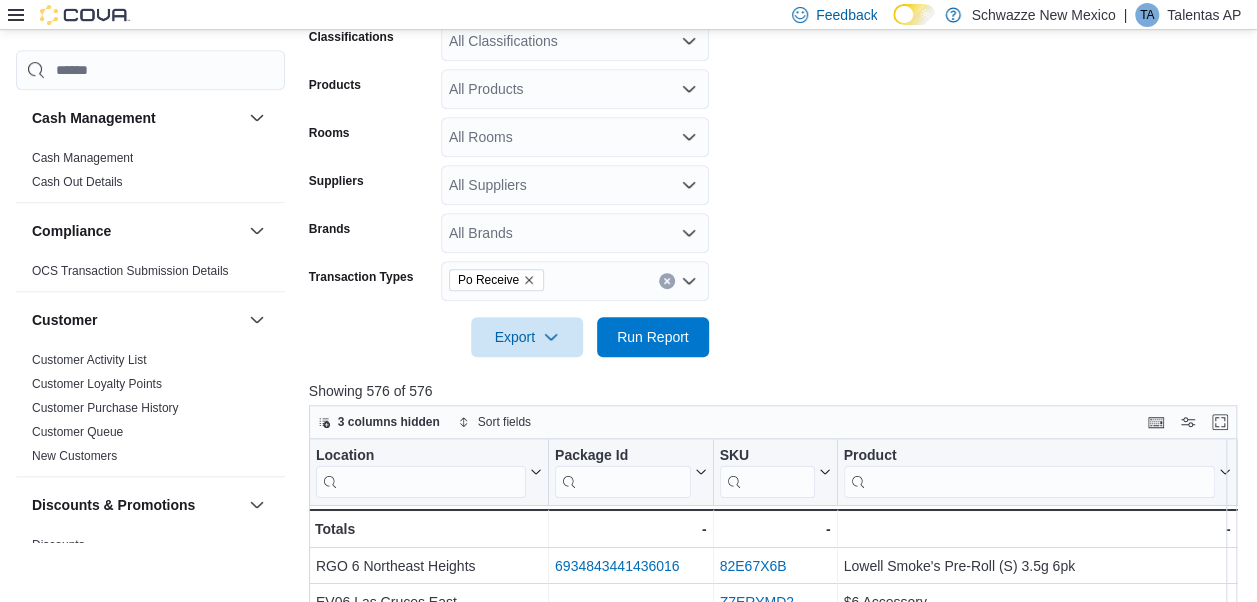 scroll, scrollTop: 812, scrollLeft: 0, axis: vertical 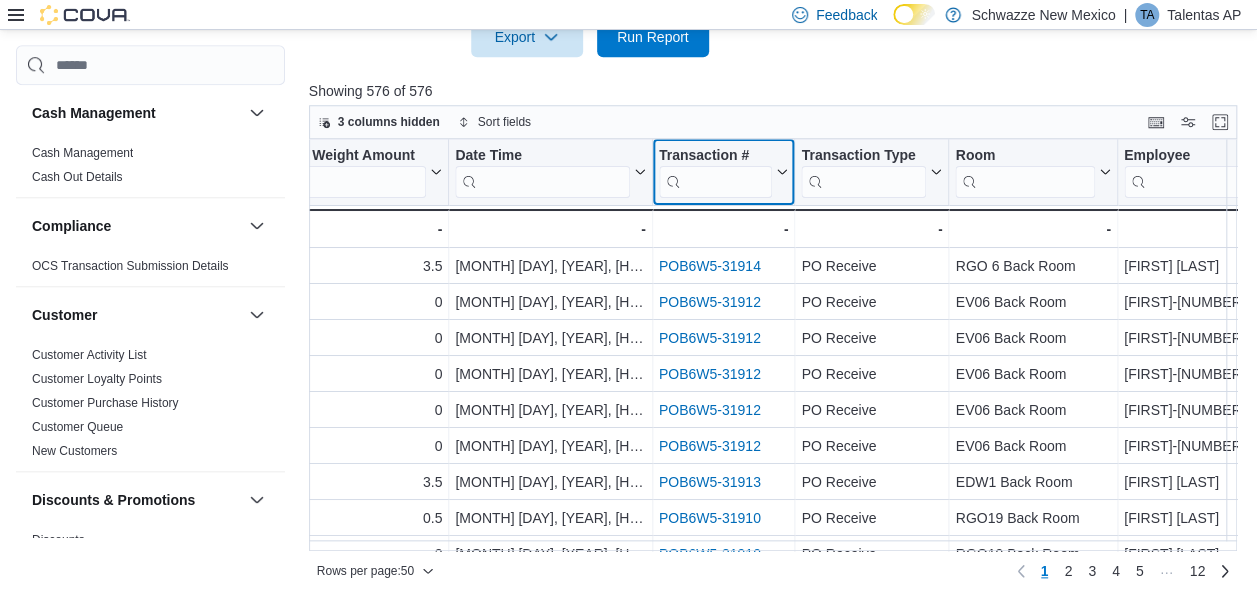 click at bounding box center (715, 182) 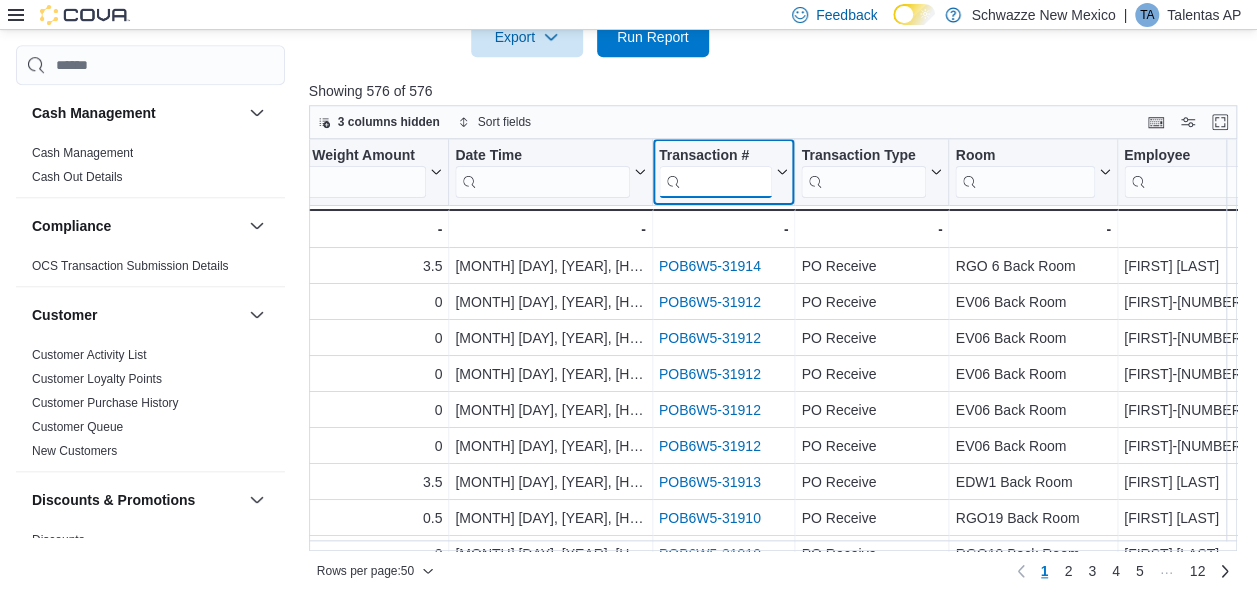 paste on "**********" 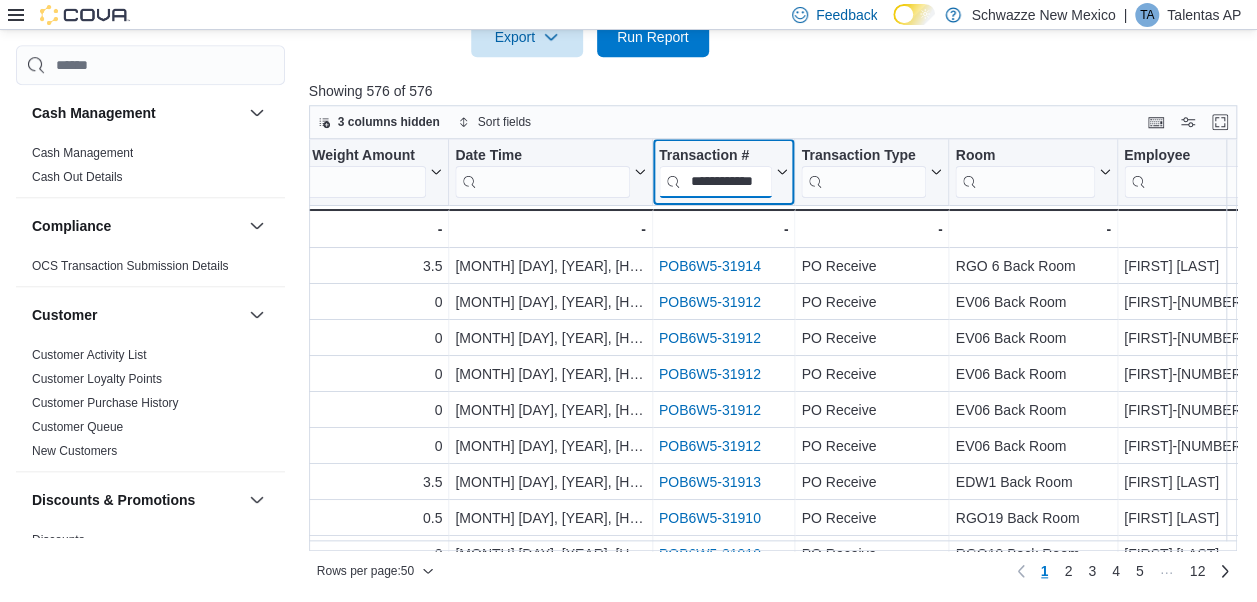 scroll, scrollTop: 0, scrollLeft: 28, axis: horizontal 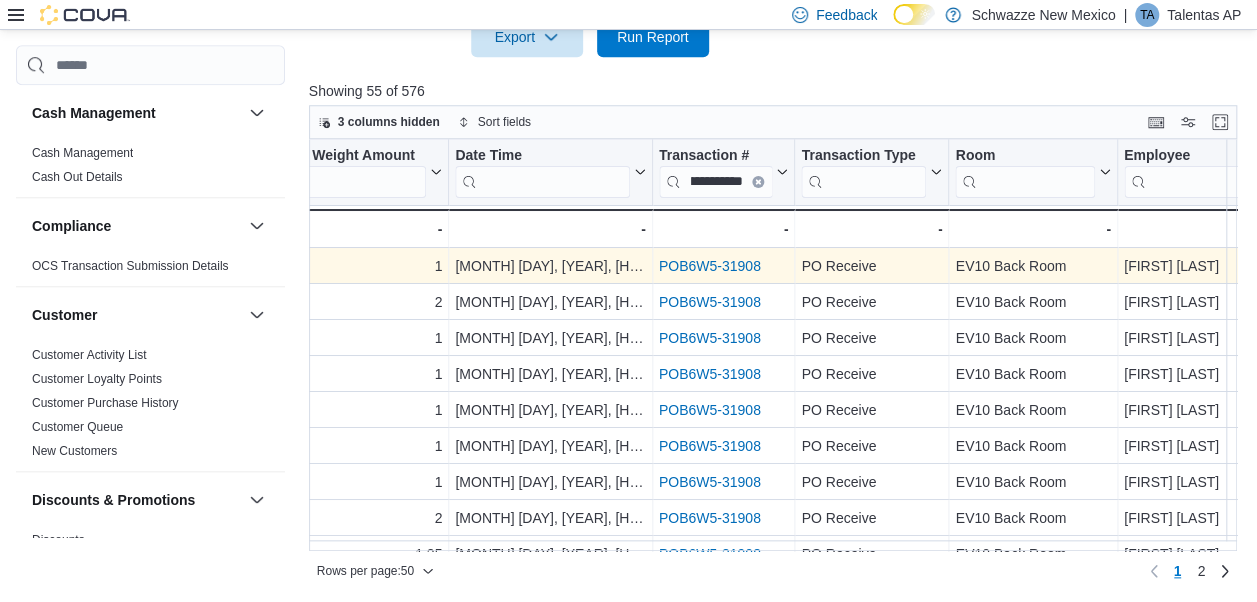 click on "POB6W5-31908" at bounding box center [723, 266] 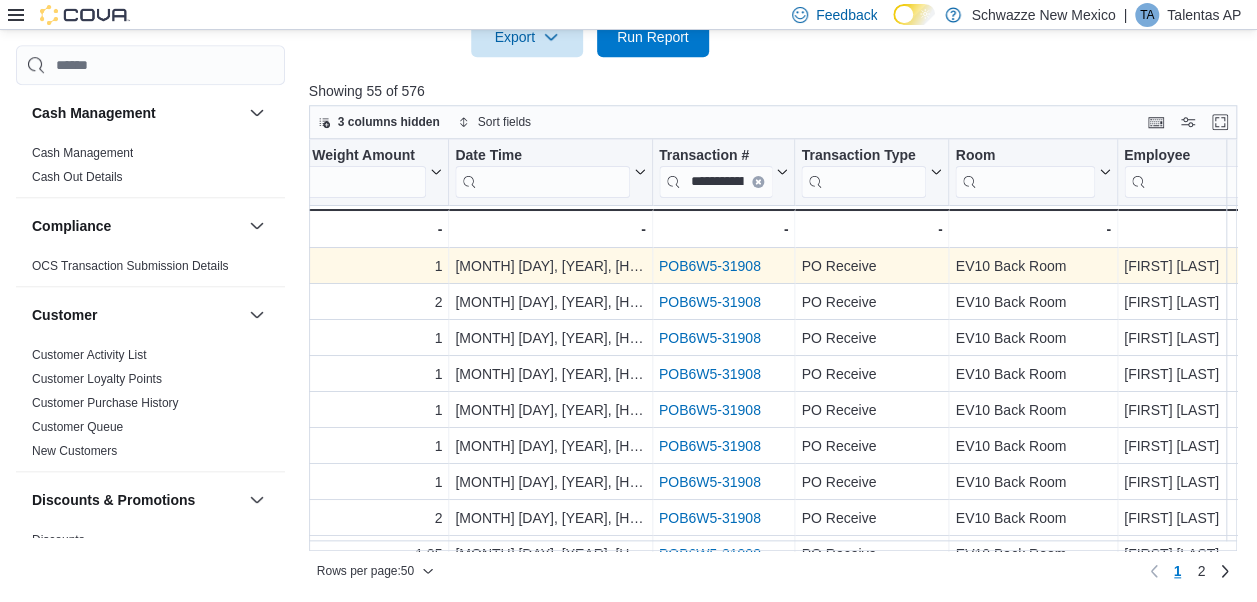 click on "POB6W5-31908" at bounding box center [709, 266] 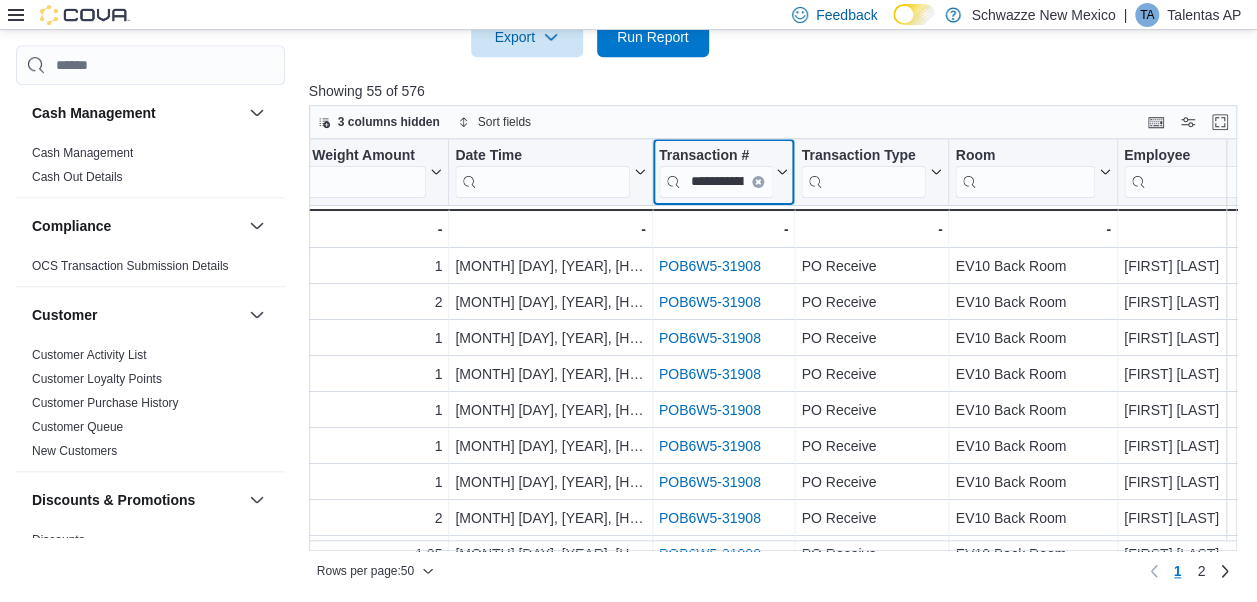 click on "**********" at bounding box center [715, 182] 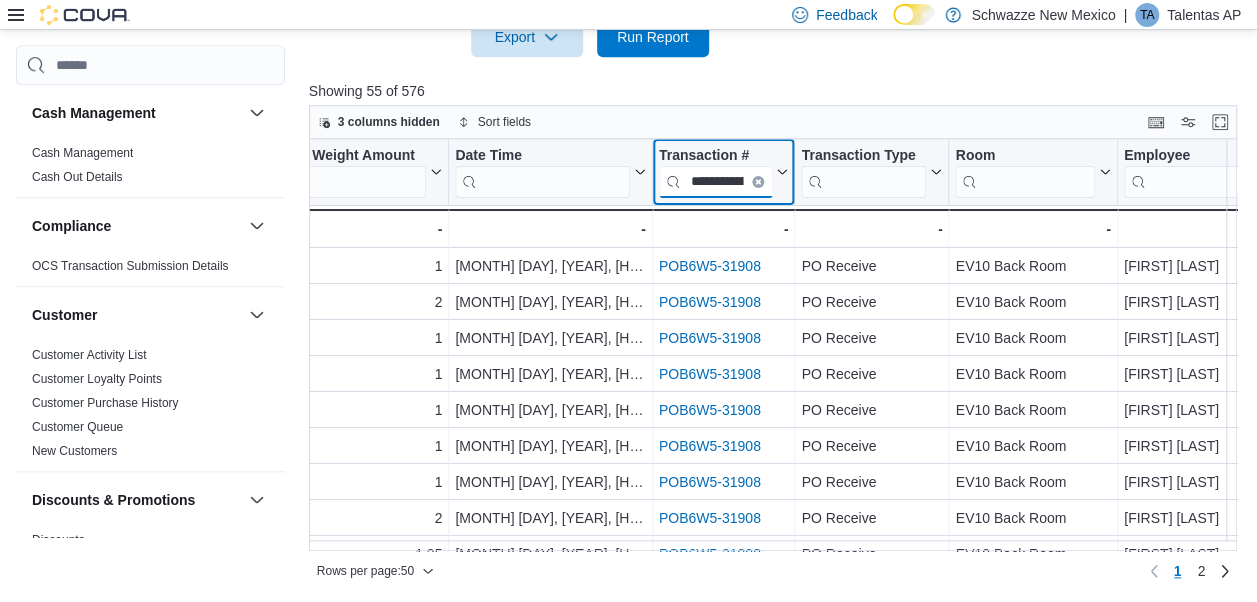 scroll, scrollTop: 0, scrollLeft: 46, axis: horizontal 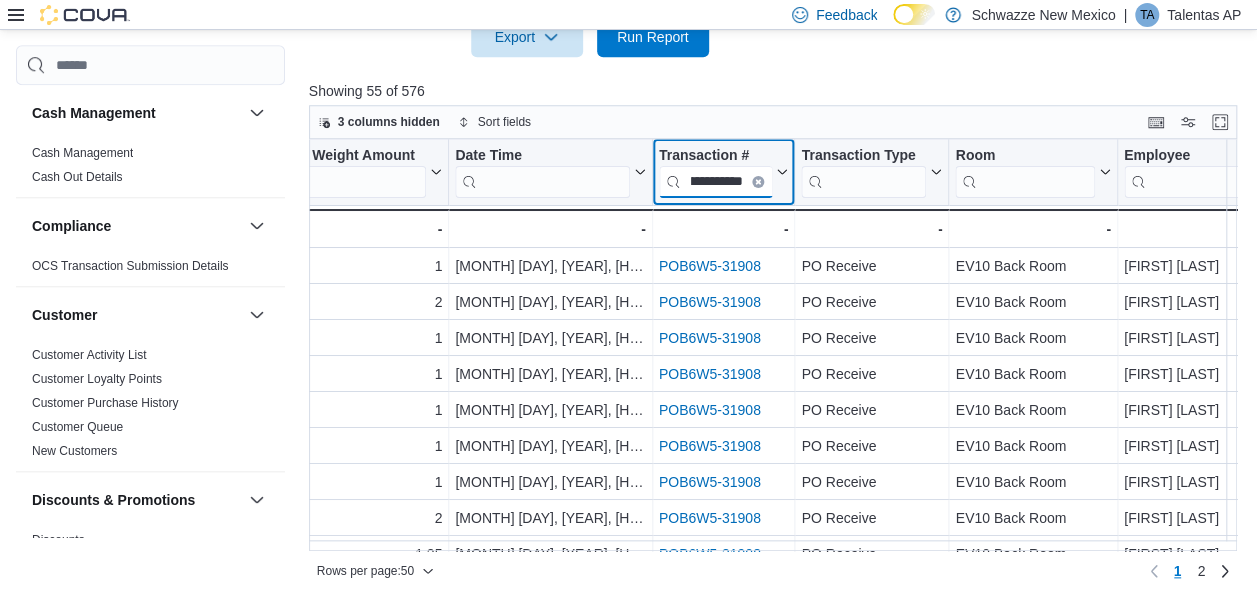 click on "**********" at bounding box center [715, 182] 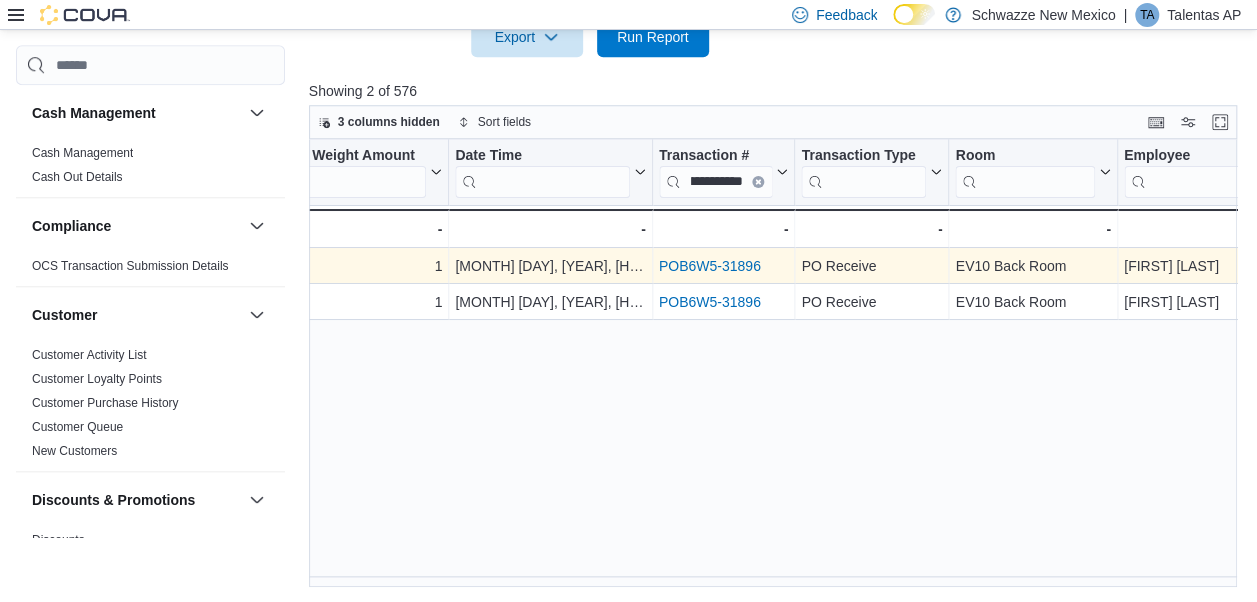 click on "POB6W5-31896" at bounding box center (709, 266) 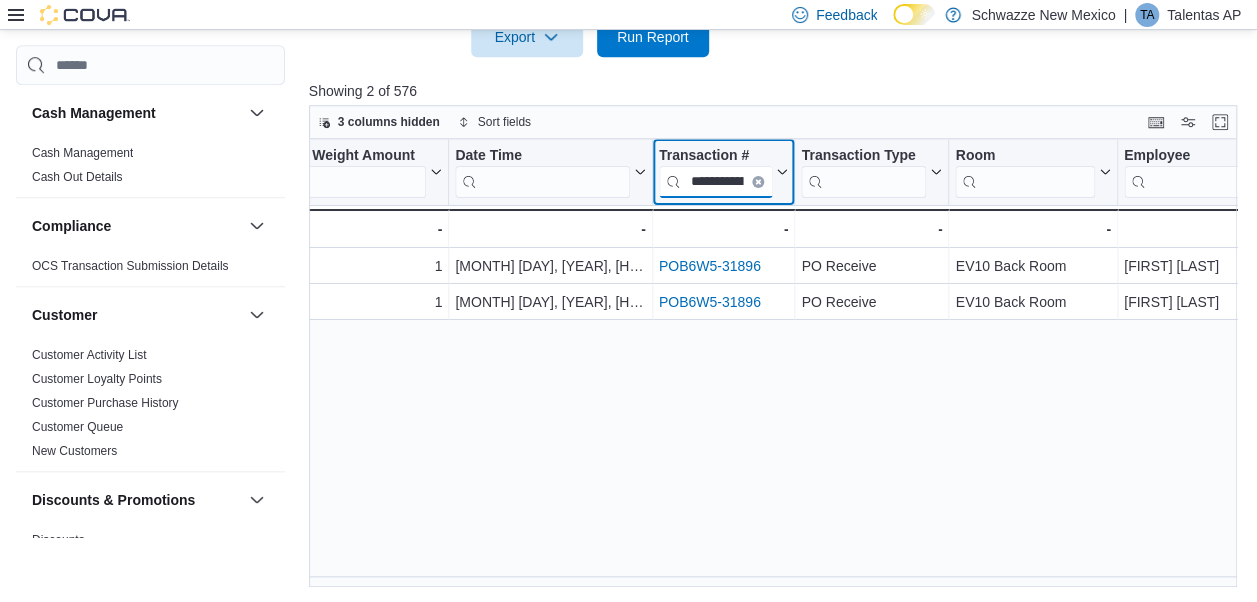 click on "**********" at bounding box center (715, 182) 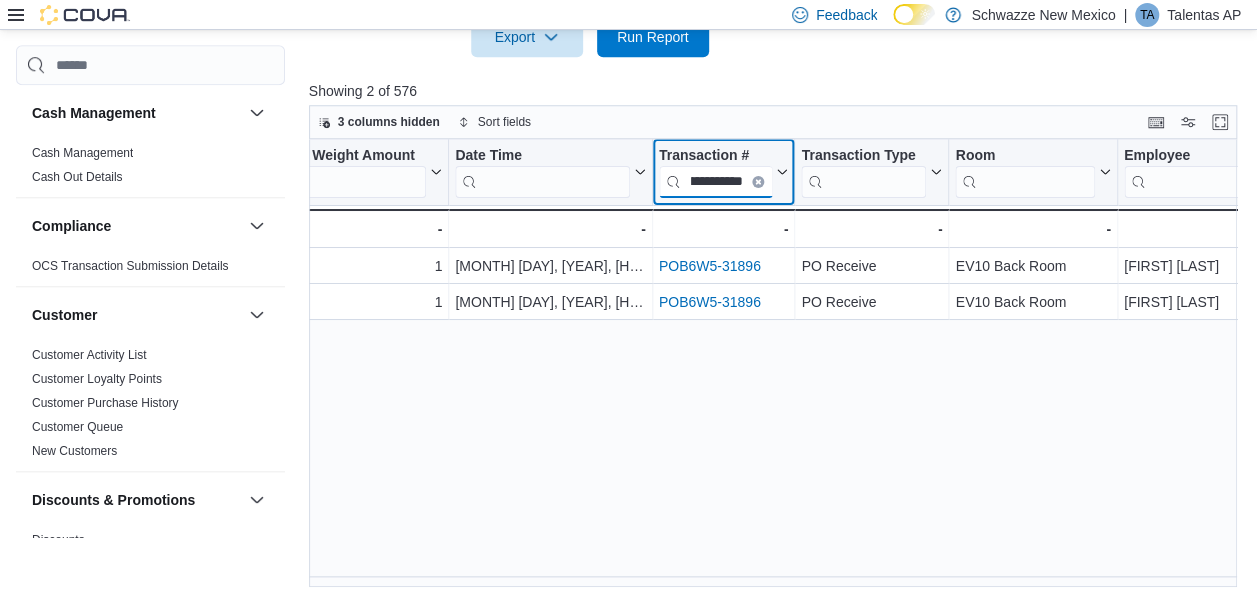 click on "**********" at bounding box center [715, 182] 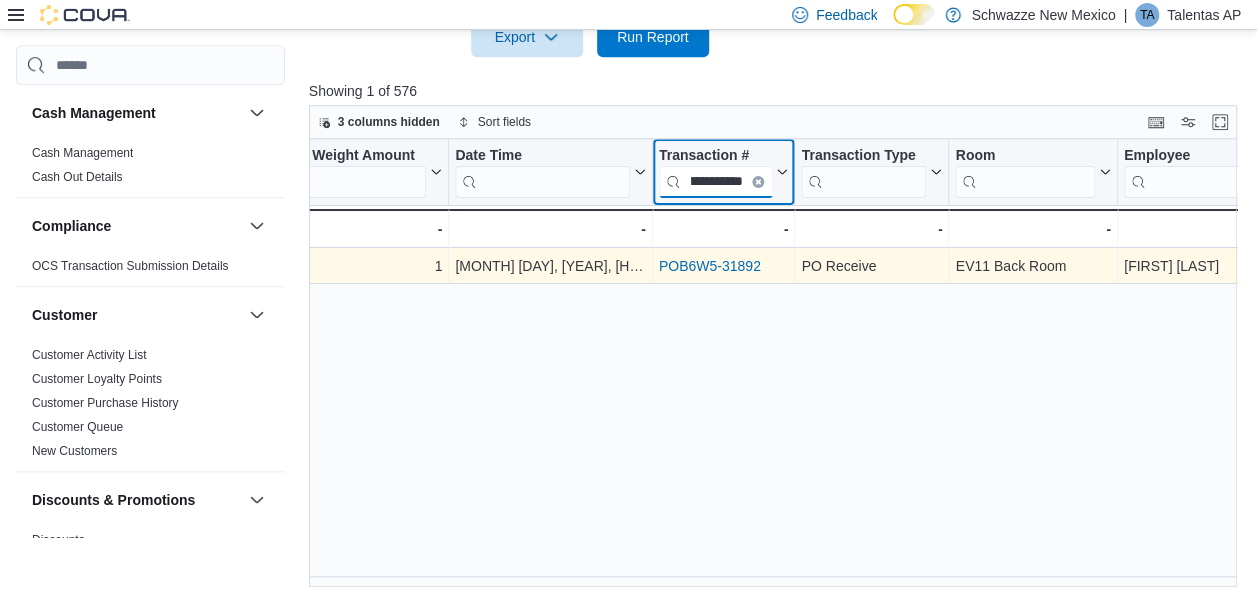 type on "**********" 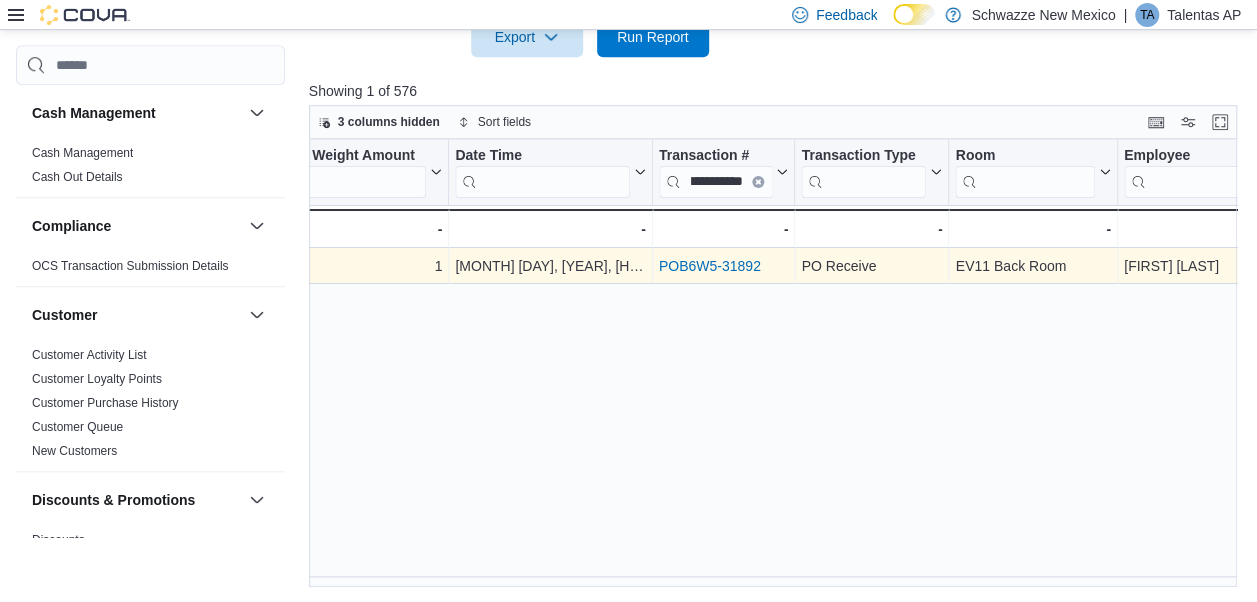click on "POB6W5-31892" at bounding box center (723, 266) 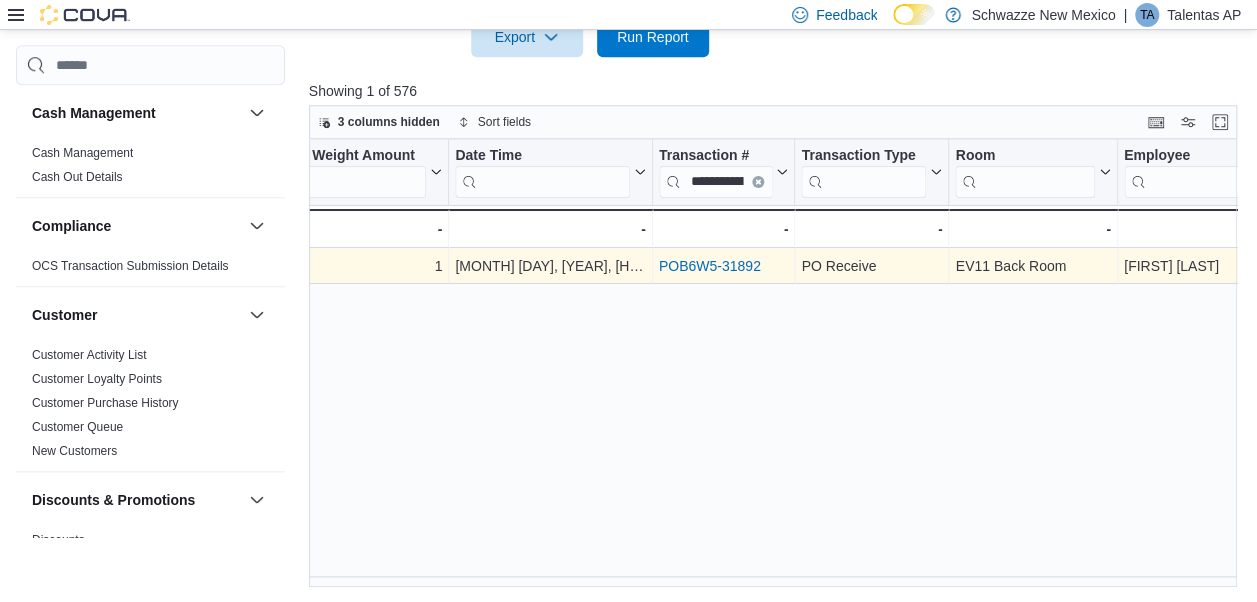 click on "POB6W5-31892" at bounding box center [709, 266] 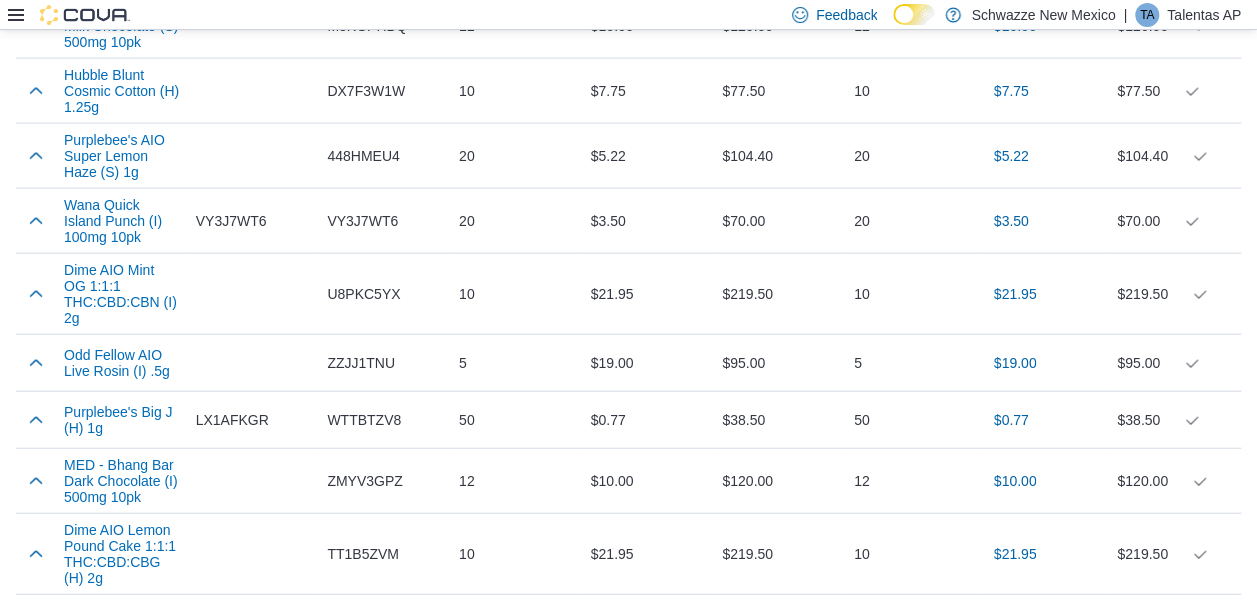 scroll, scrollTop: 2800, scrollLeft: 0, axis: vertical 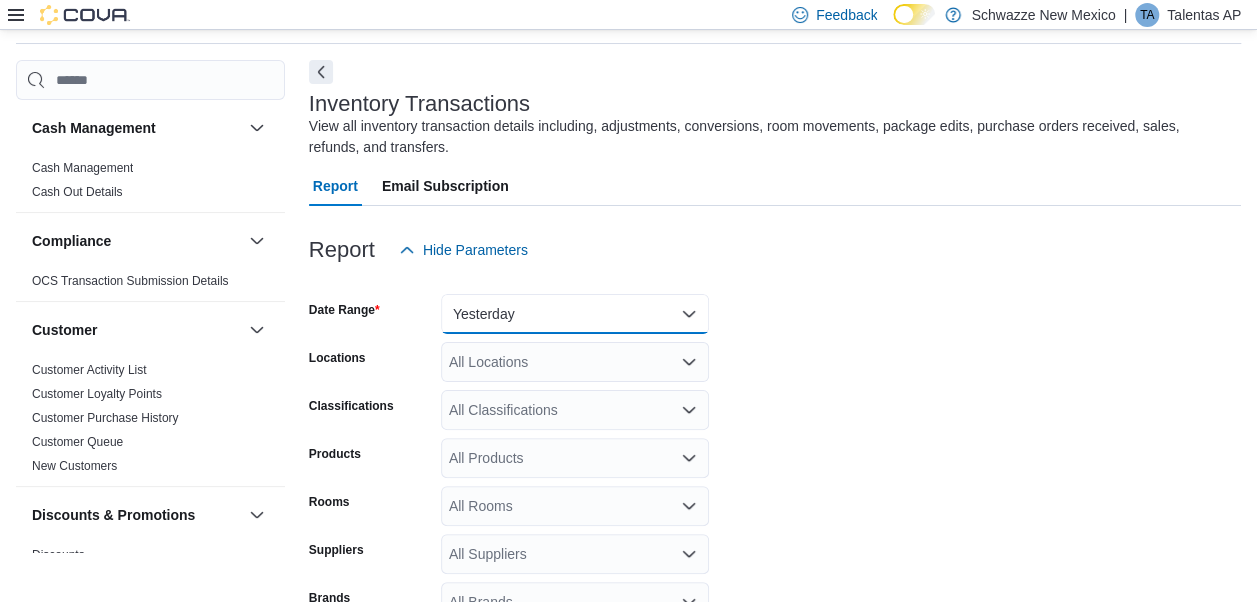 click on "Yesterday" at bounding box center (575, 314) 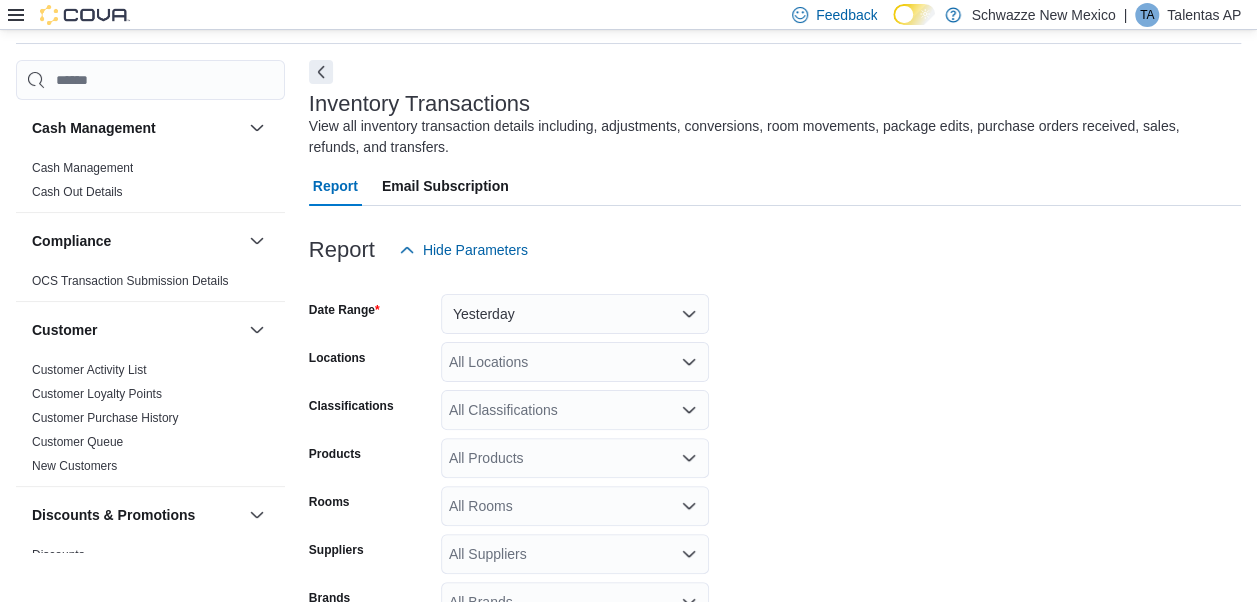 scroll, scrollTop: 61, scrollLeft: 0, axis: vertical 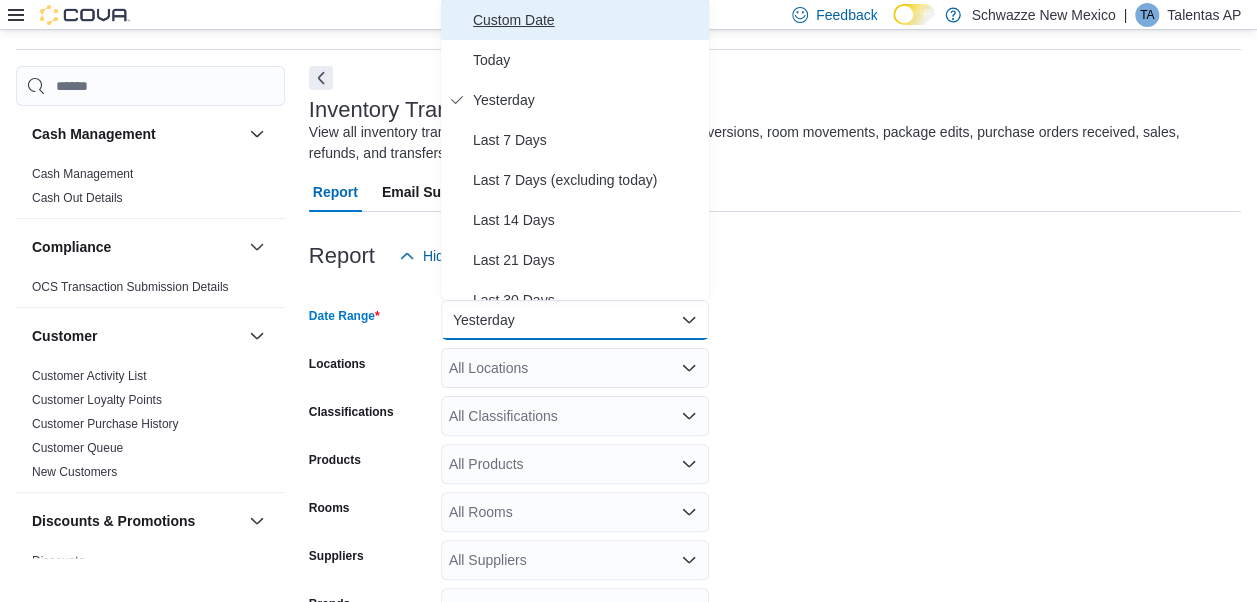 click on "Custom Date" at bounding box center [587, 20] 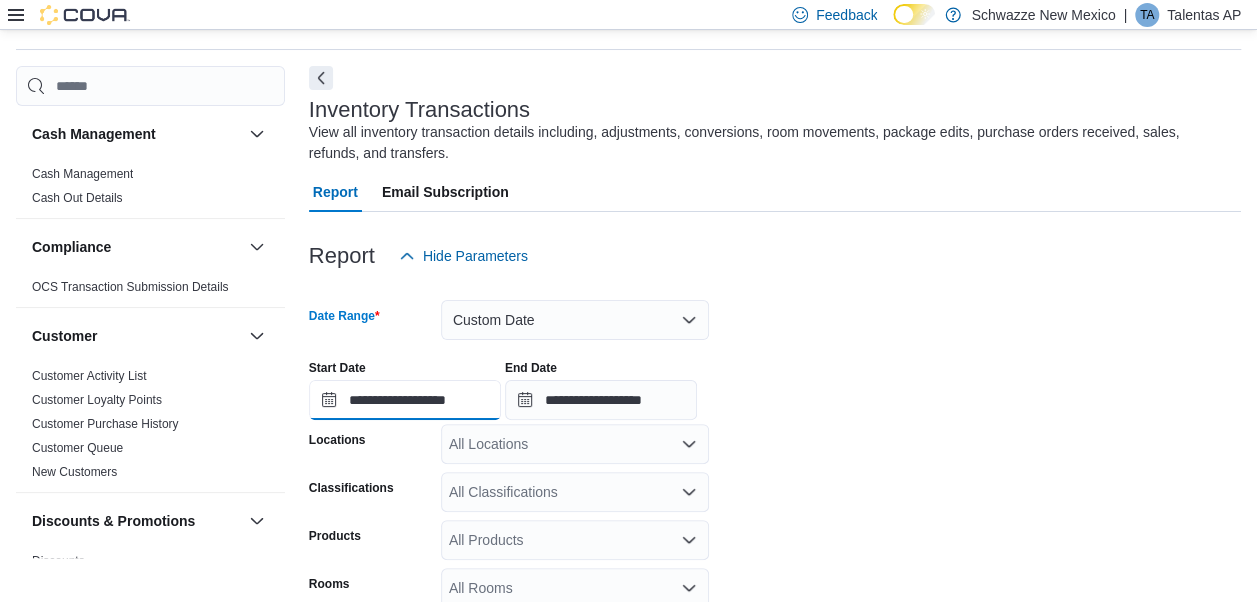 click on "**********" at bounding box center [405, 400] 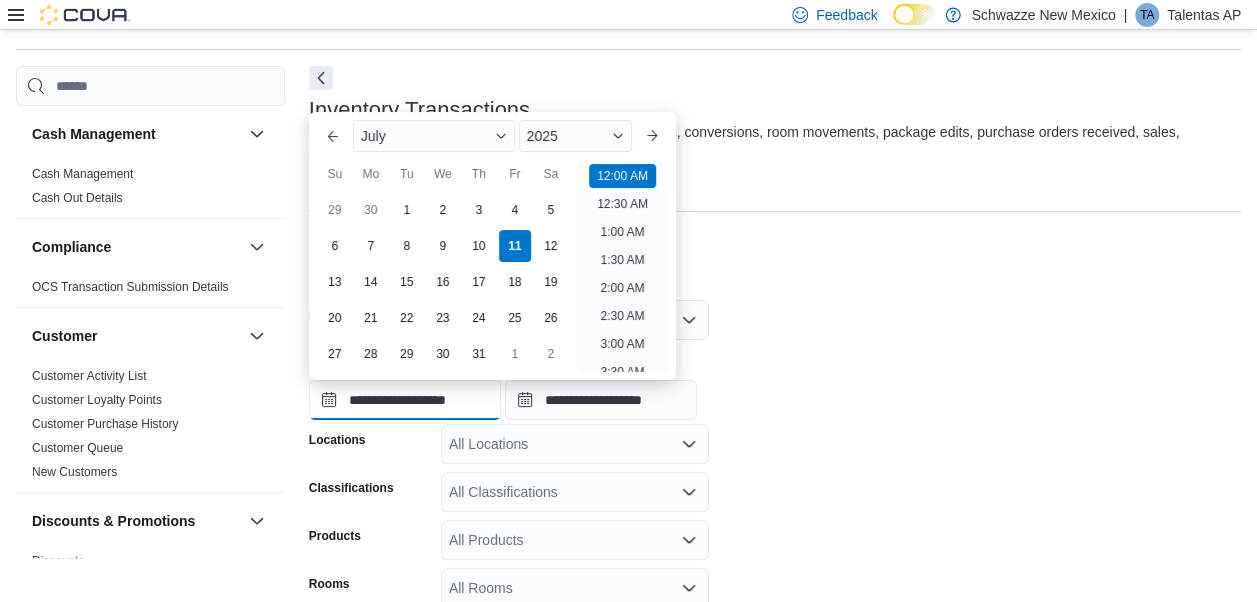 scroll, scrollTop: 62, scrollLeft: 0, axis: vertical 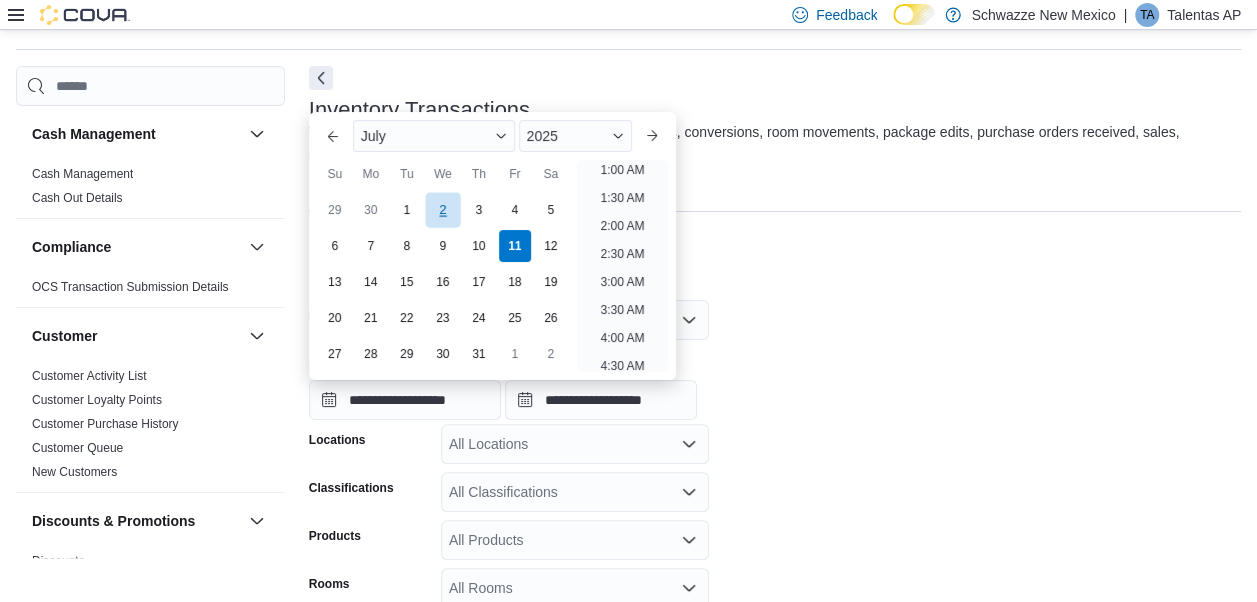 click on "2" at bounding box center (442, 209) 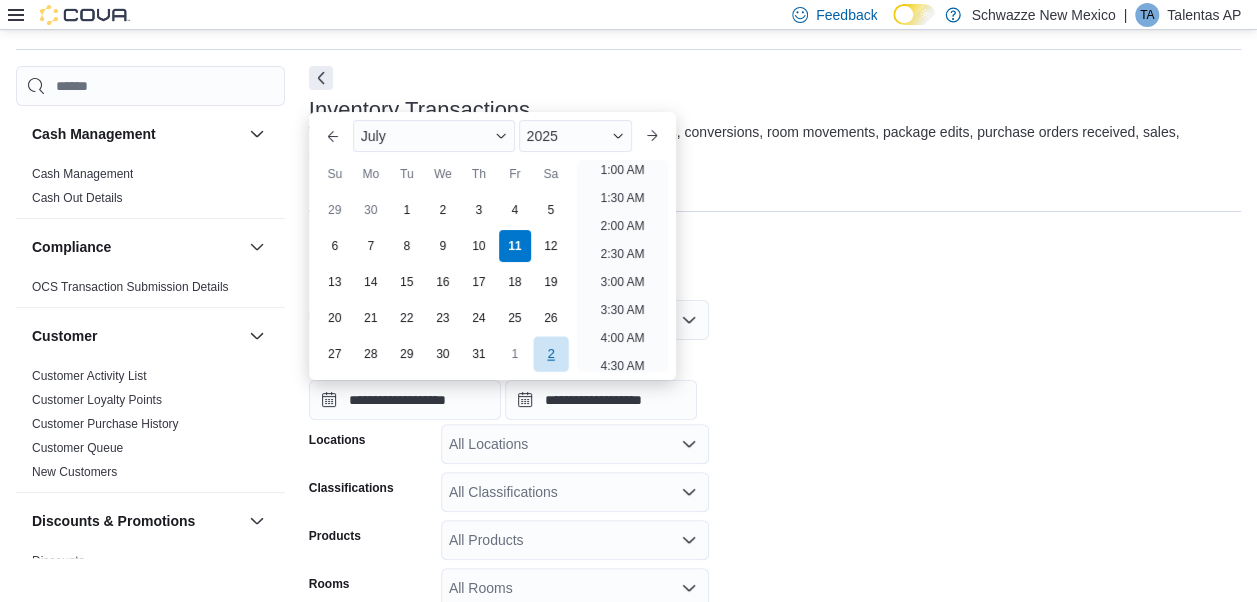 scroll, scrollTop: 4, scrollLeft: 0, axis: vertical 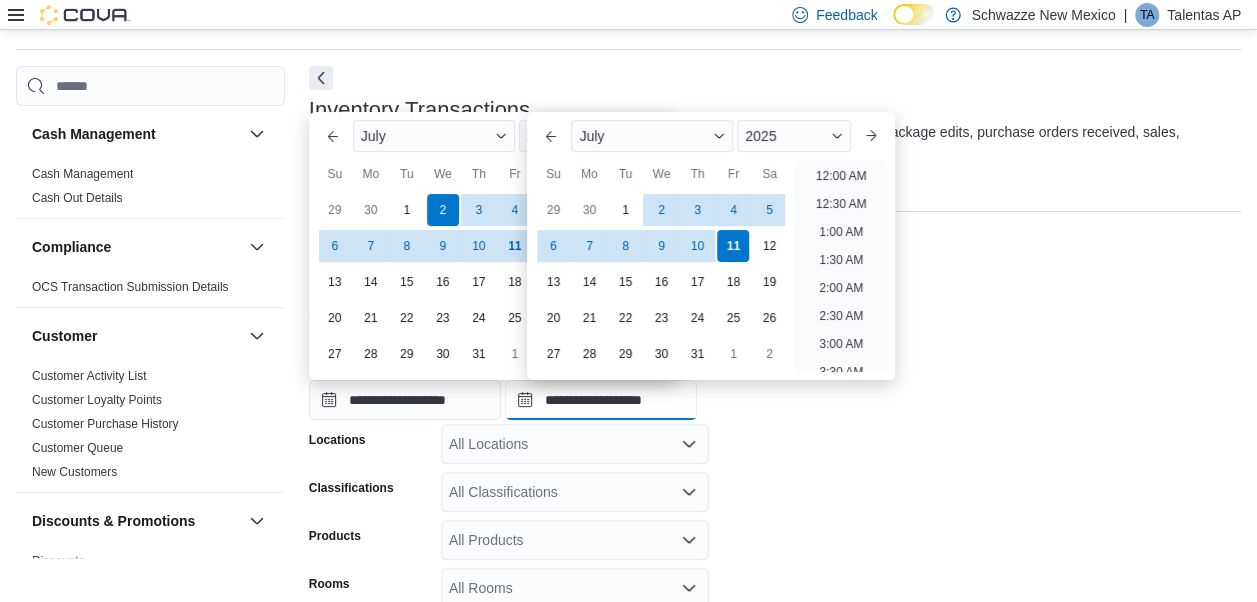 click on "**********" at bounding box center [601, 400] 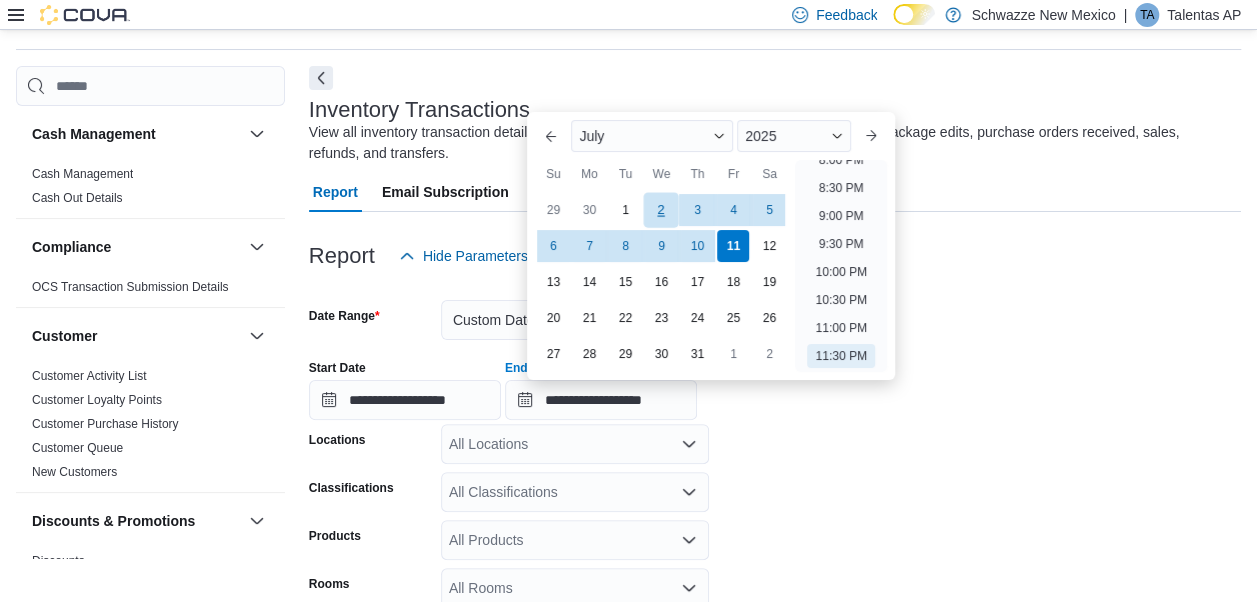 click on "2" at bounding box center [661, 209] 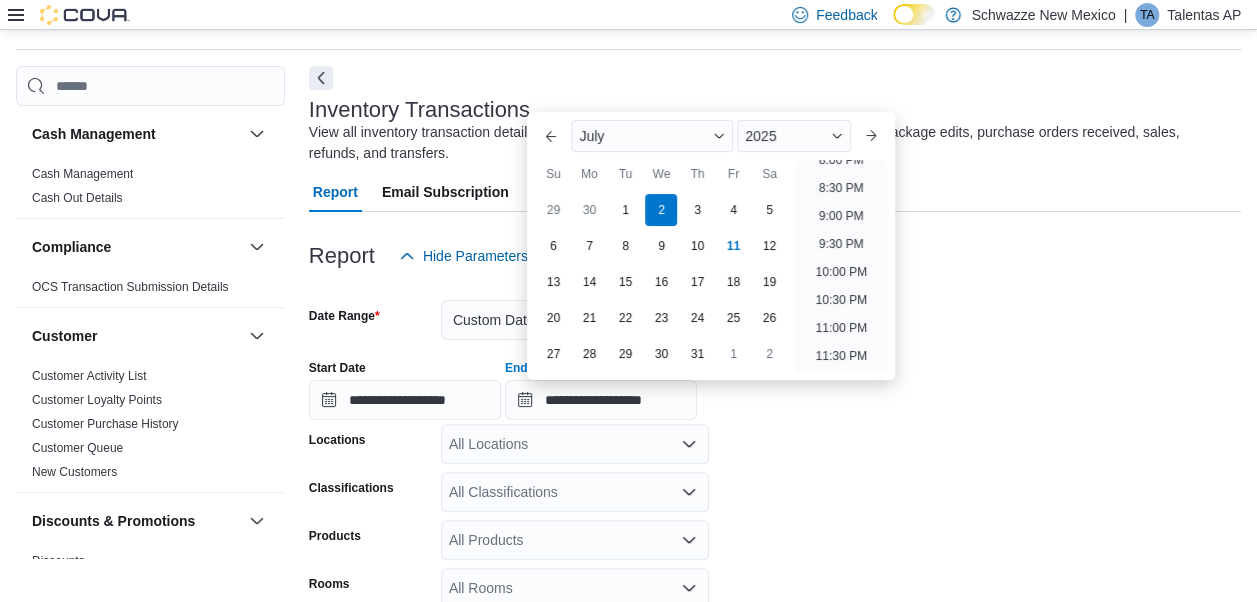 click on "**********" at bounding box center [775, 542] 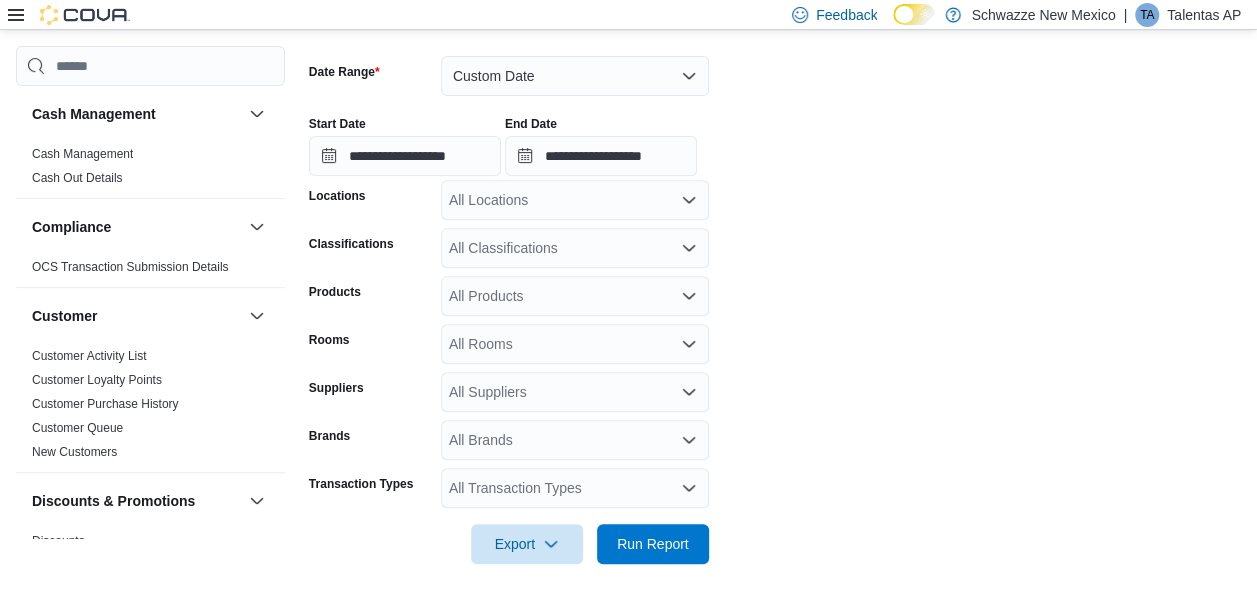 scroll, scrollTop: 307, scrollLeft: 0, axis: vertical 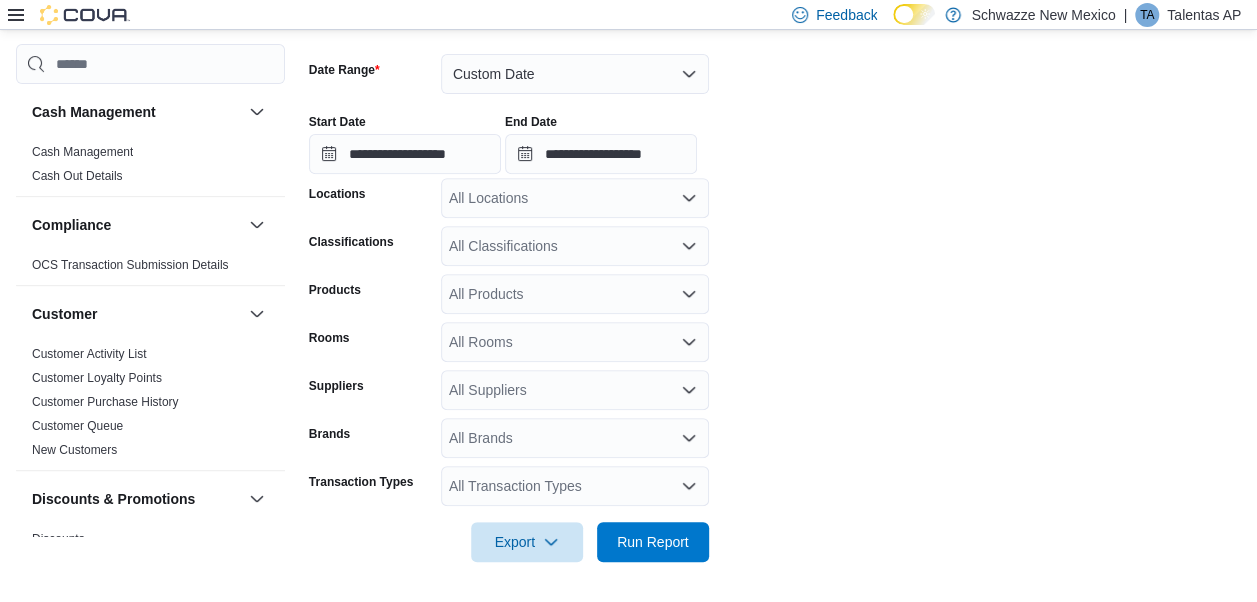 click 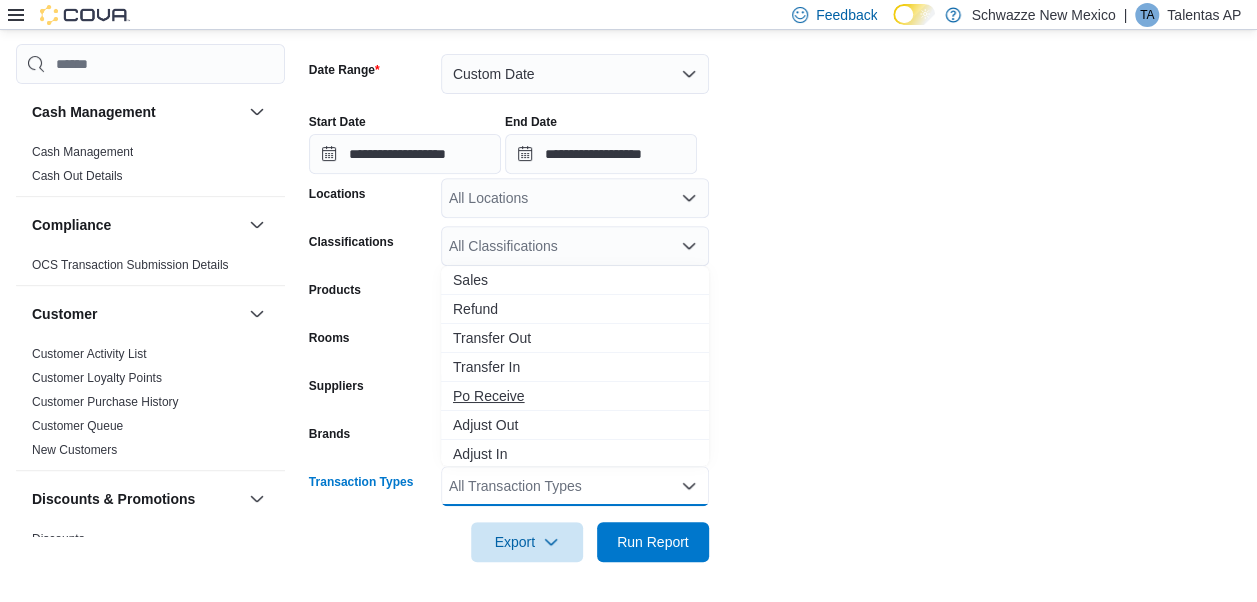 click on "Po Receive" at bounding box center (575, 396) 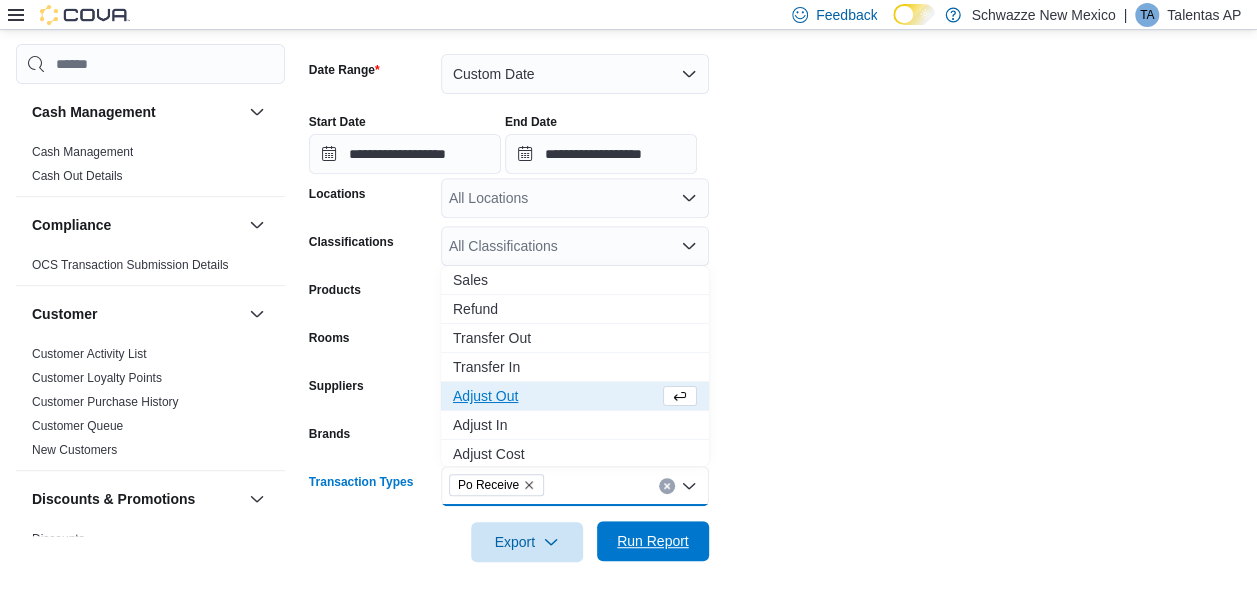 click on "Run Report" at bounding box center (653, 541) 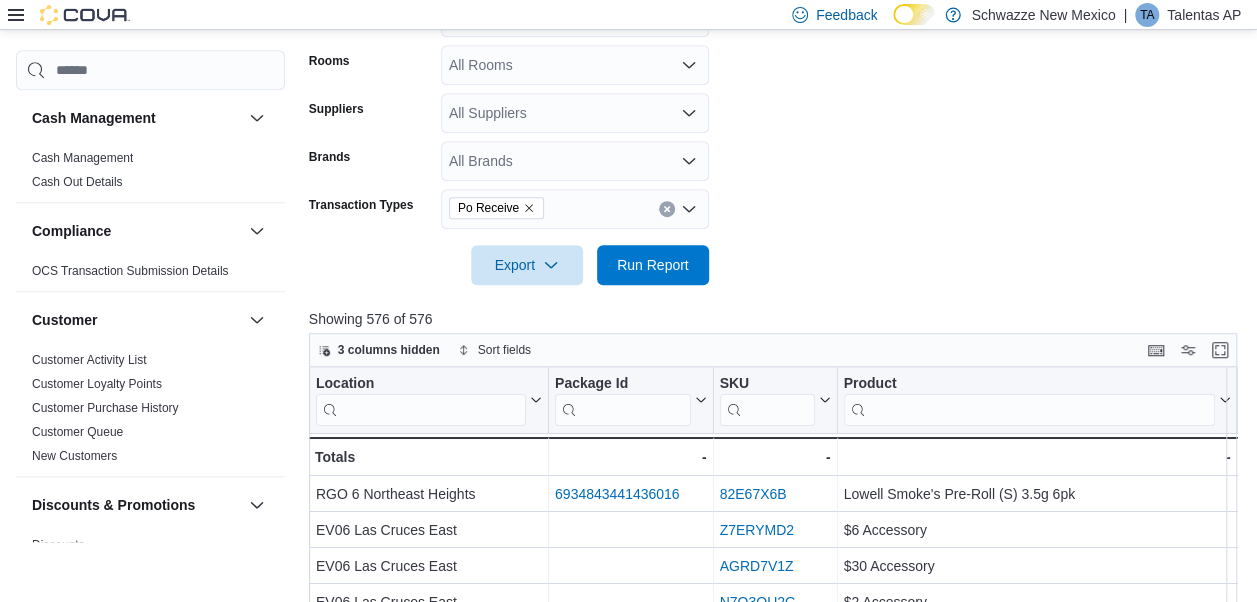 scroll, scrollTop: 807, scrollLeft: 0, axis: vertical 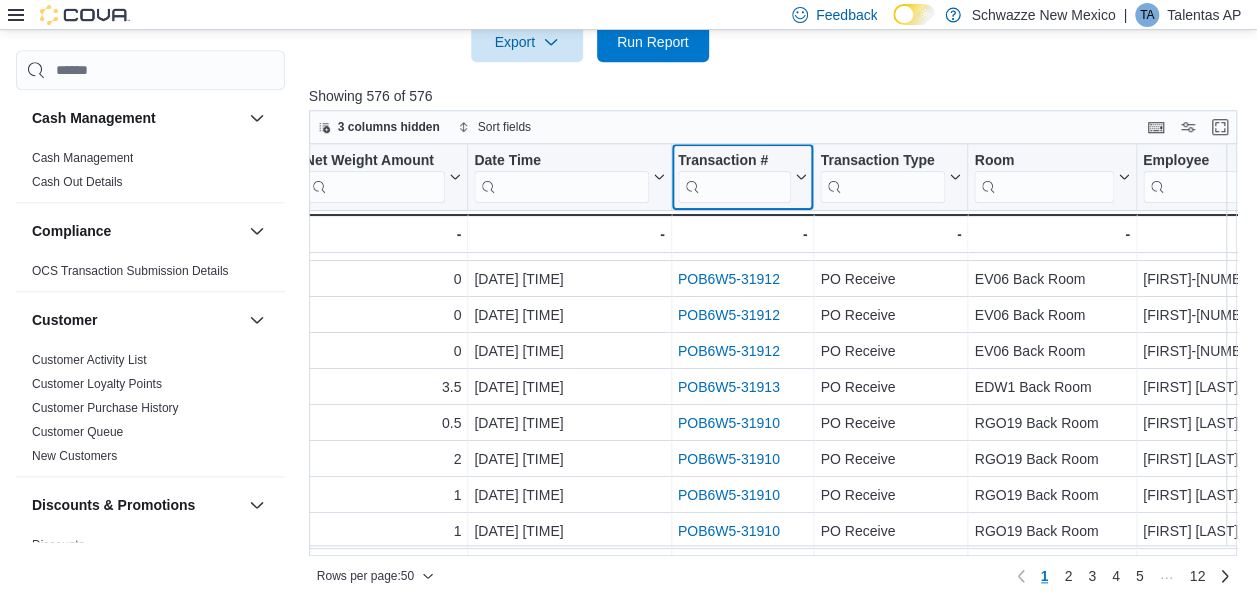 click at bounding box center (734, 187) 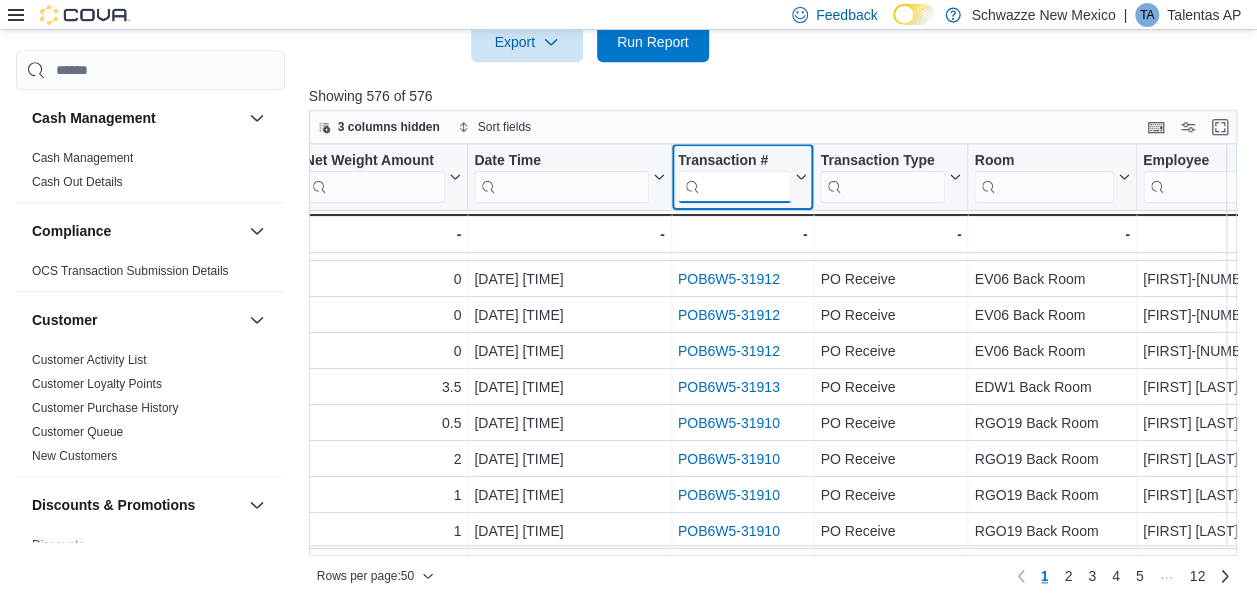 paste on "**********" 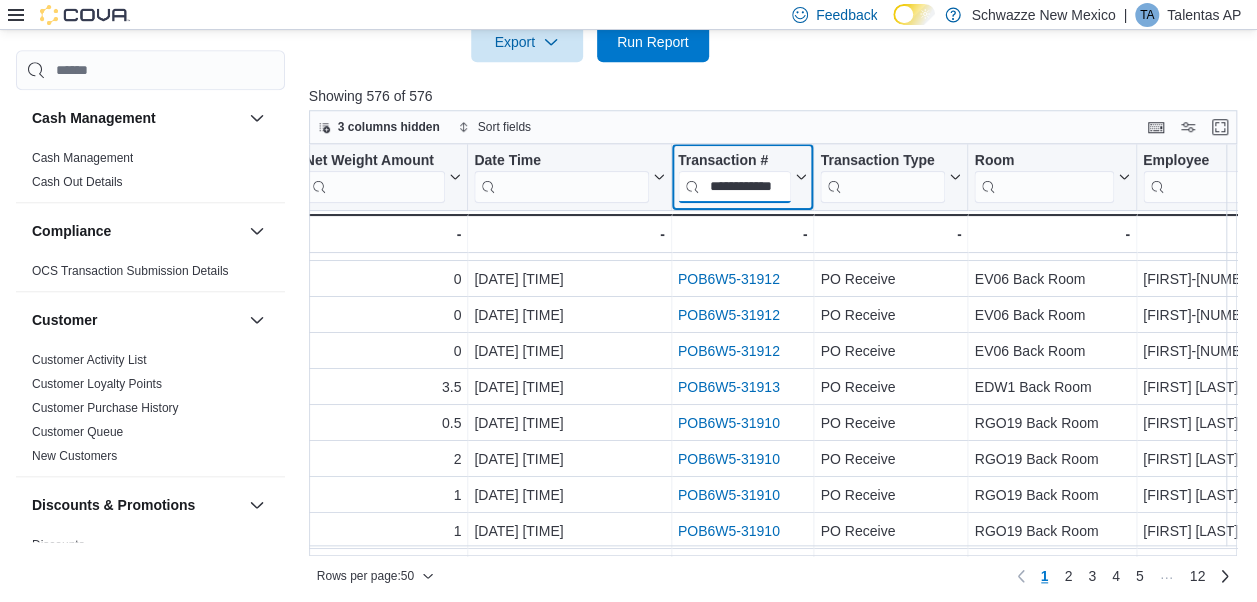 scroll, scrollTop: 0, scrollLeft: 28, axis: horizontal 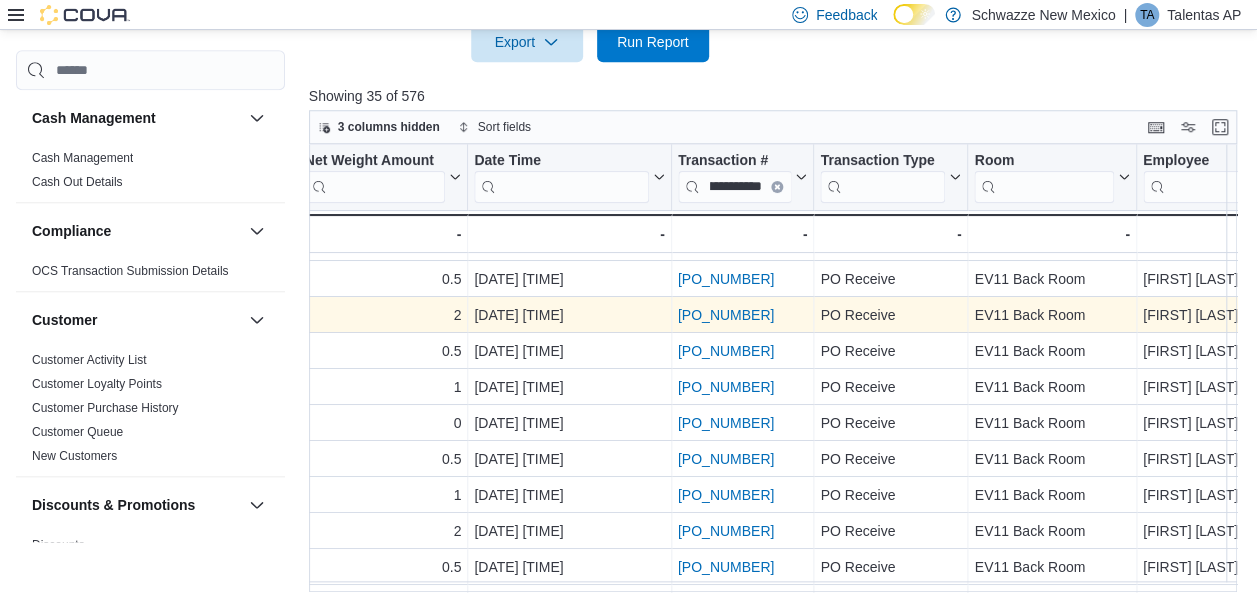 click on "POB6W5-31906 -  Transaction # URL, column 7, row 5" at bounding box center [742, 315] 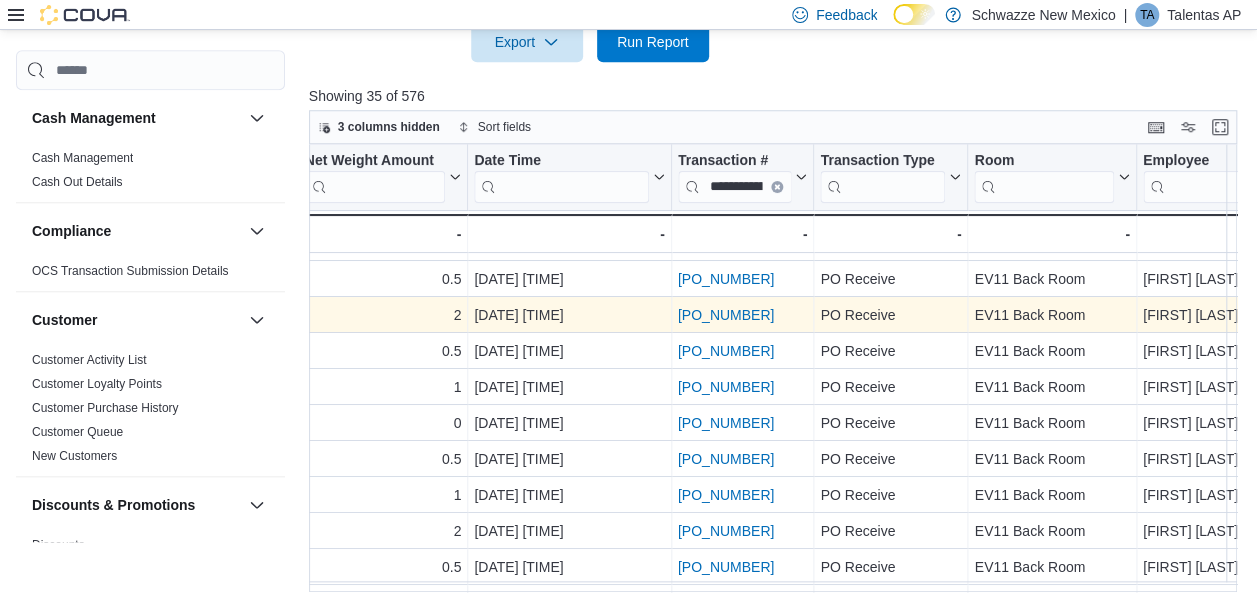 click on "POB6W5-31906" at bounding box center [725, 315] 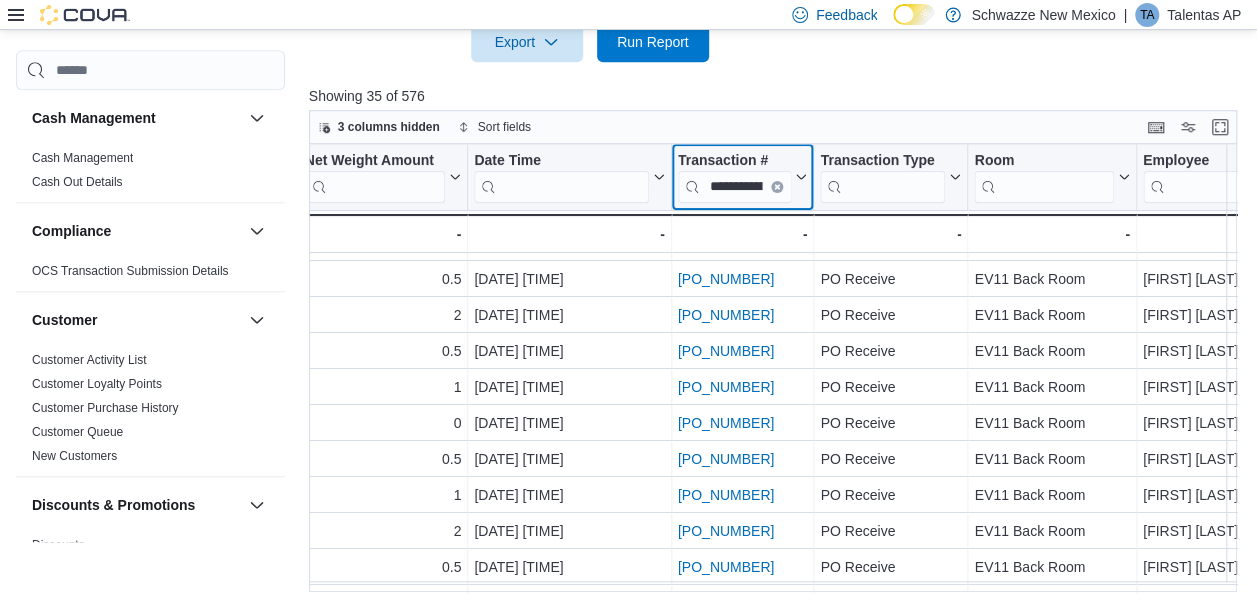 click on "**********" at bounding box center [734, 187] 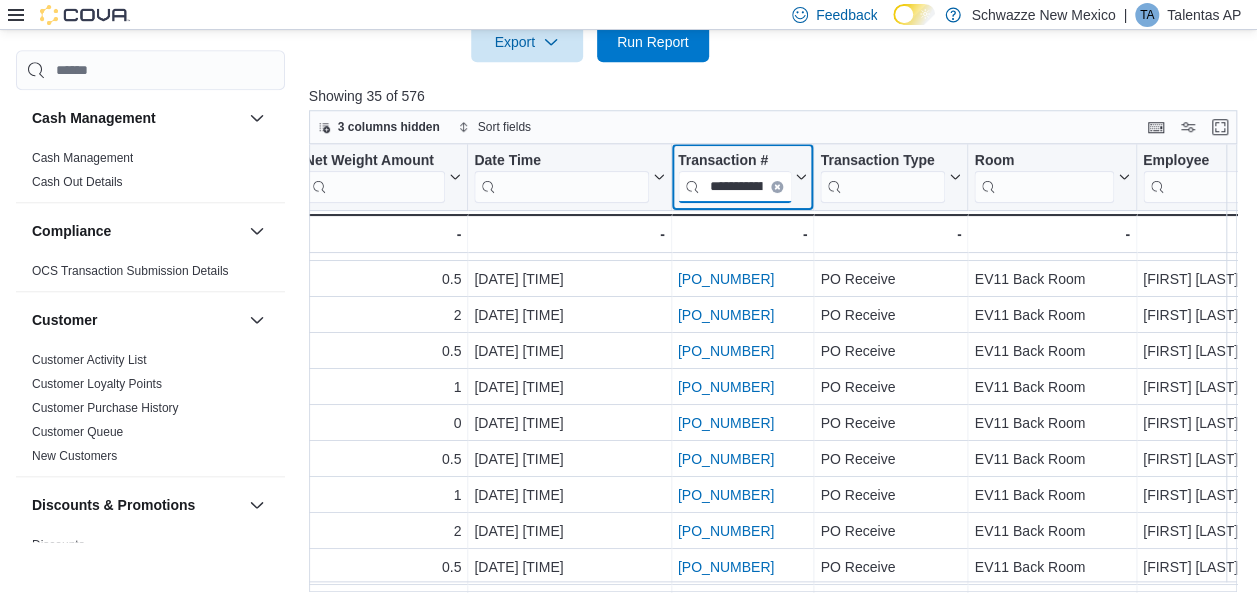 scroll, scrollTop: 0, scrollLeft: 46, axis: horizontal 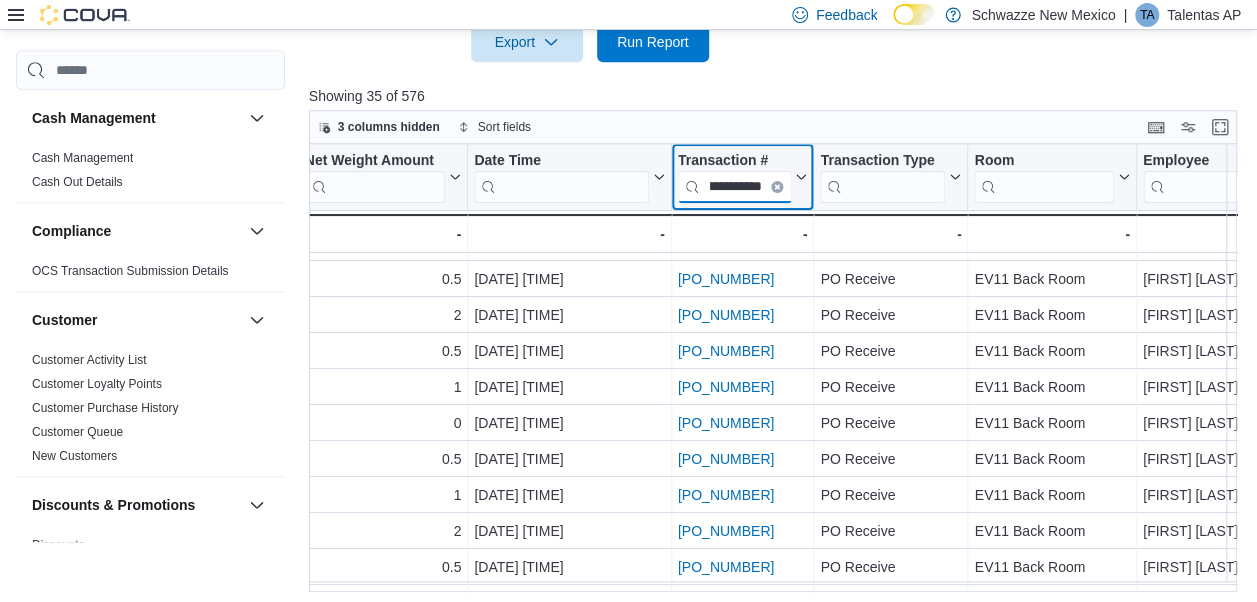 click on "**********" at bounding box center (734, 187) 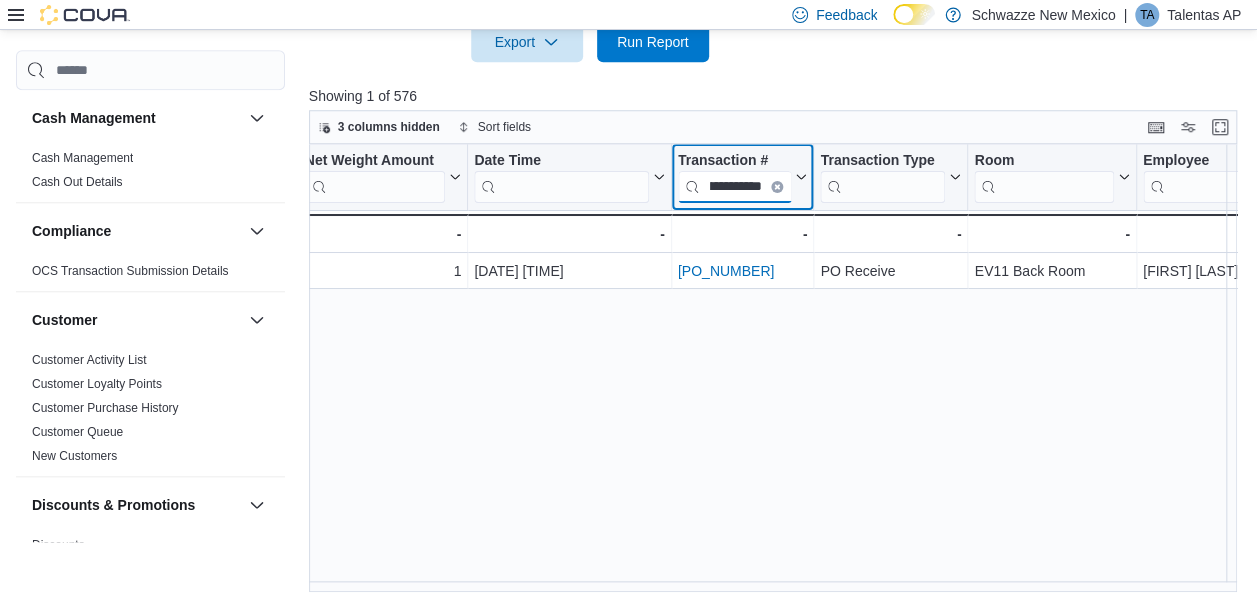 scroll, scrollTop: 0, scrollLeft: 939, axis: horizontal 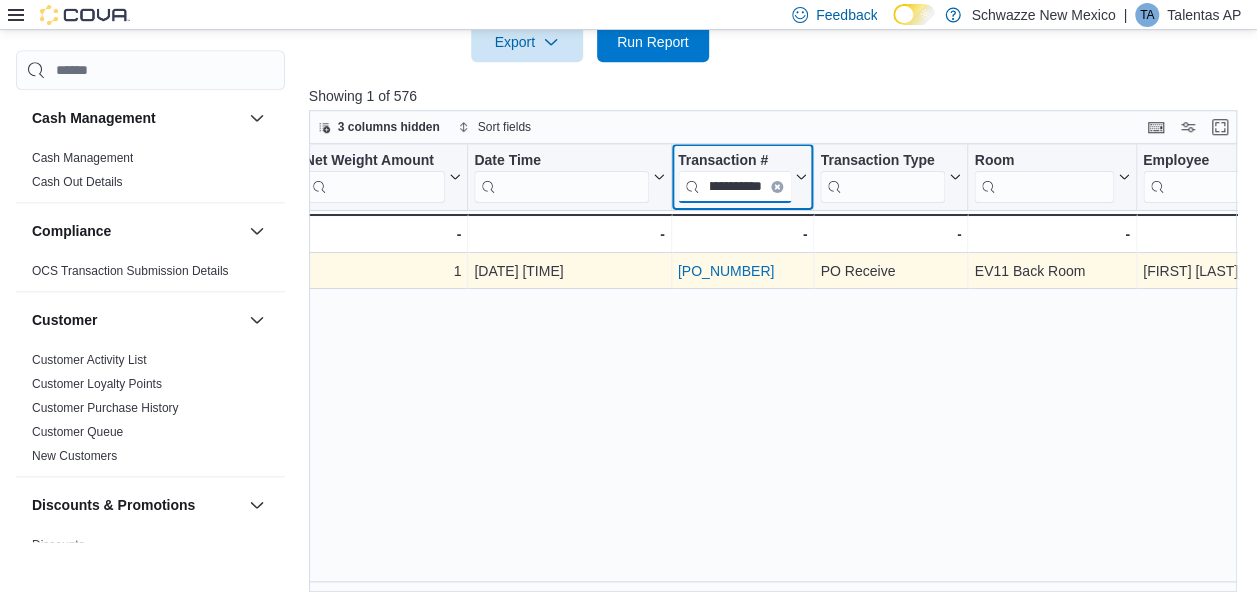 type on "**********" 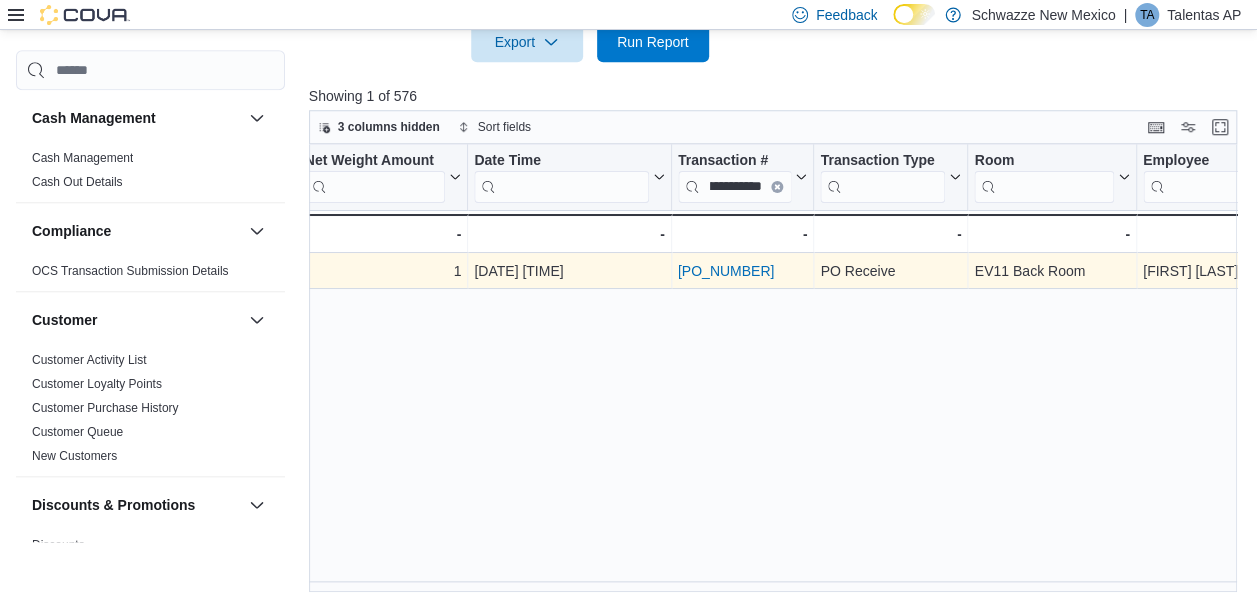 scroll, scrollTop: 0, scrollLeft: 0, axis: both 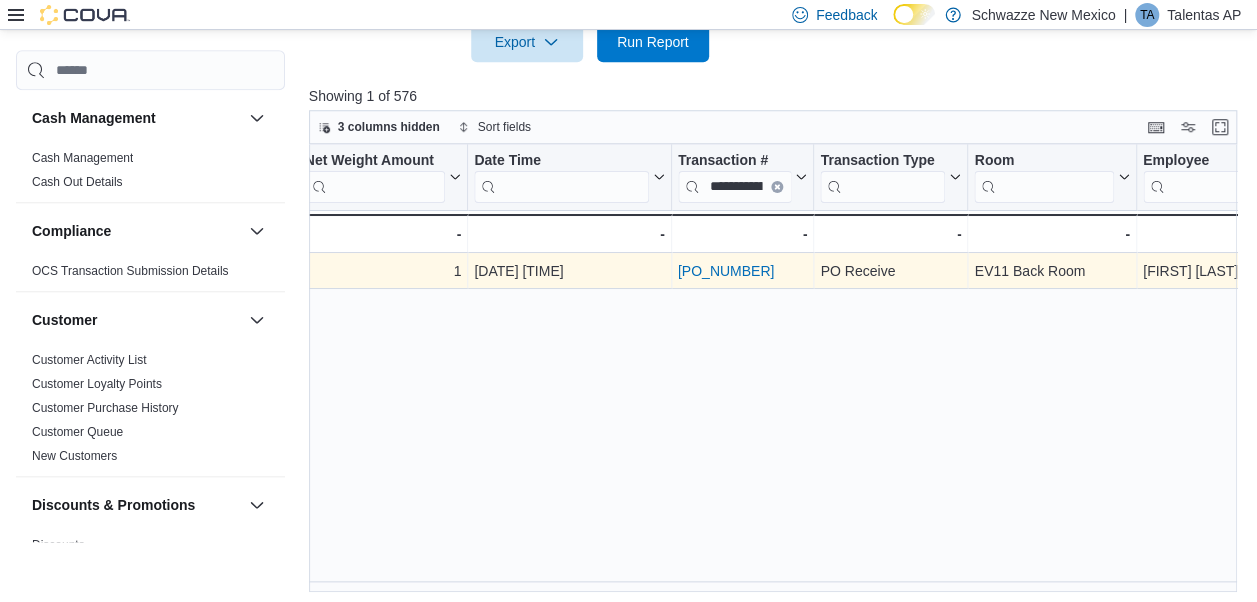 click on "POB6W5-31891" at bounding box center (725, 271) 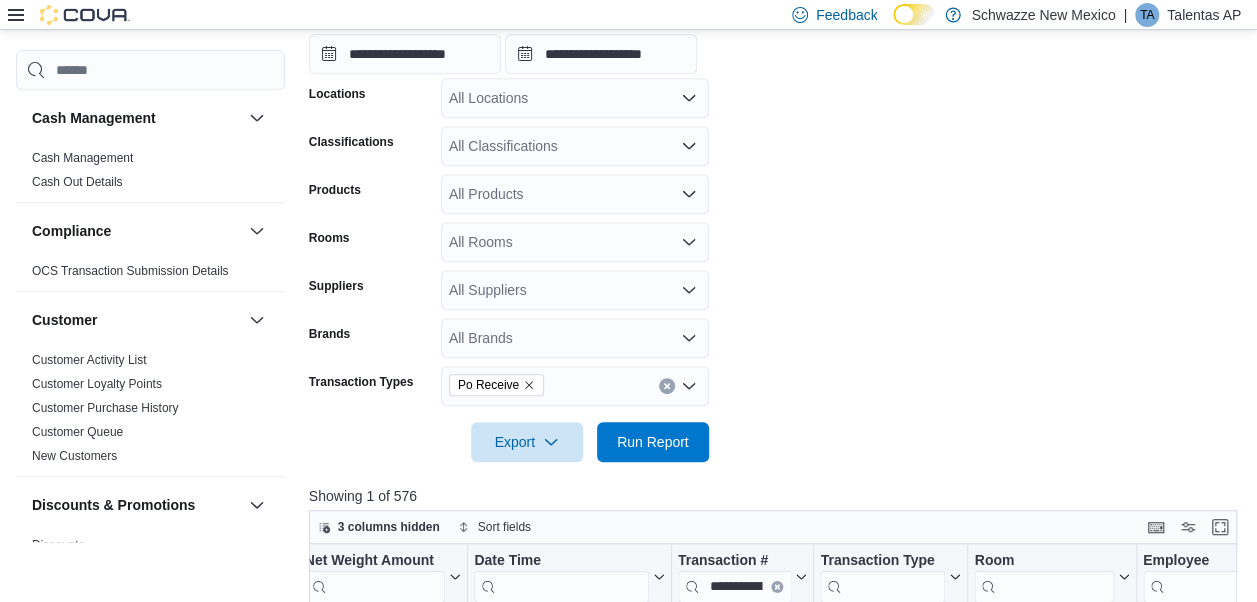 scroll, scrollTop: 0, scrollLeft: 0, axis: both 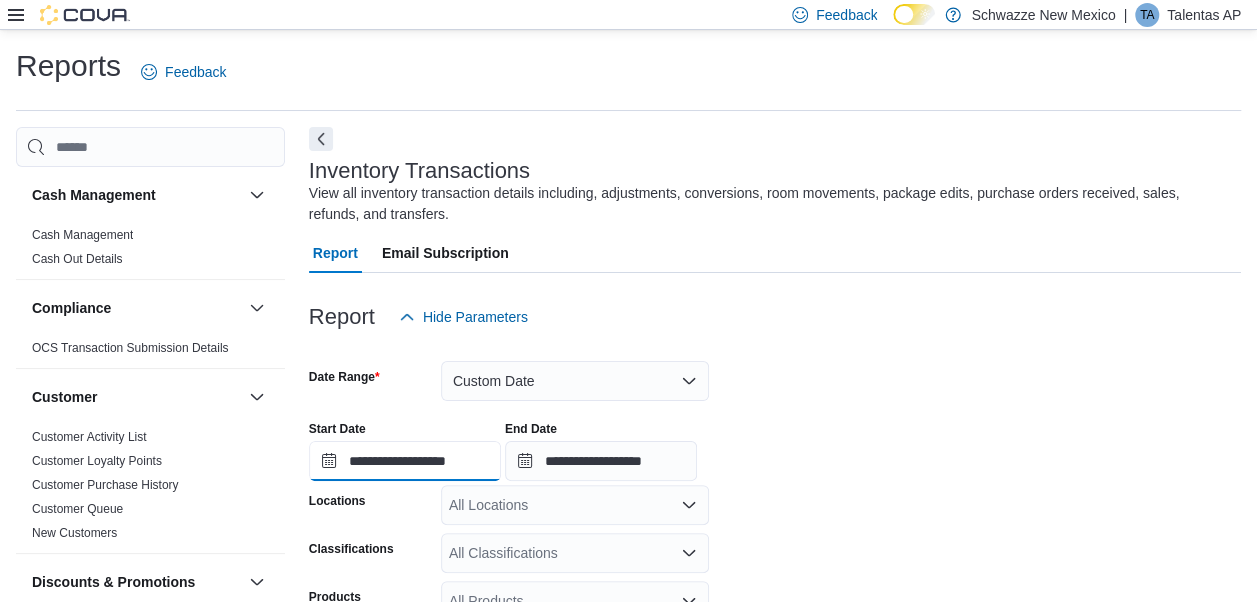 click on "**********" at bounding box center [405, 461] 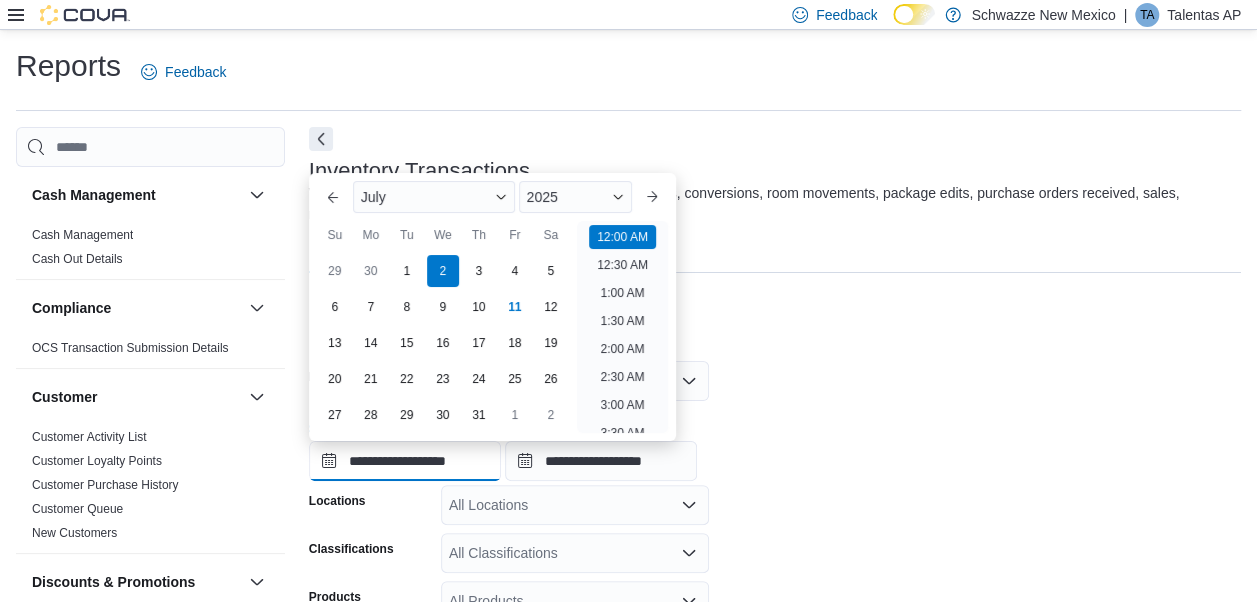 scroll, scrollTop: 62, scrollLeft: 0, axis: vertical 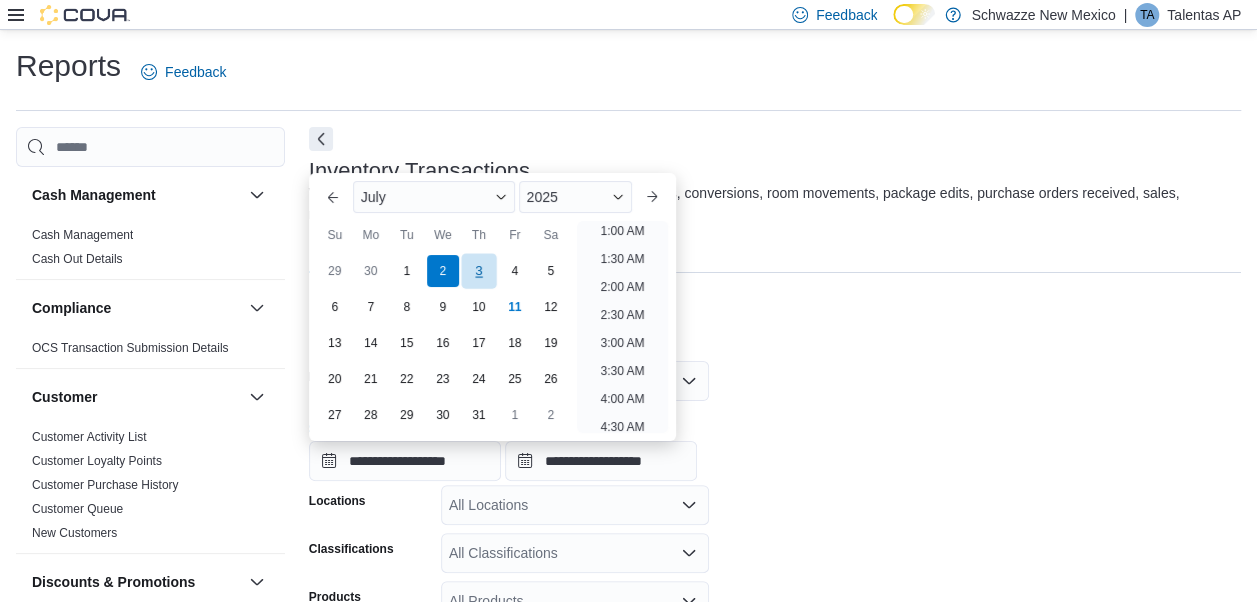 click on "3" at bounding box center (478, 270) 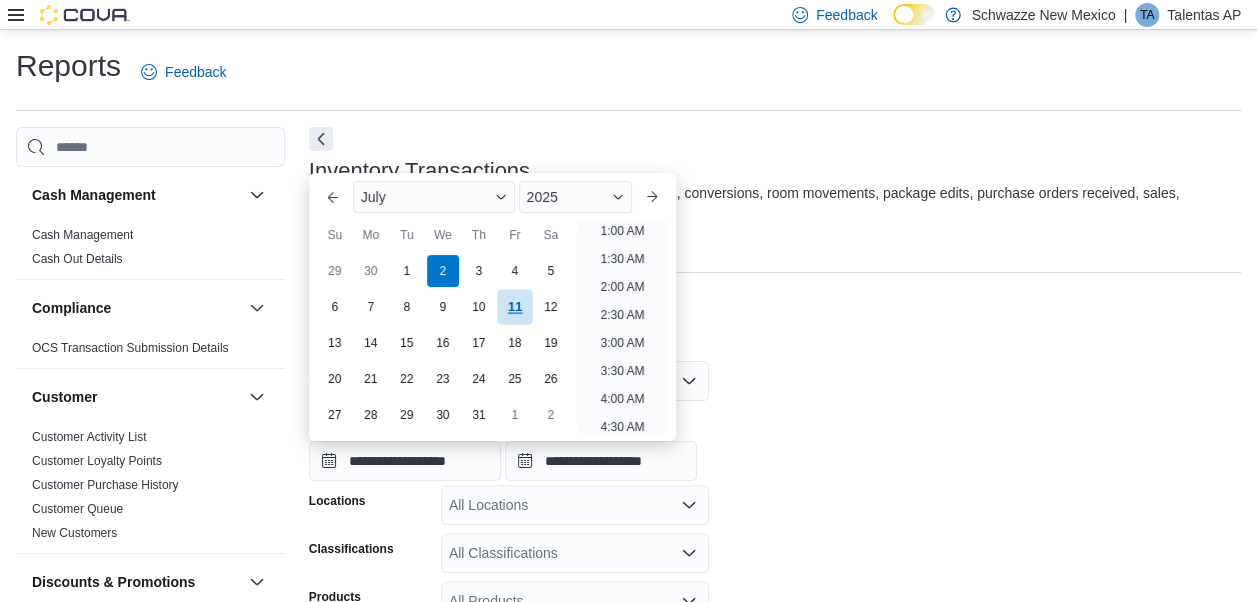 scroll, scrollTop: 4, scrollLeft: 0, axis: vertical 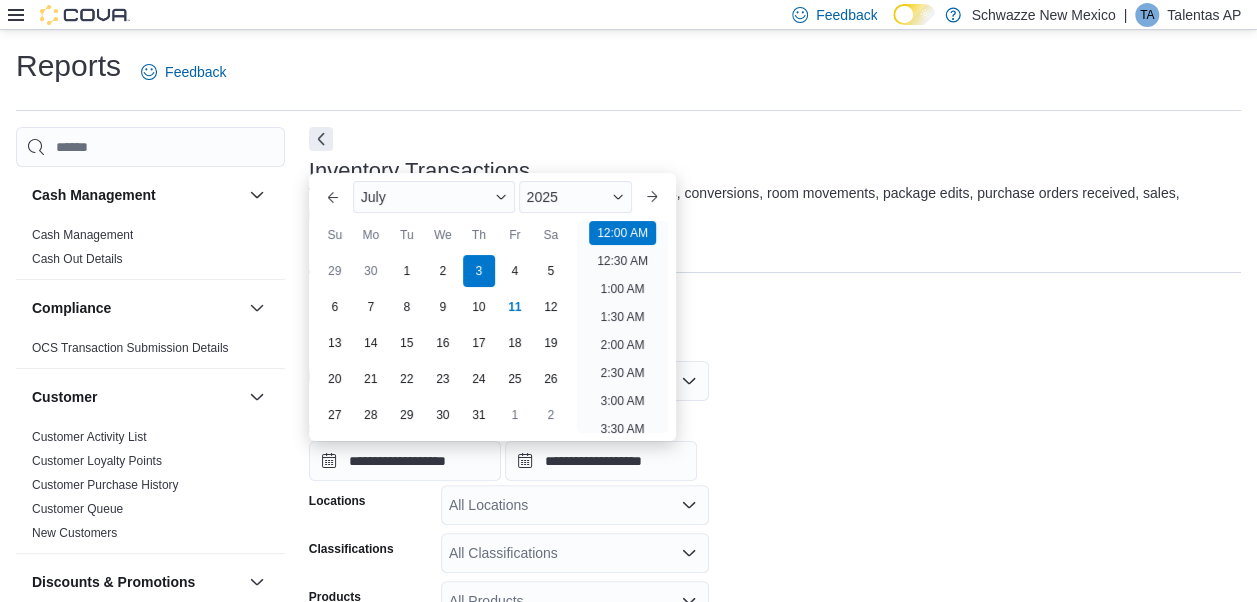 click on "**********" at bounding box center [775, 443] 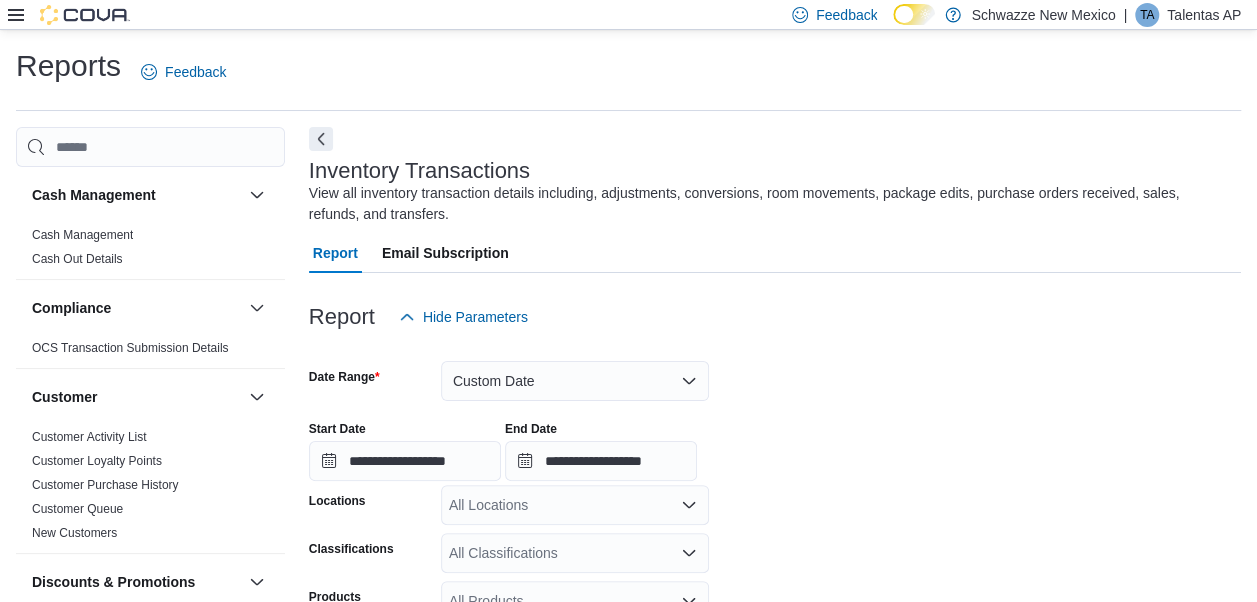 scroll, scrollTop: 500, scrollLeft: 0, axis: vertical 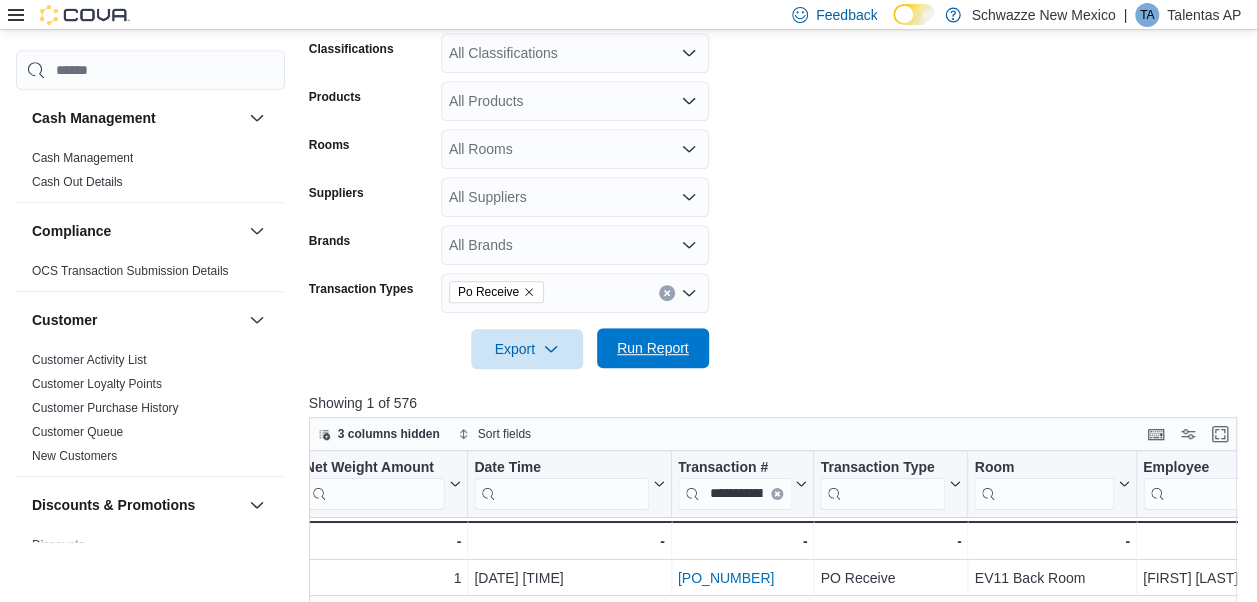 click on "Run Report" at bounding box center (653, 348) 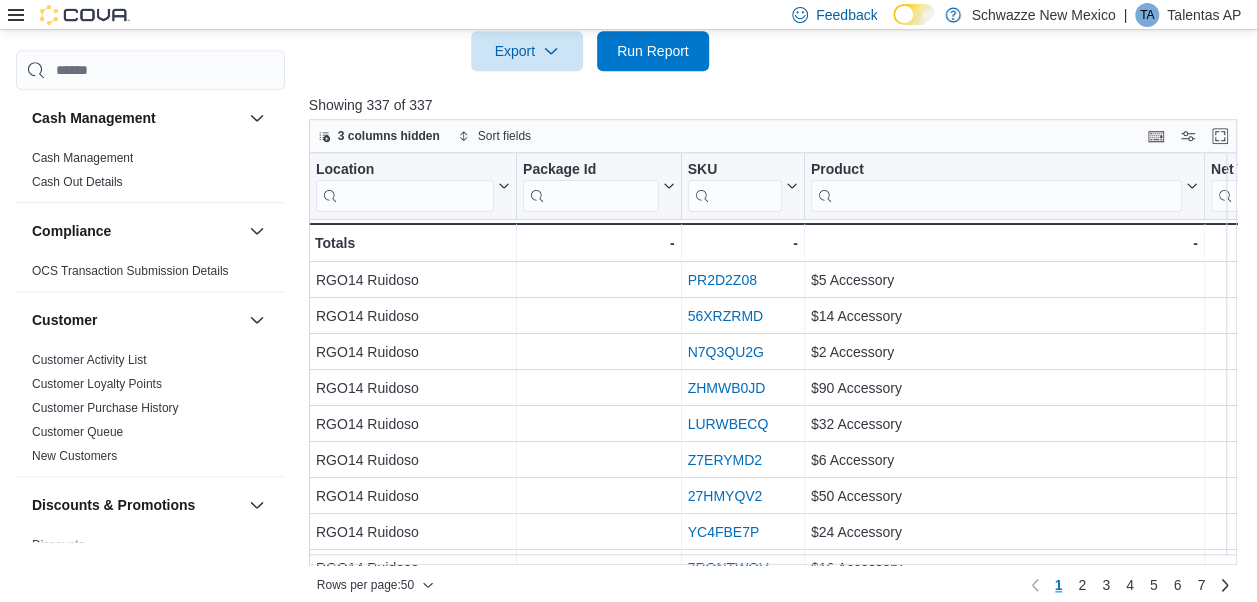 scroll, scrollTop: 800, scrollLeft: 0, axis: vertical 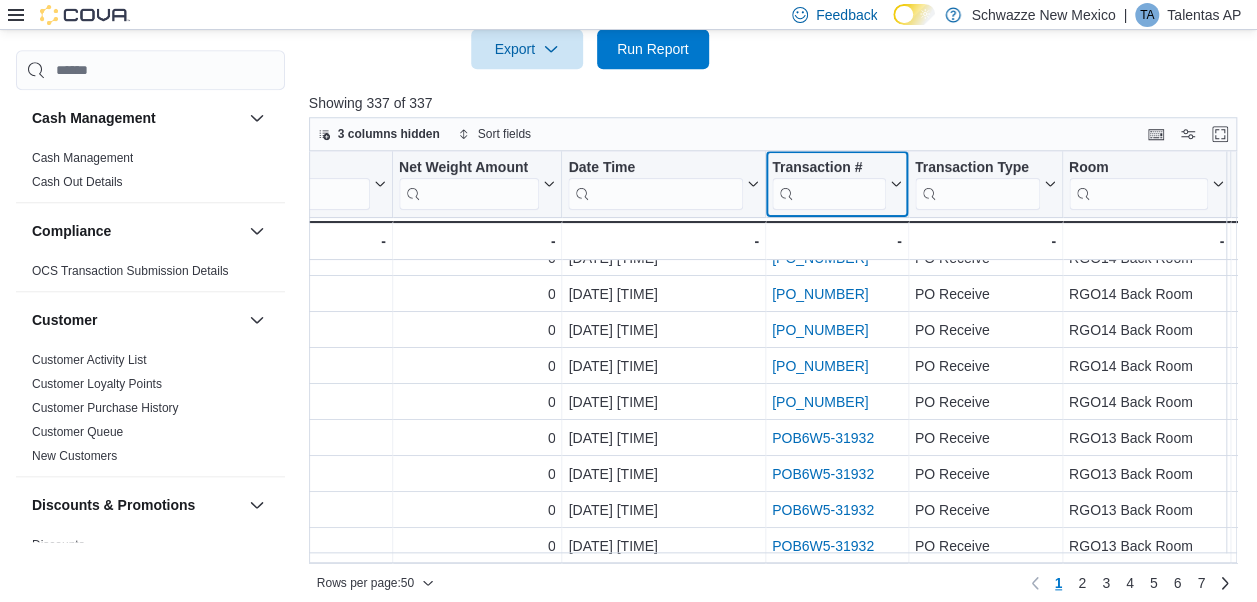 click at bounding box center (829, 194) 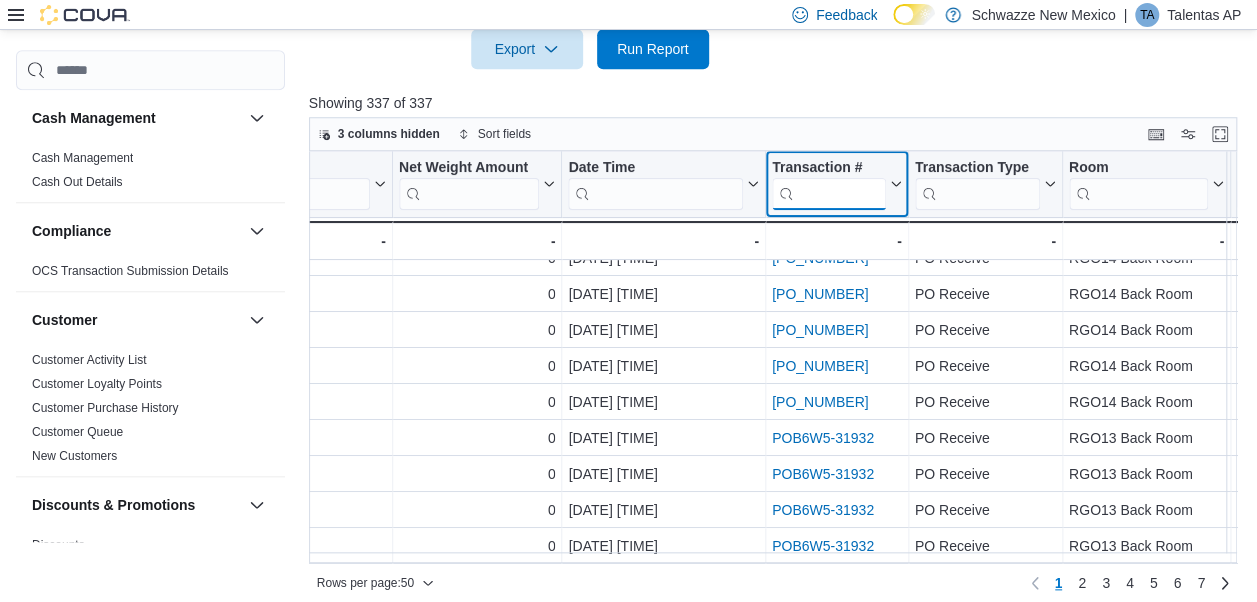 paste on "**********" 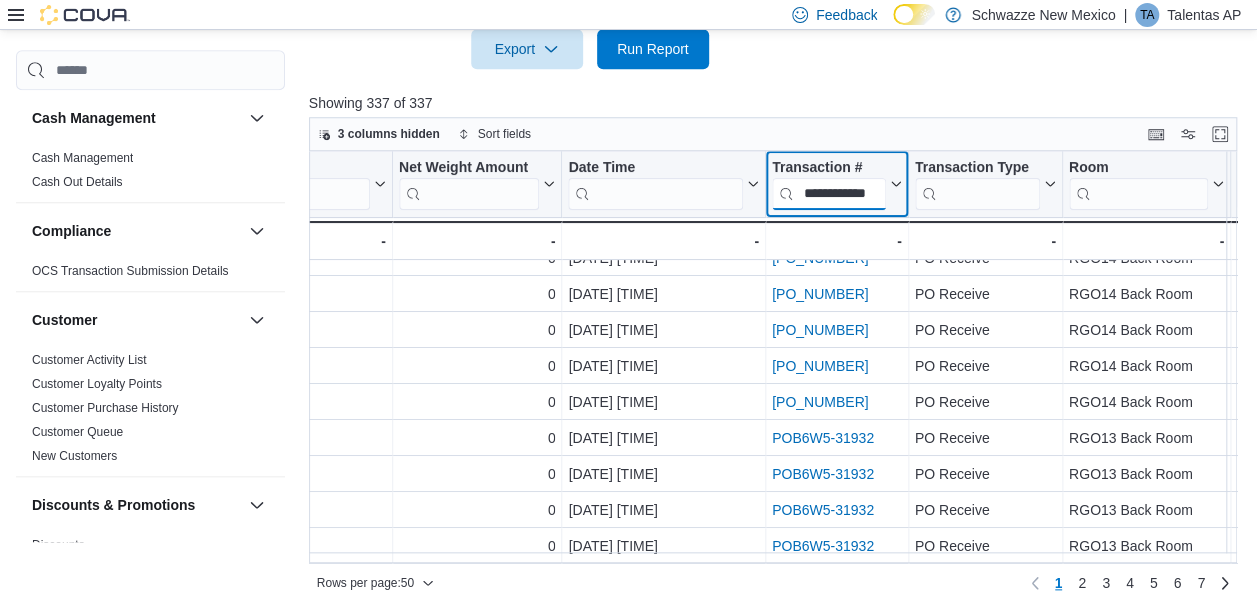 scroll, scrollTop: 0, scrollLeft: 27, axis: horizontal 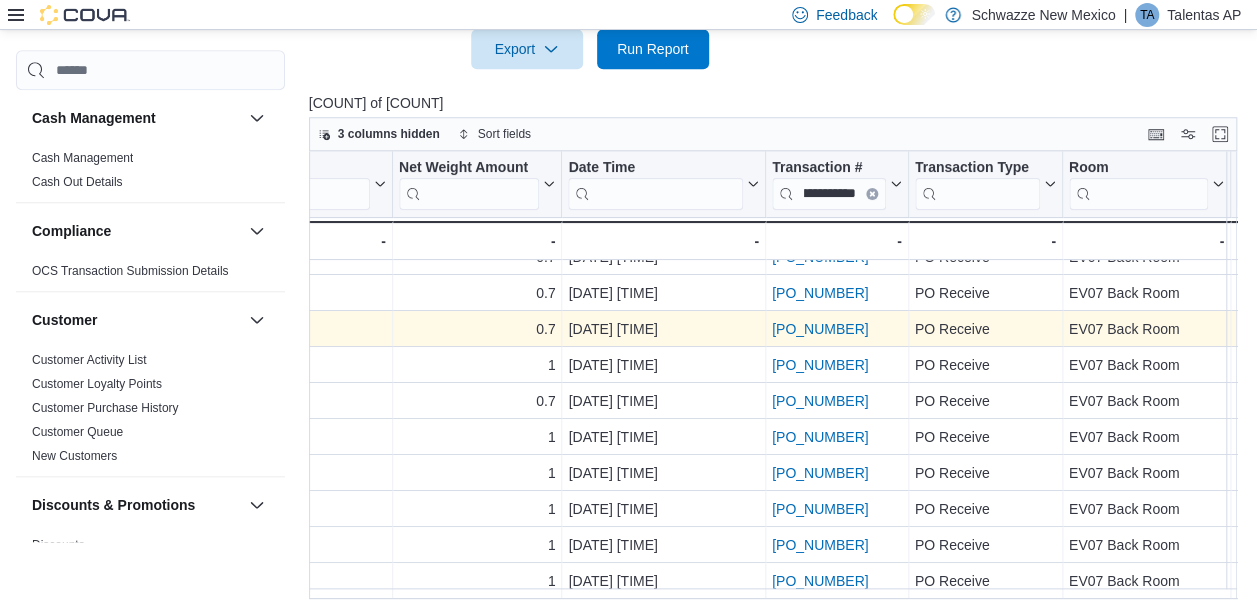 click on "POB6W5-31929" at bounding box center (837, 329) 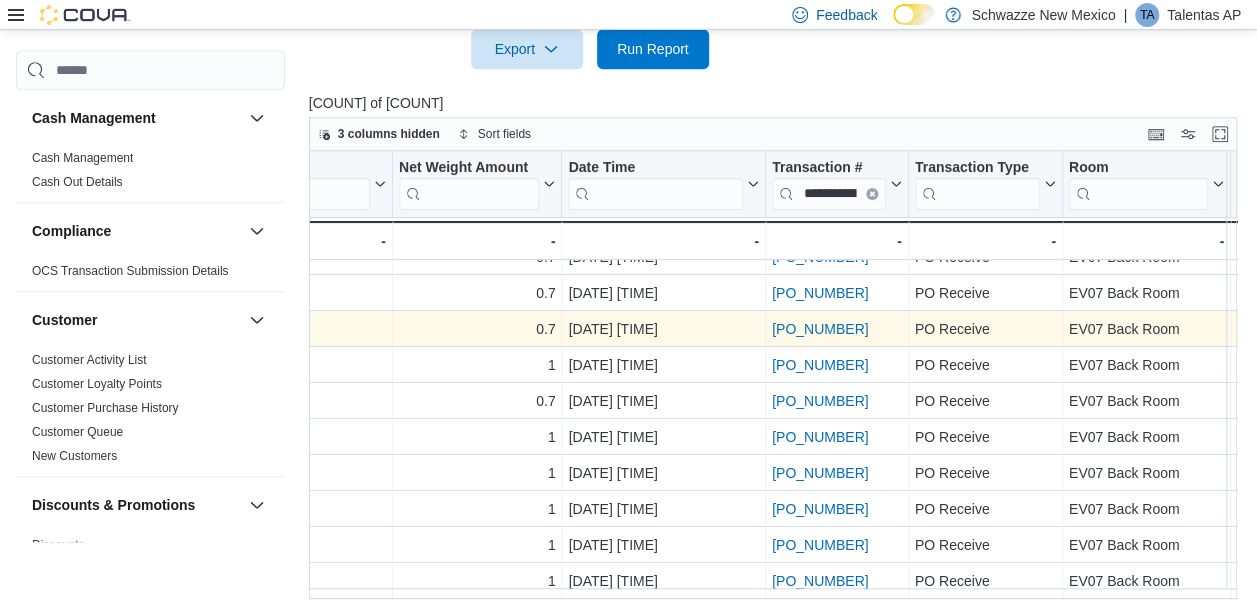 click on "POB6W5-31929" at bounding box center [820, 329] 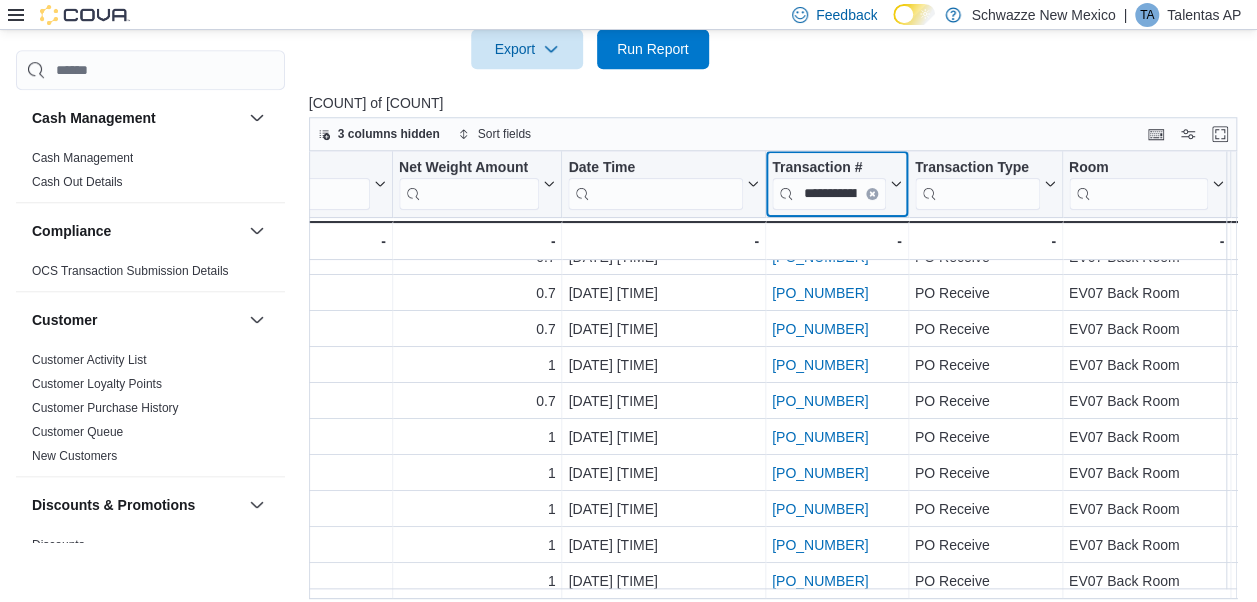 click on "**********" at bounding box center [829, 194] 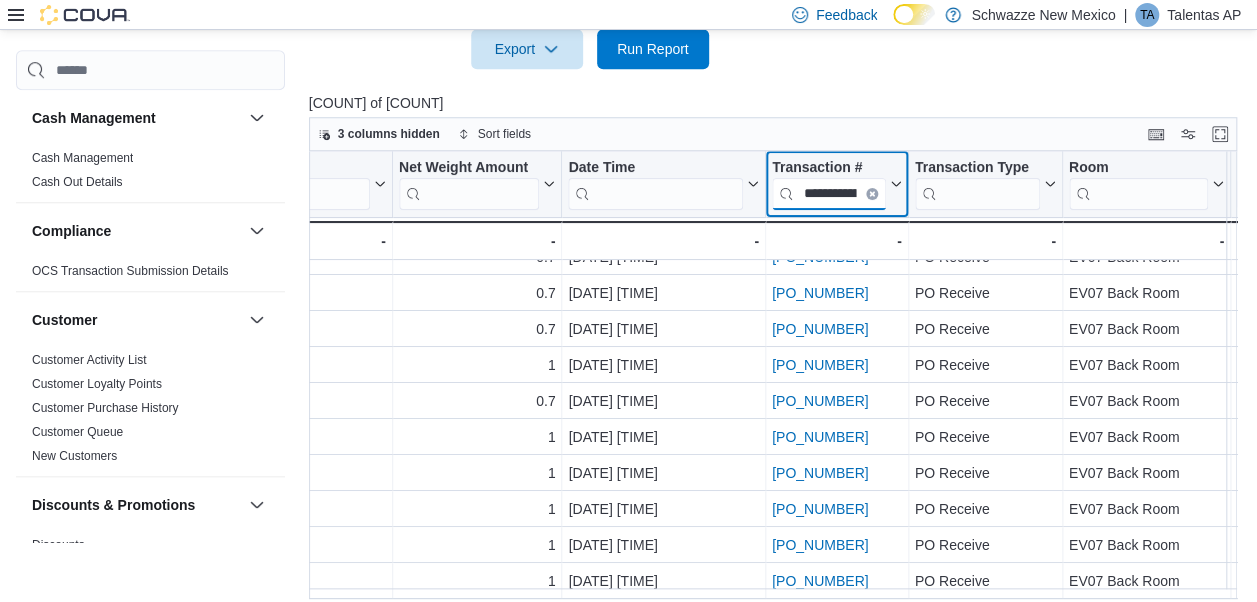 scroll, scrollTop: 0, scrollLeft: 46, axis: horizontal 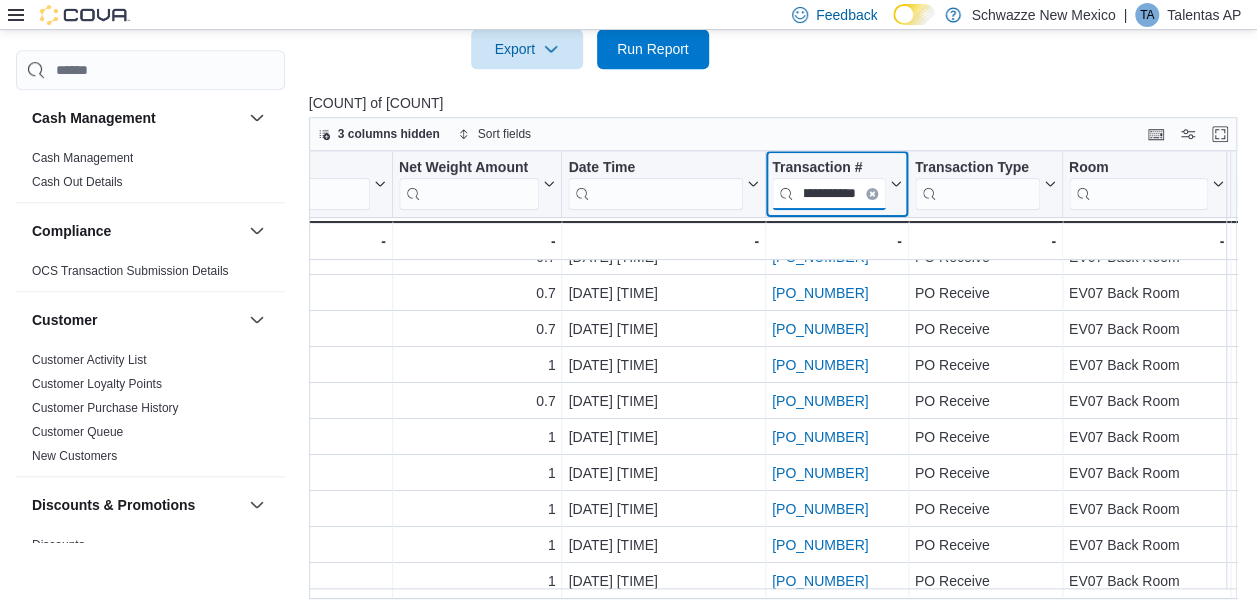 click on "**********" at bounding box center [829, 194] 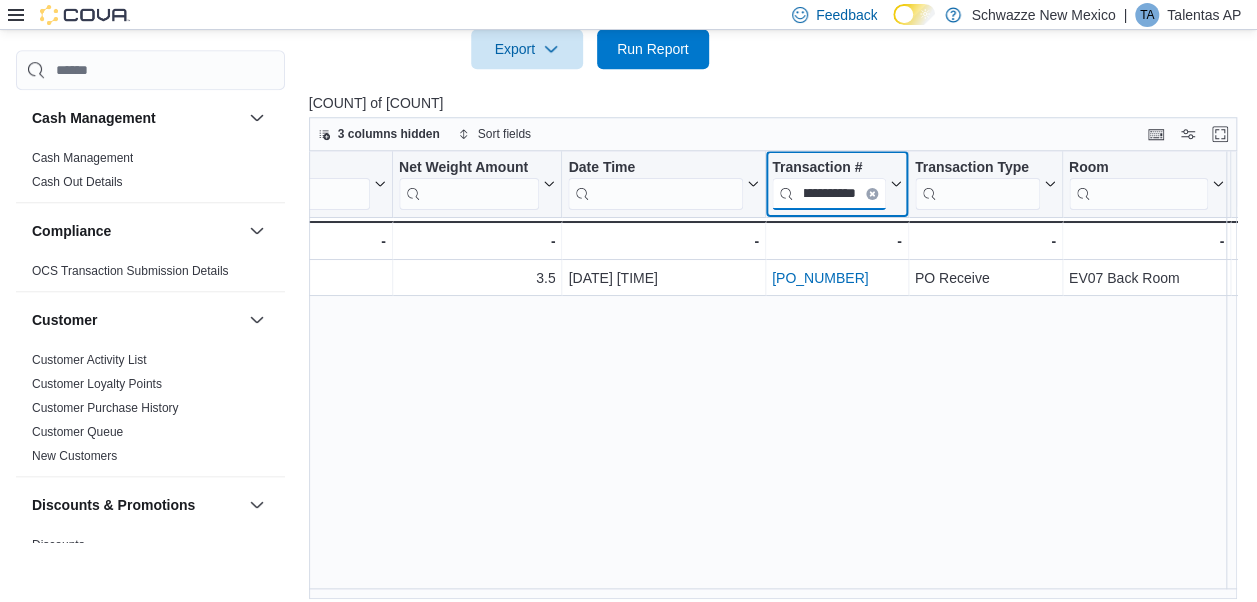 scroll, scrollTop: 0, scrollLeft: 812, axis: horizontal 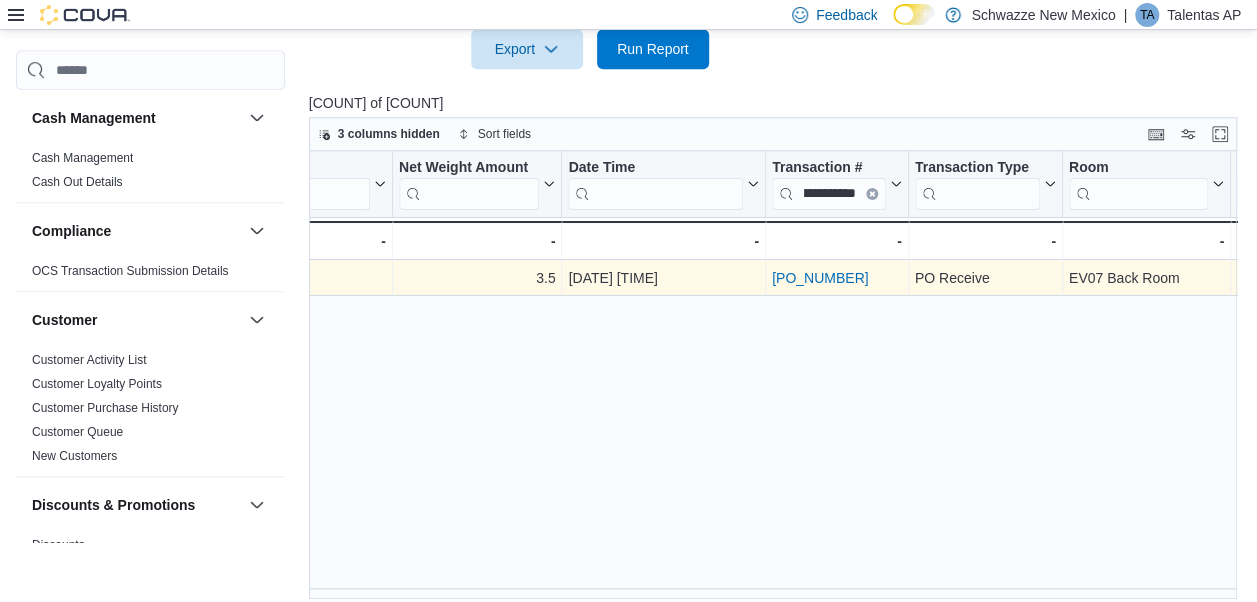 click on "POB6W5-31928" at bounding box center [820, 278] 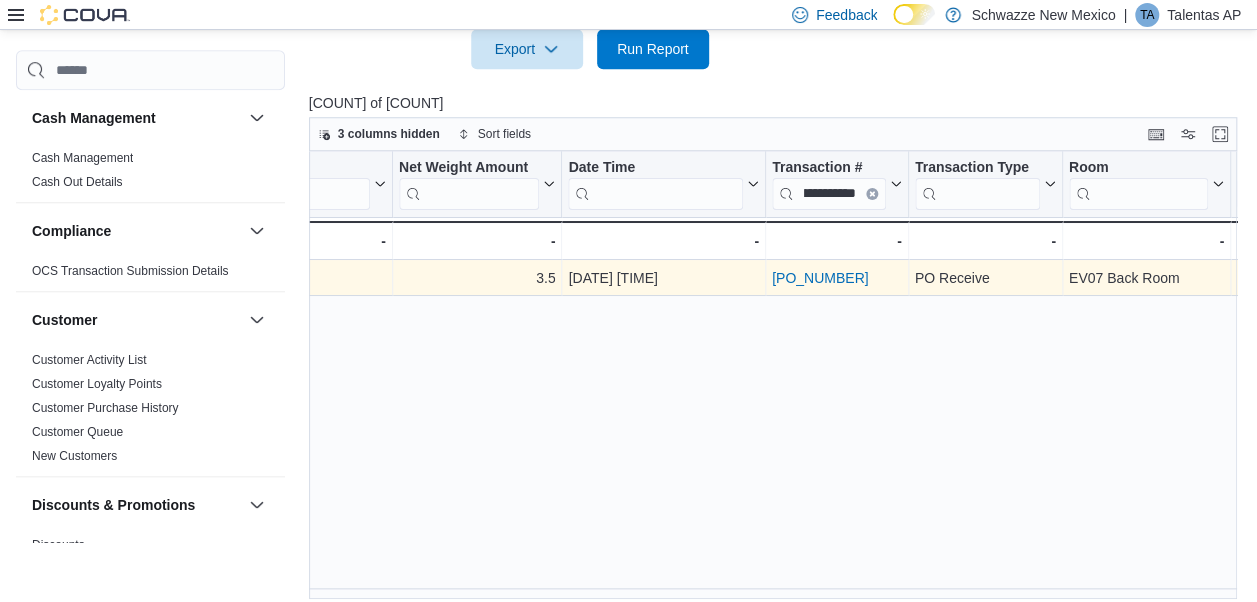 scroll, scrollTop: 0, scrollLeft: 0, axis: both 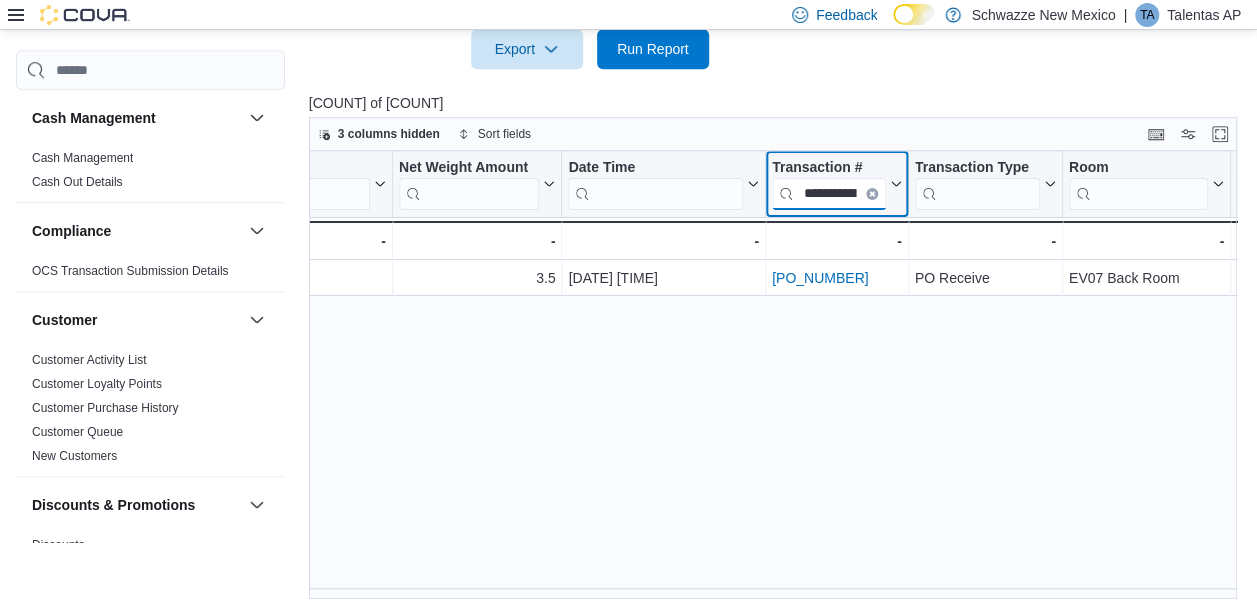 click on "**********" at bounding box center [829, 194] 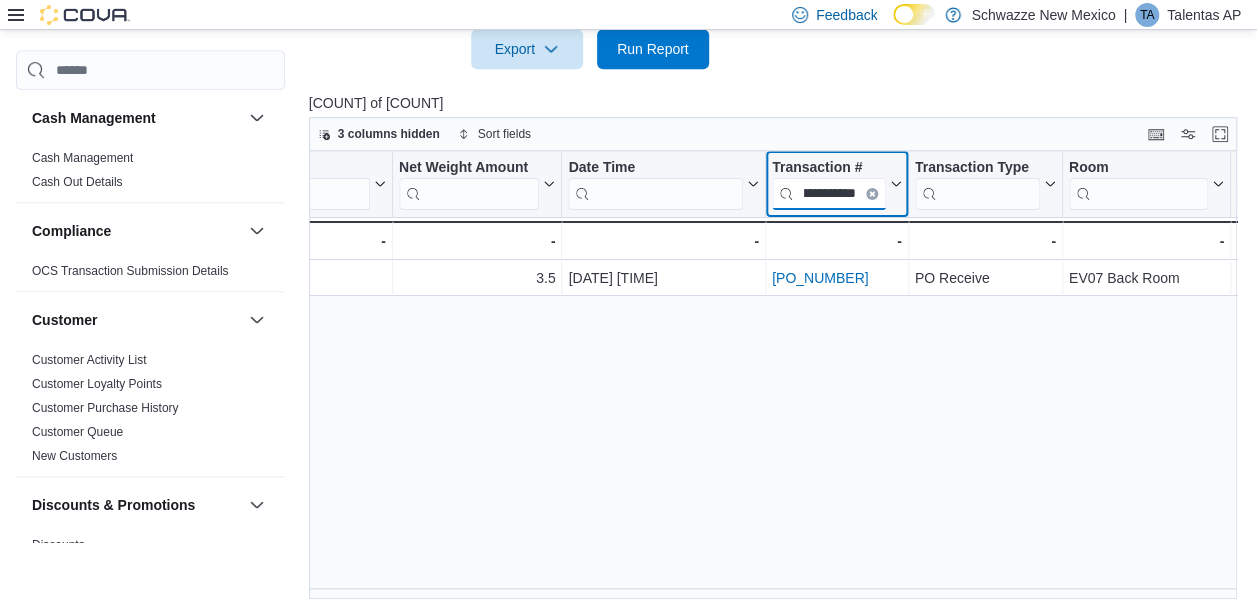 click on "**********" at bounding box center (829, 194) 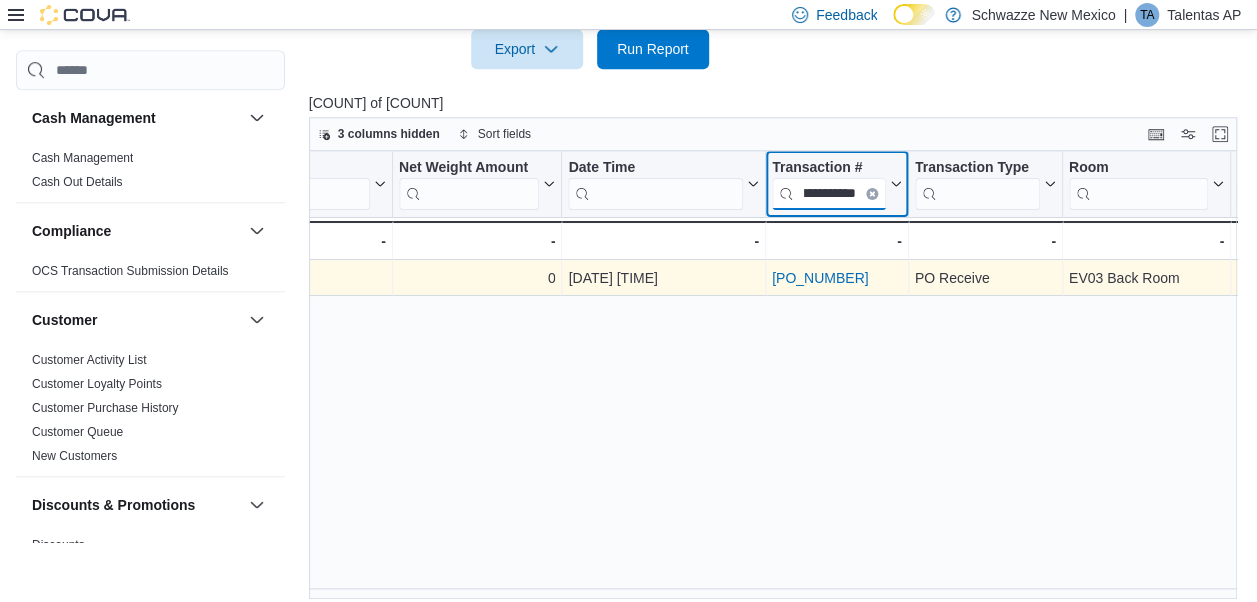 type on "**********" 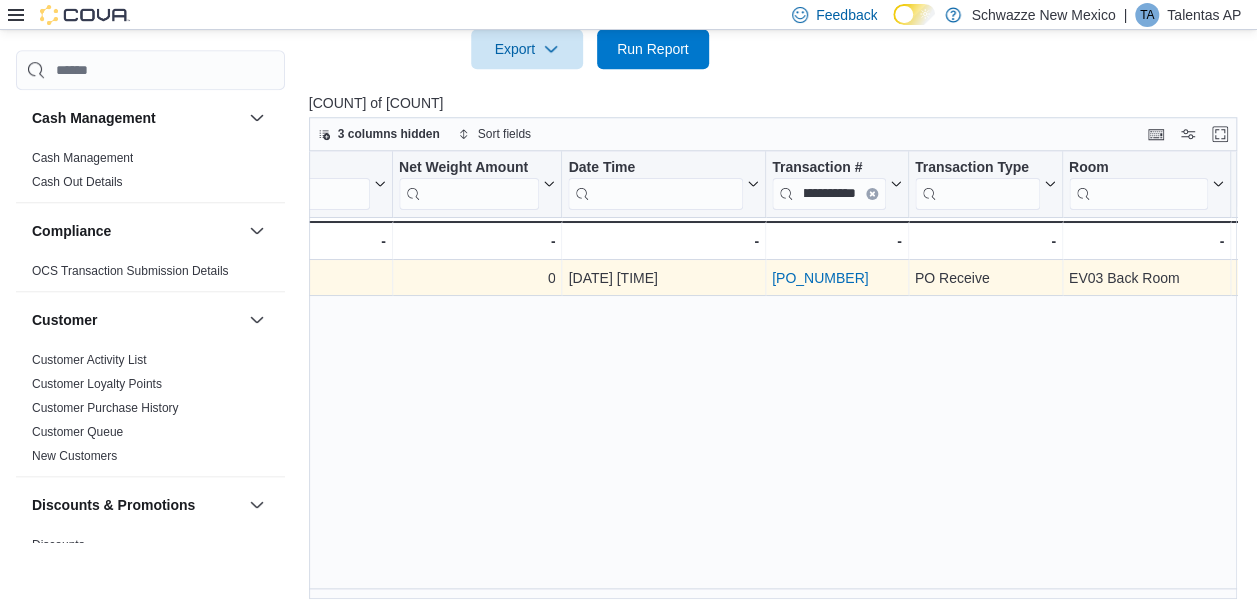 click on "POB6W5-31926" at bounding box center (820, 278) 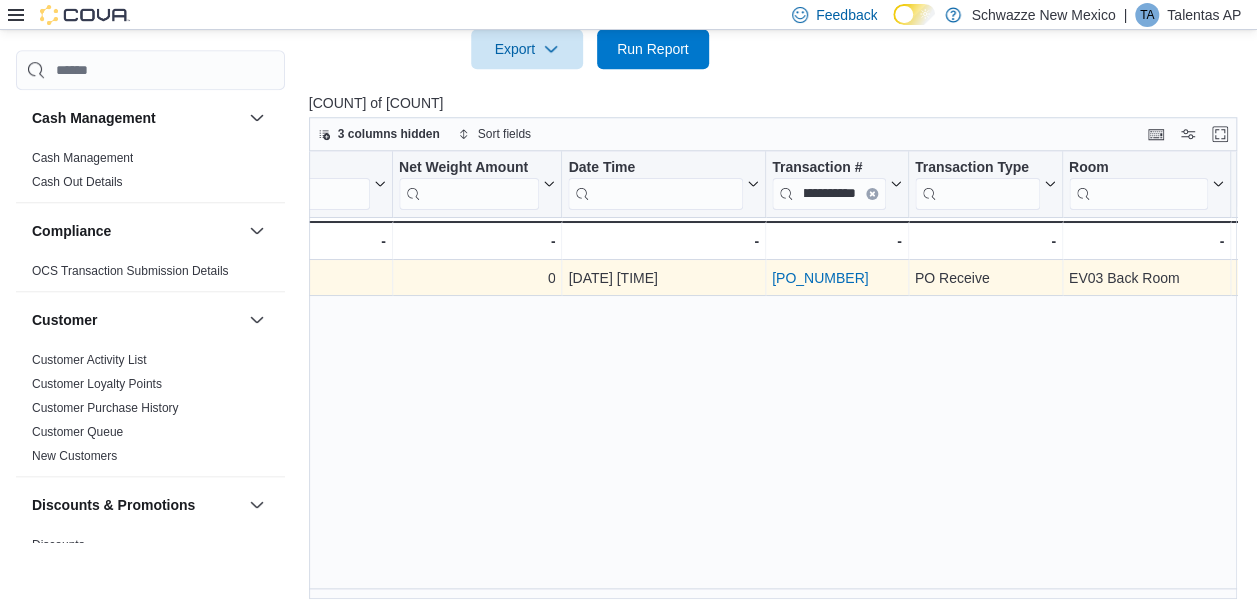 scroll, scrollTop: 0, scrollLeft: 0, axis: both 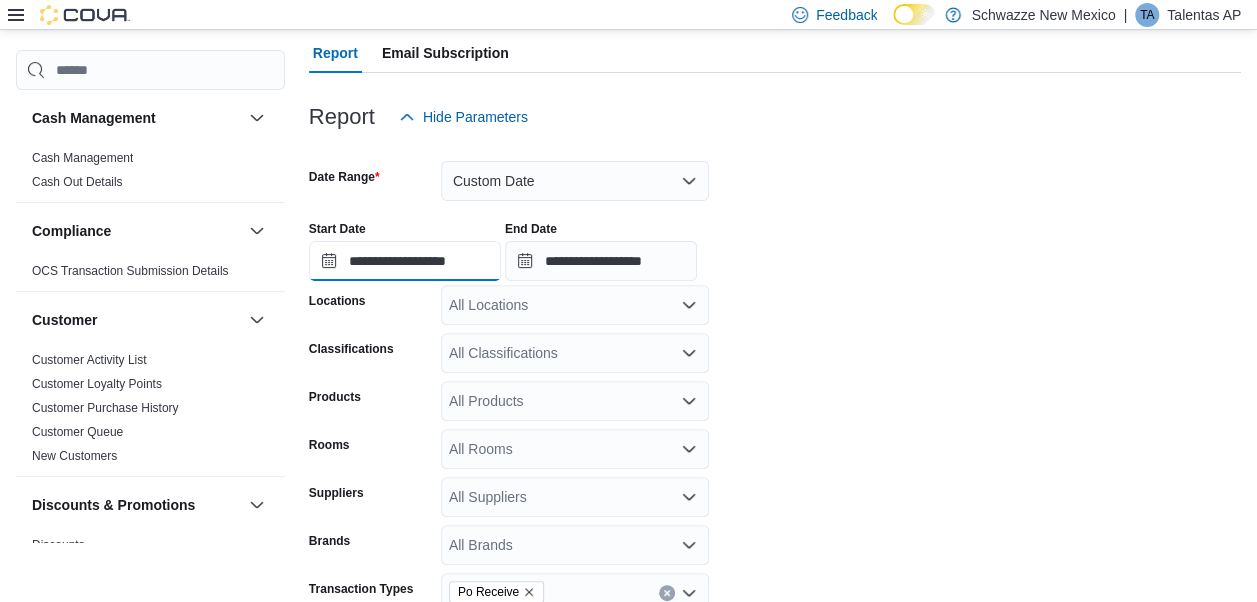 click on "**********" at bounding box center (405, 261) 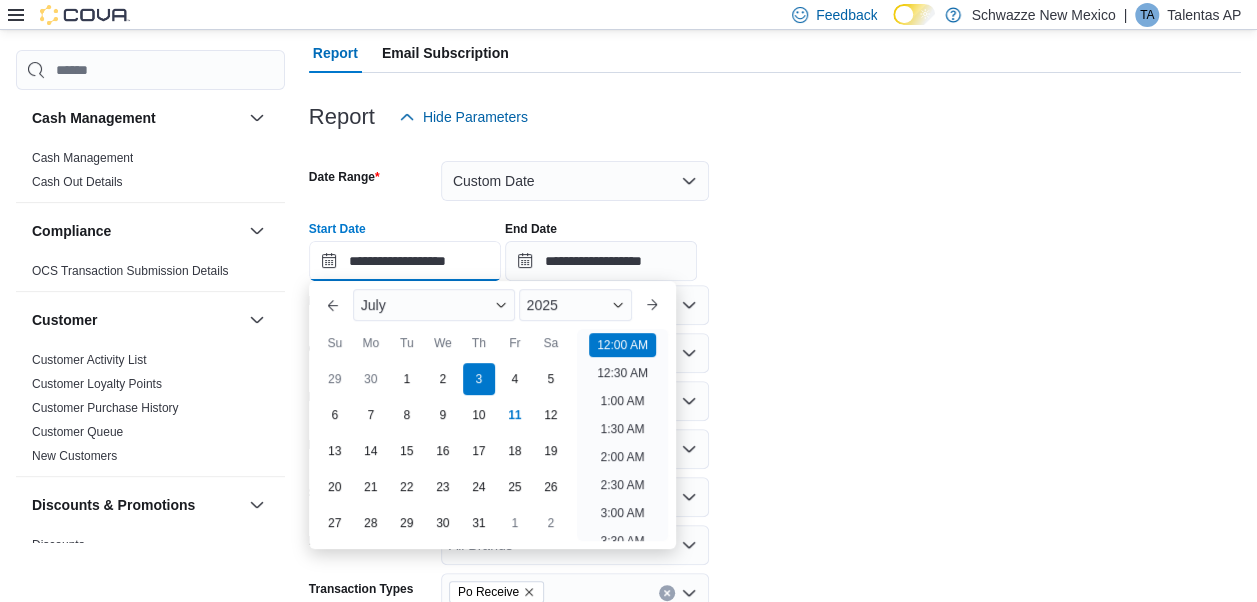 scroll, scrollTop: 62, scrollLeft: 0, axis: vertical 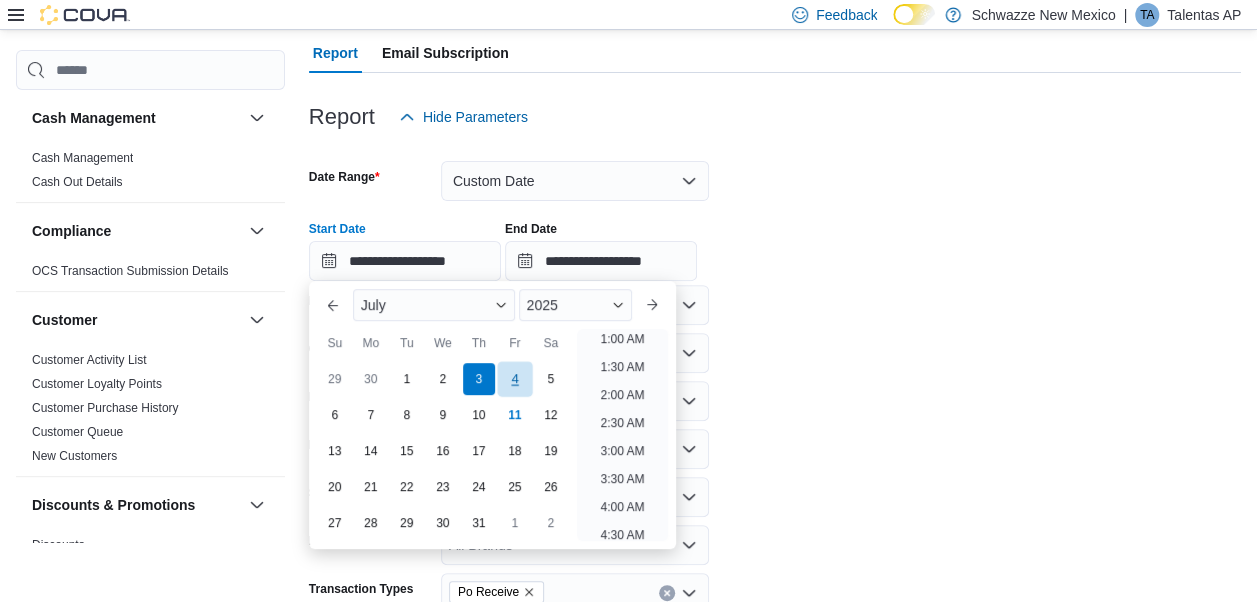 click on "4" at bounding box center (514, 378) 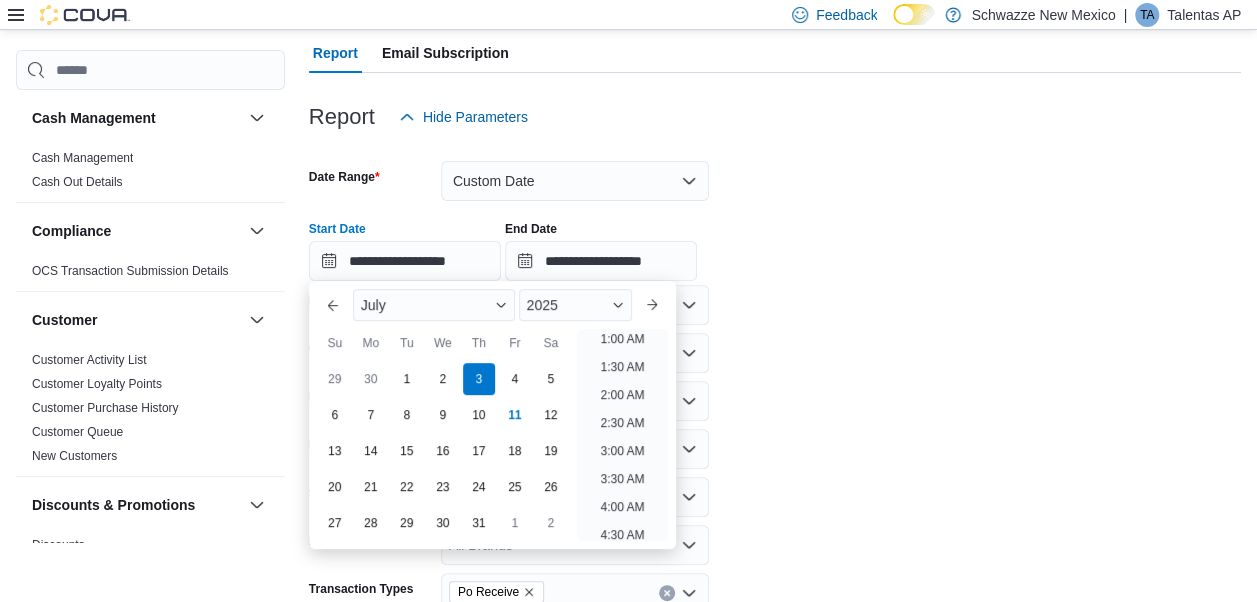 type on "**********" 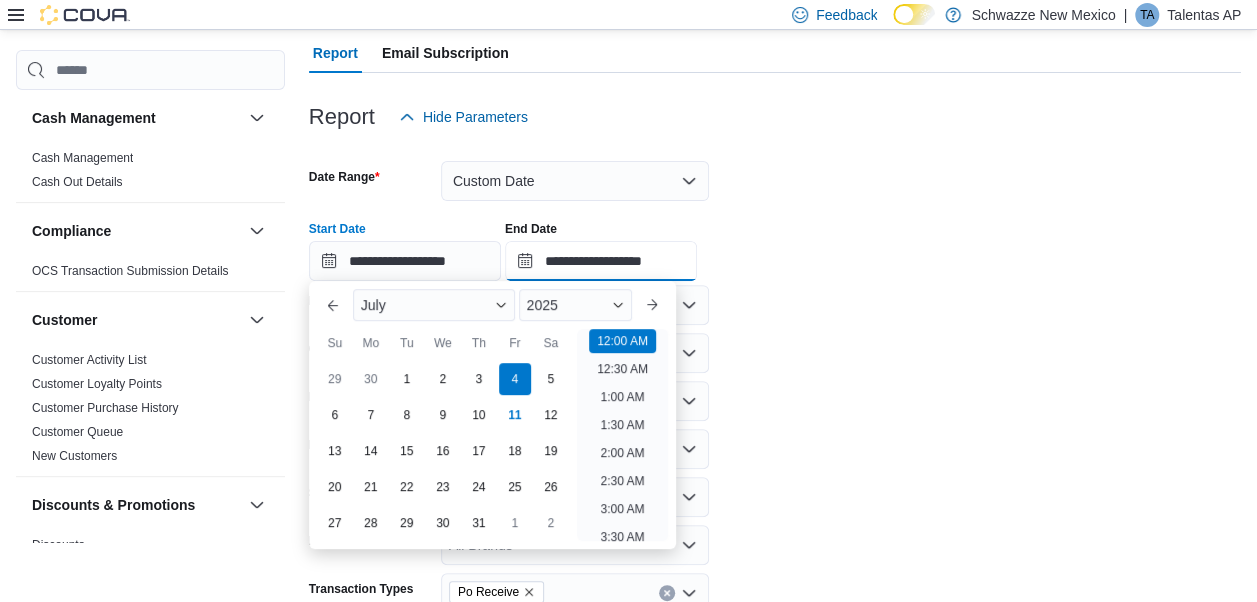 click on "**********" at bounding box center (601, 261) 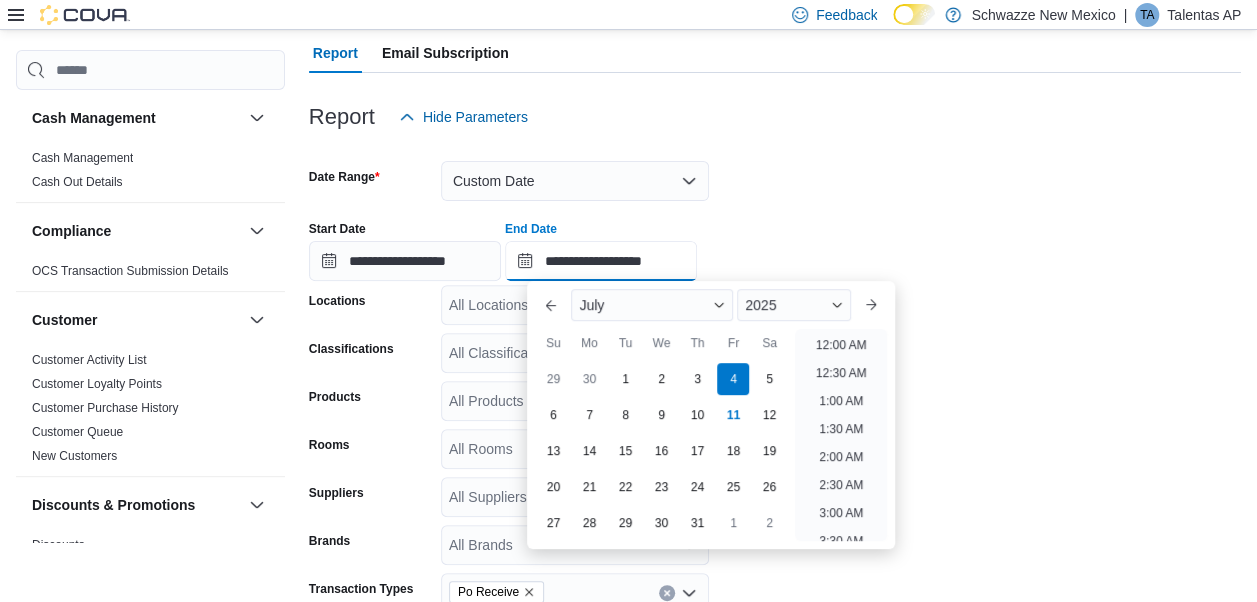 scroll, scrollTop: 1136, scrollLeft: 0, axis: vertical 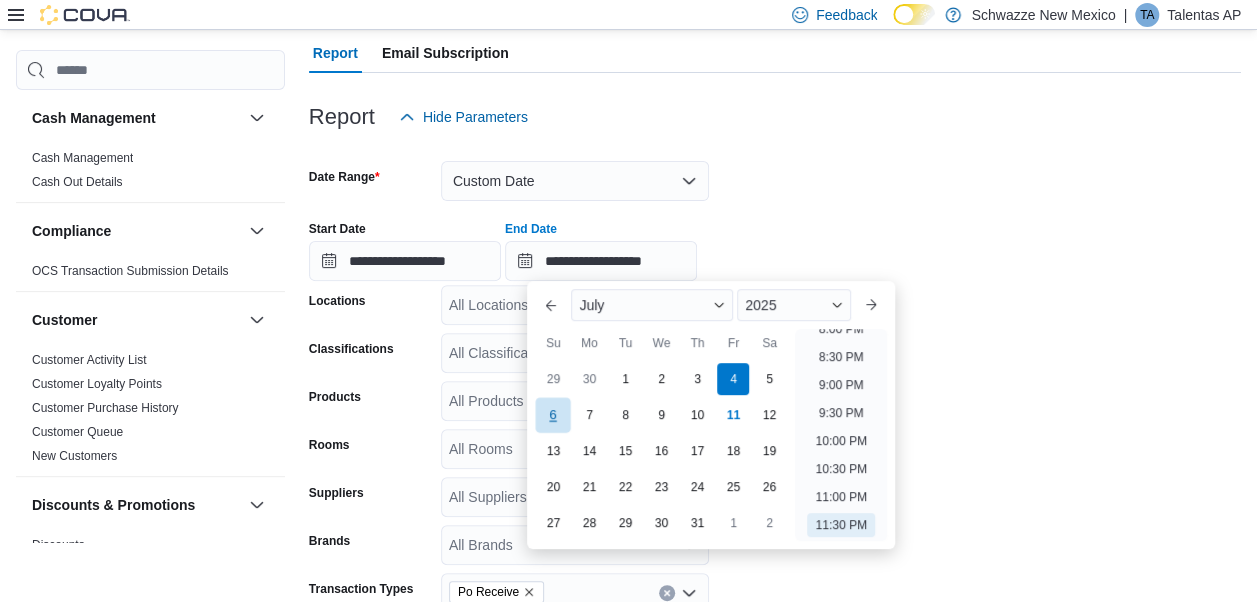 click on "6" at bounding box center (553, 414) 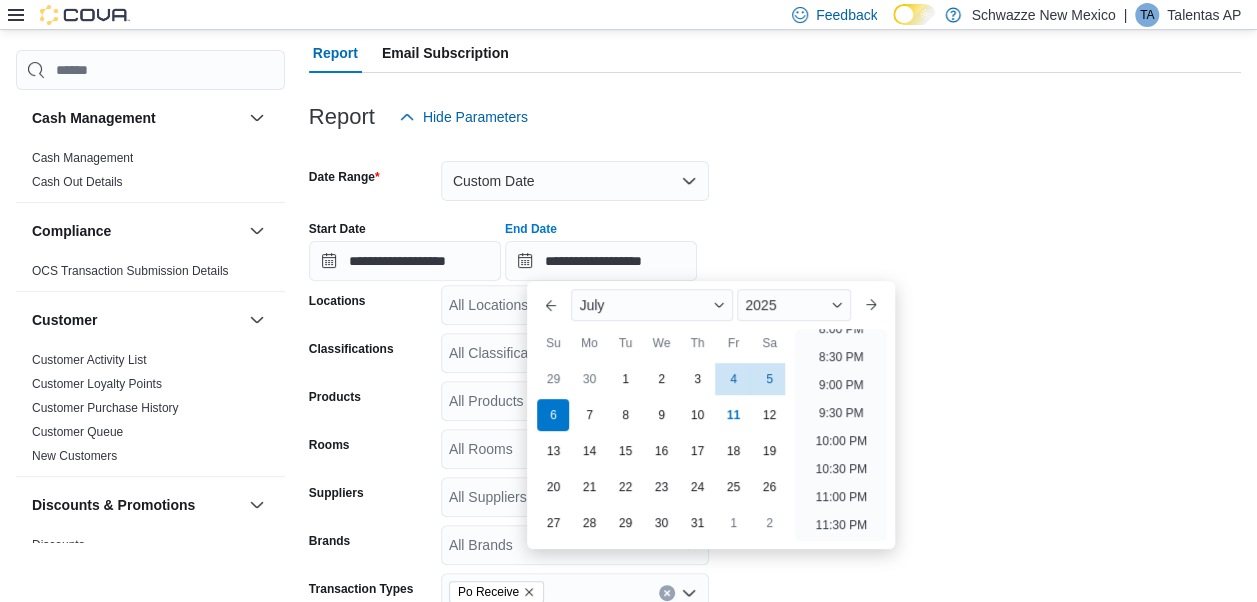 click on "**********" at bounding box center (775, 403) 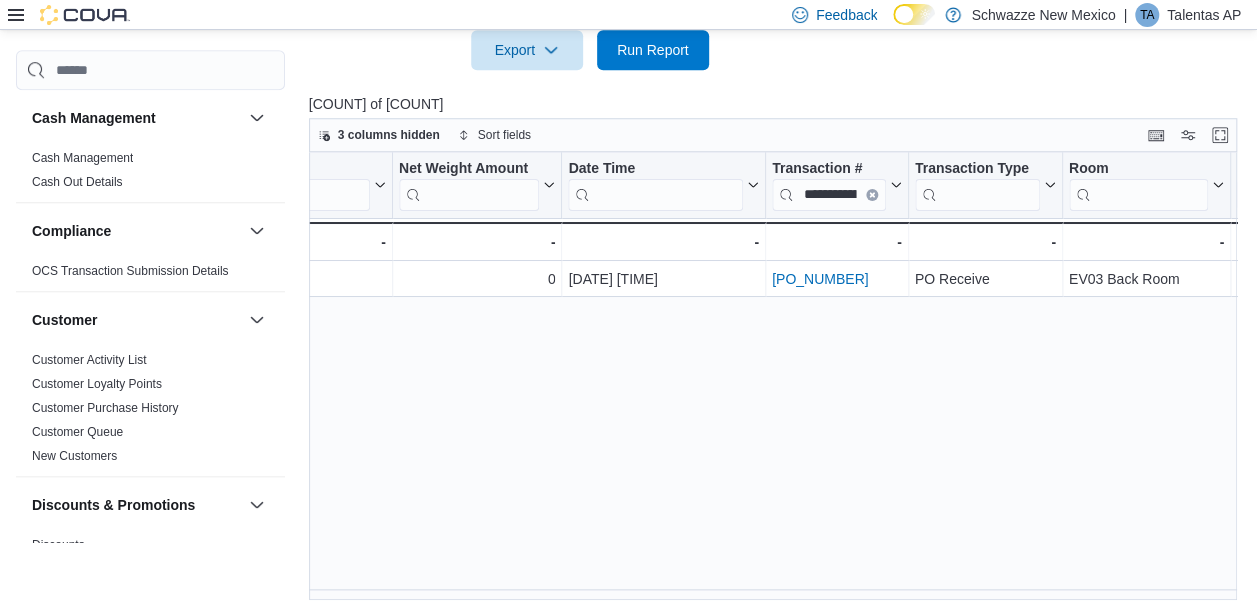 scroll, scrollTop: 800, scrollLeft: 0, axis: vertical 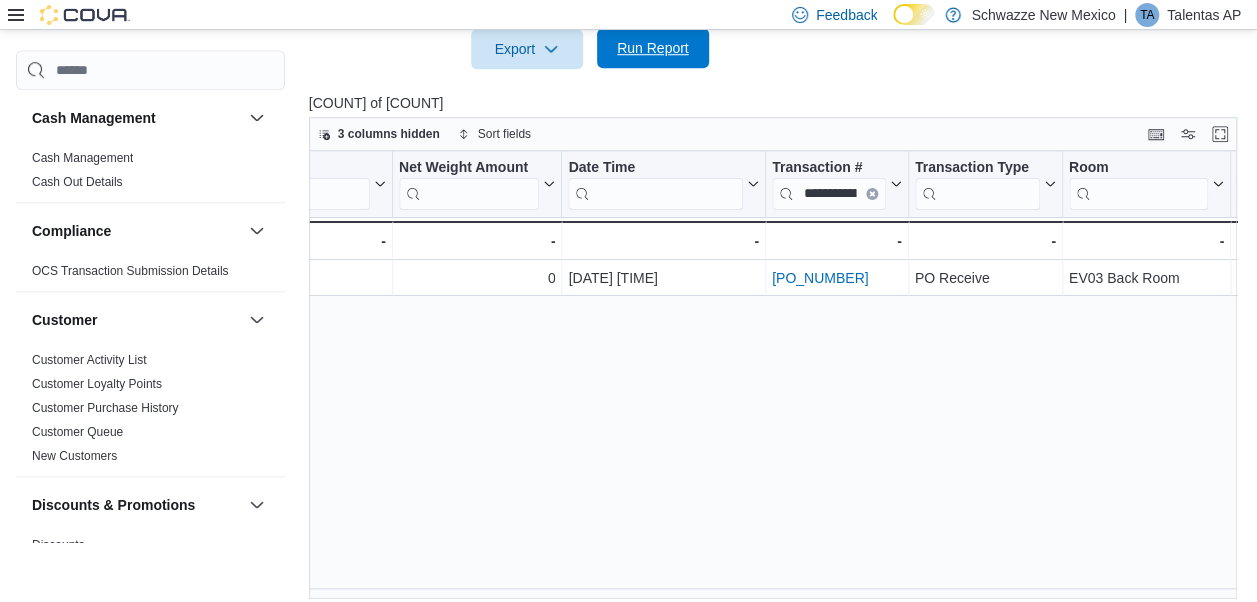 click on "Run Report" at bounding box center (653, 48) 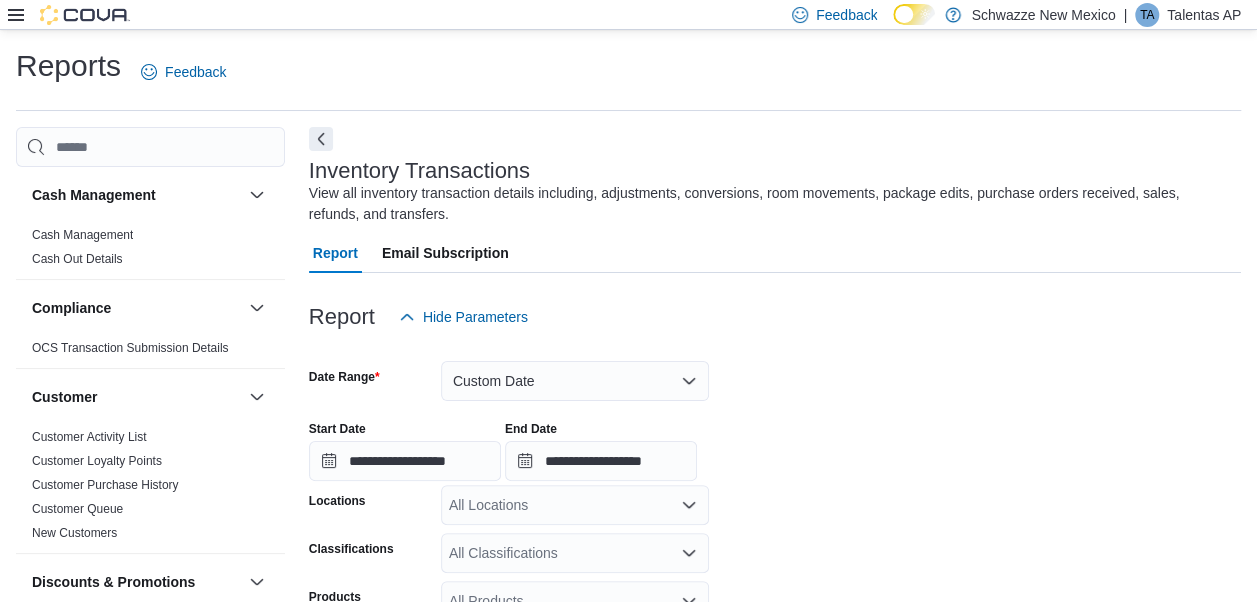 scroll, scrollTop: 300, scrollLeft: 0, axis: vertical 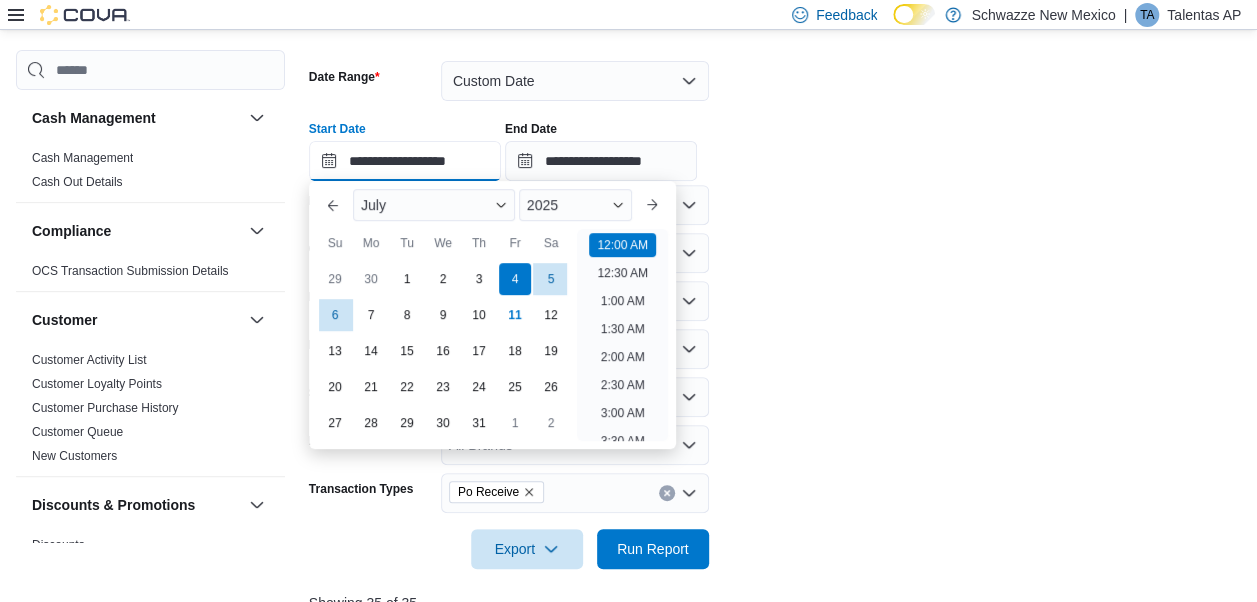 click on "**********" at bounding box center (405, 161) 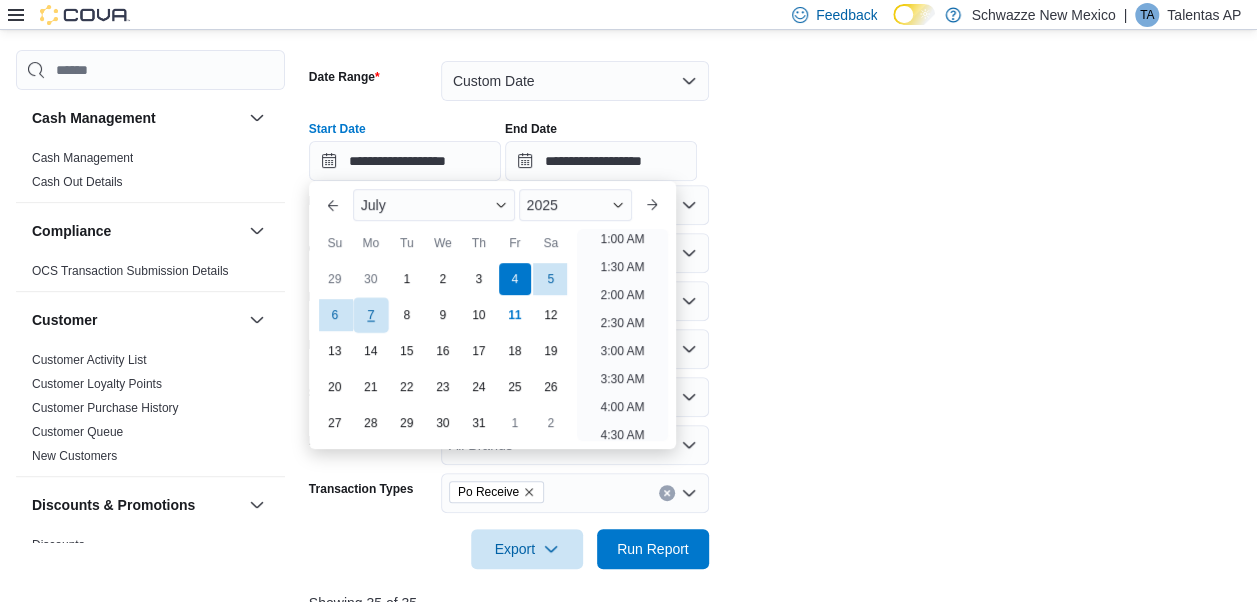 click on "7" at bounding box center (370, 314) 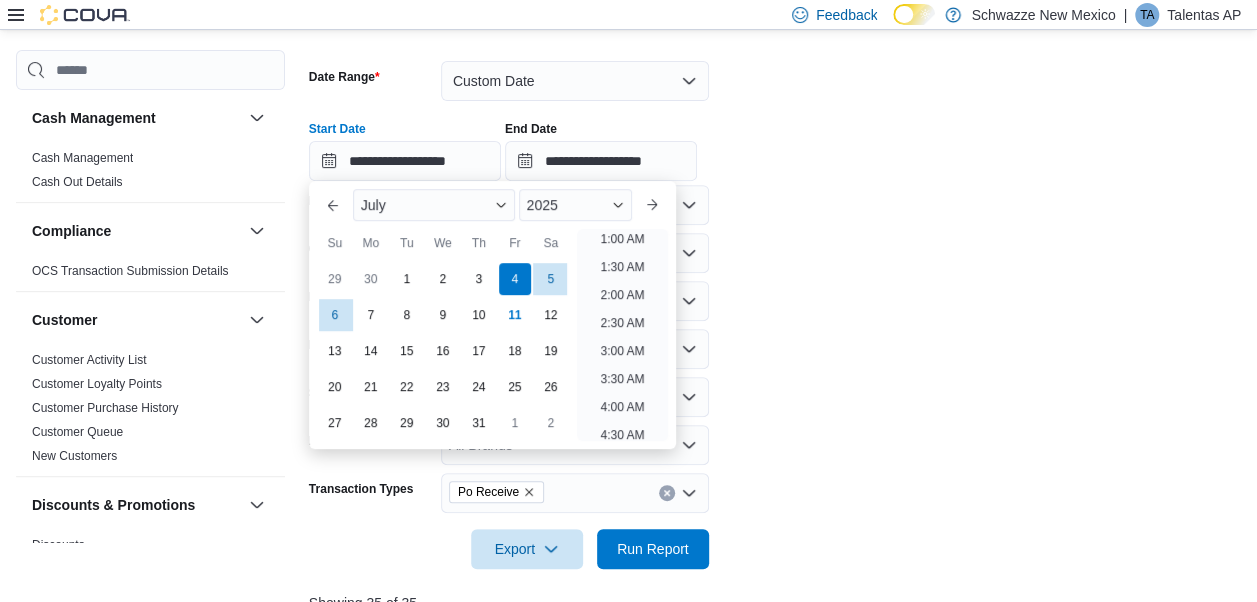scroll, scrollTop: 4, scrollLeft: 0, axis: vertical 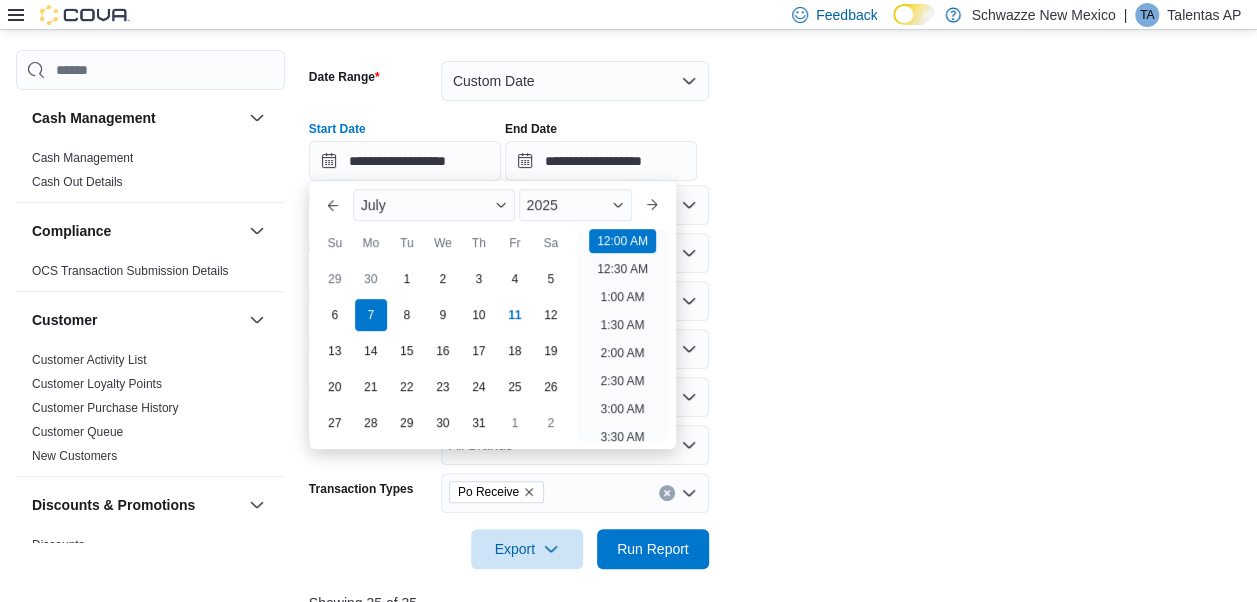 click on "**********" at bounding box center (775, 303) 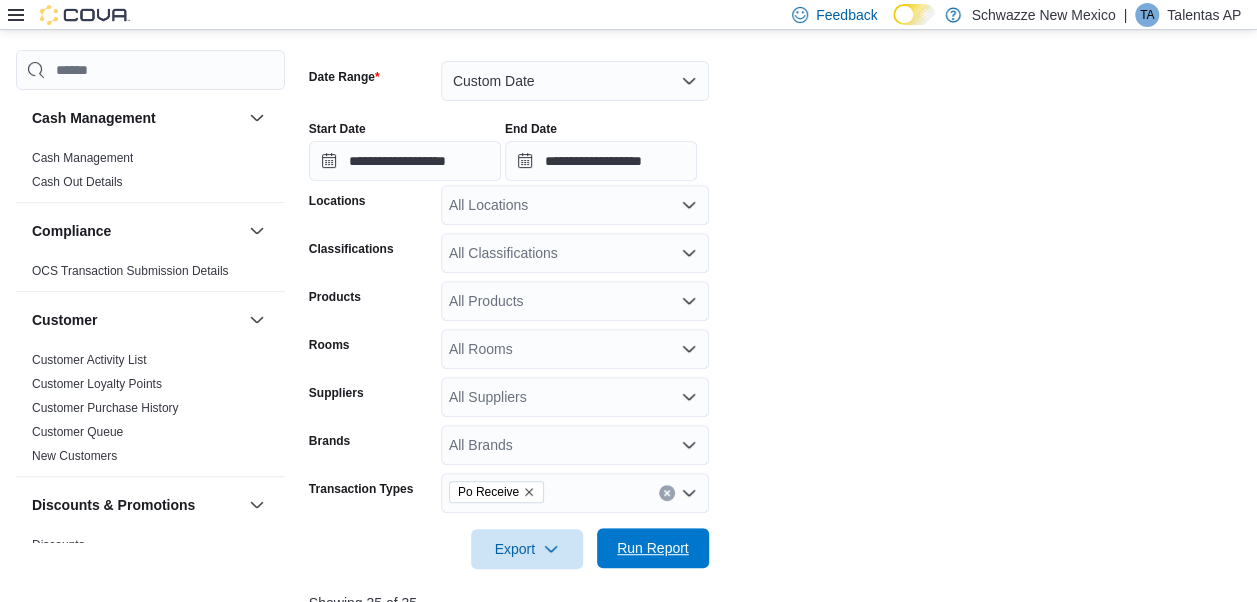 click on "Run Report" at bounding box center (653, 548) 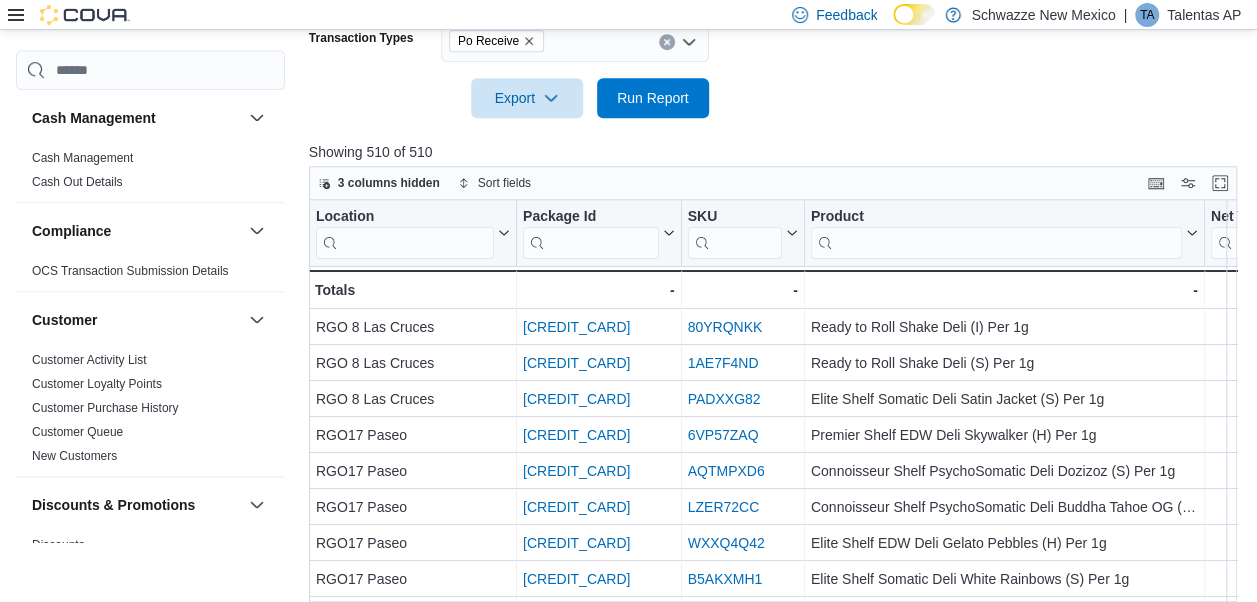 scroll, scrollTop: 412, scrollLeft: 0, axis: vertical 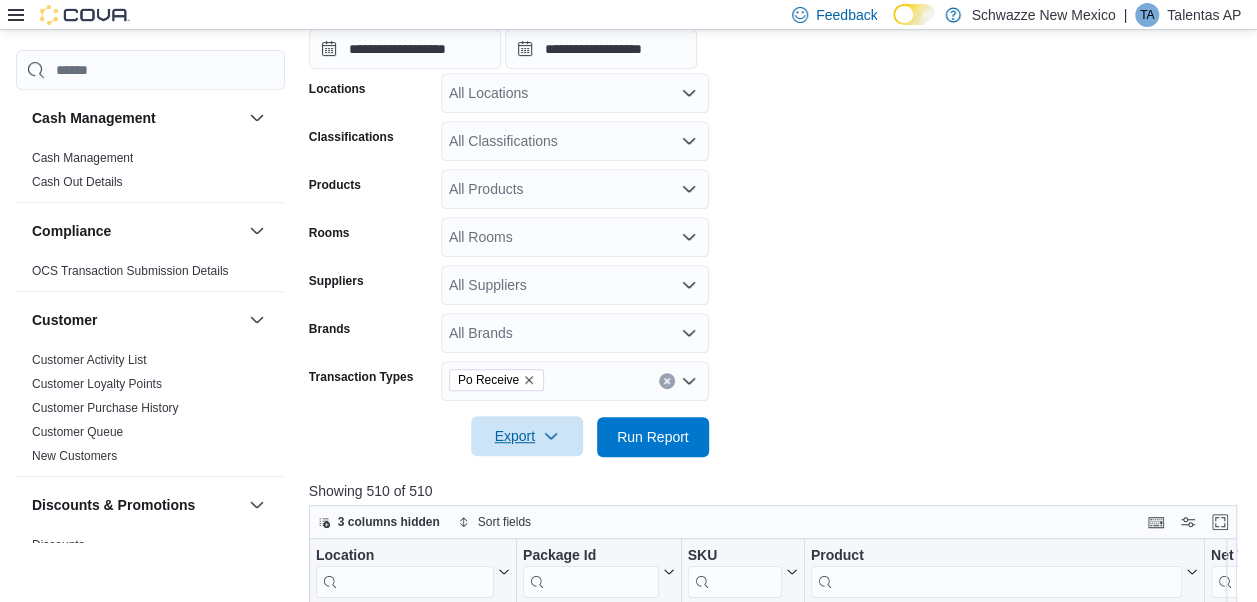click on "Export" at bounding box center (527, 436) 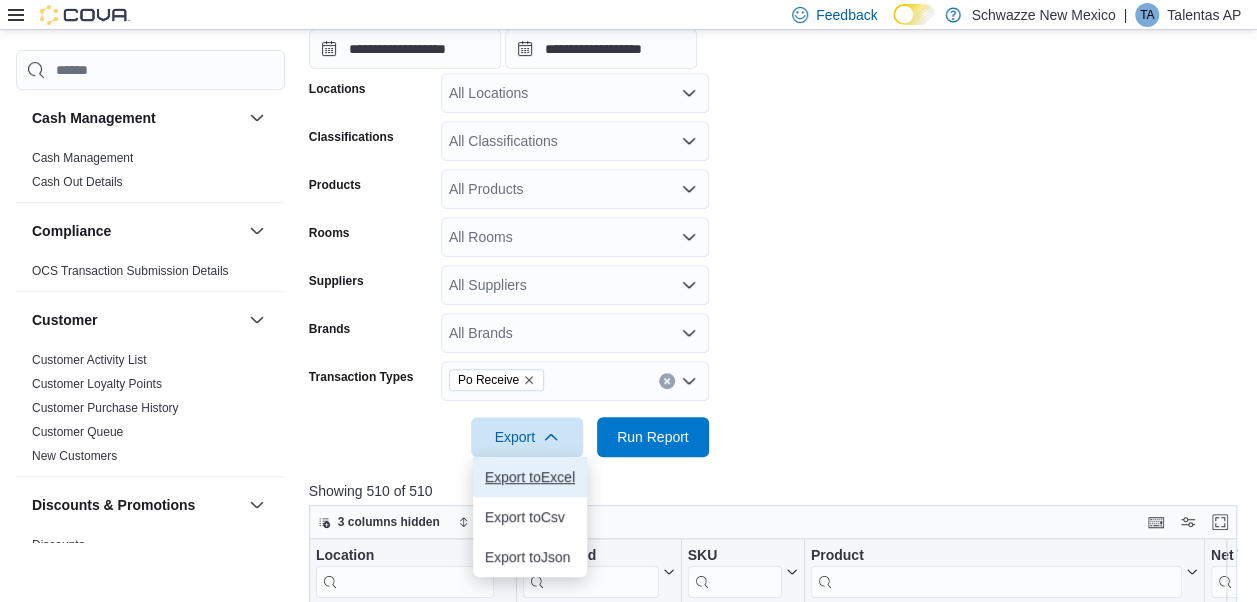 click on "Export to  Excel" at bounding box center [530, 477] 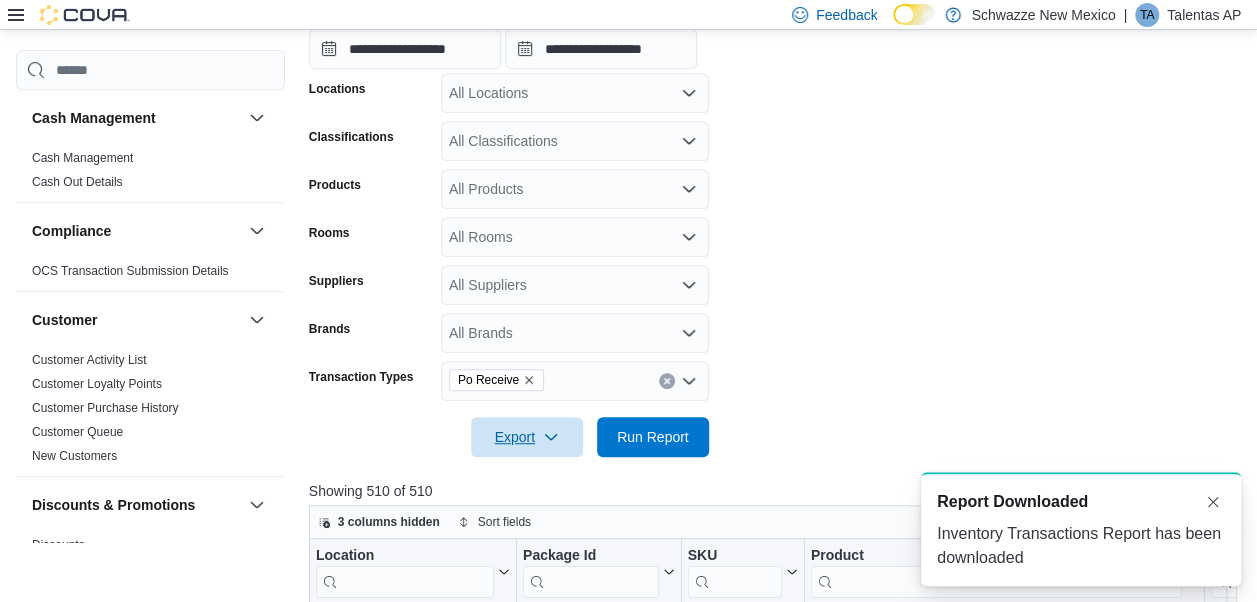 scroll, scrollTop: 0, scrollLeft: 0, axis: both 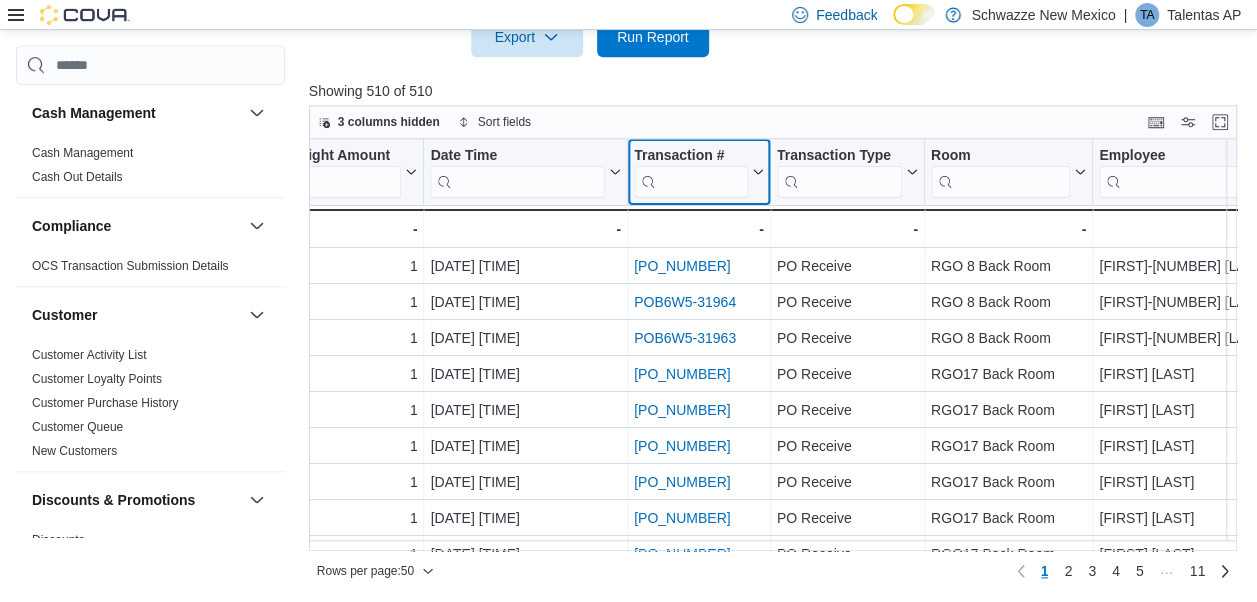 click at bounding box center (691, 182) 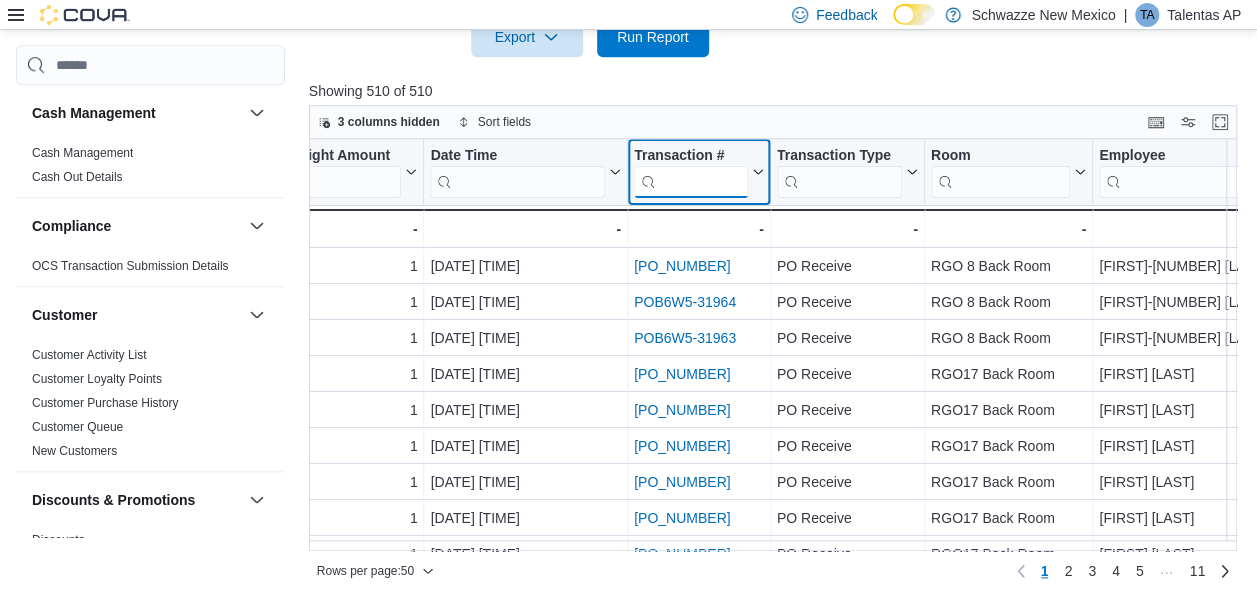 paste on "**********" 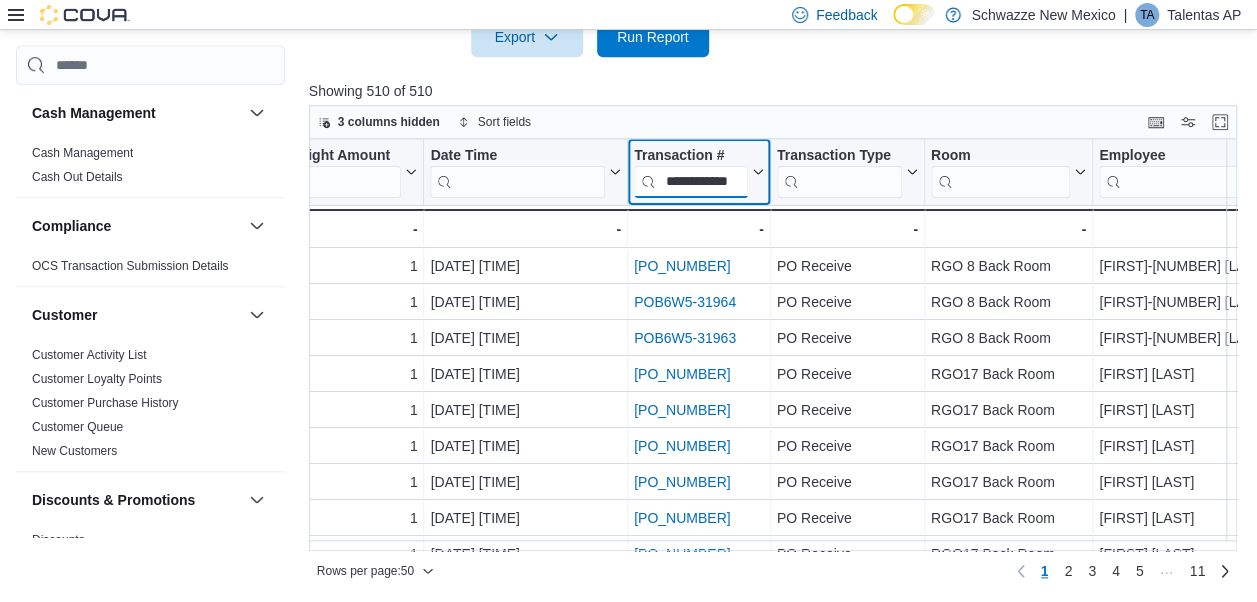 scroll, scrollTop: 0, scrollLeft: 27, axis: horizontal 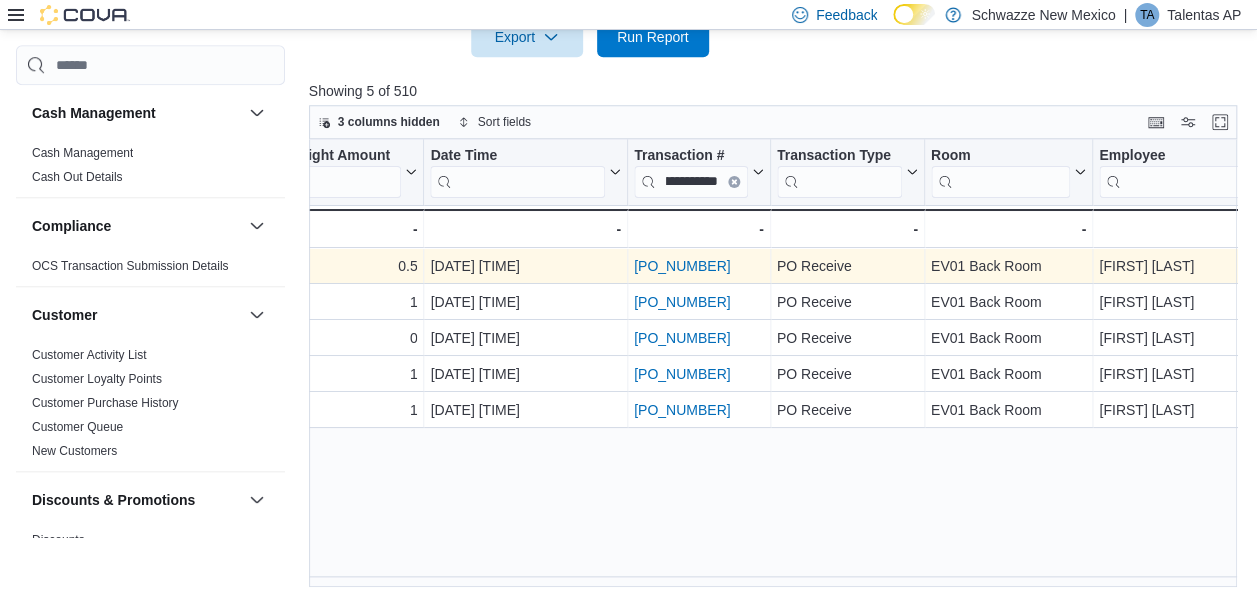click on "POB6W5-31962" at bounding box center [682, 266] 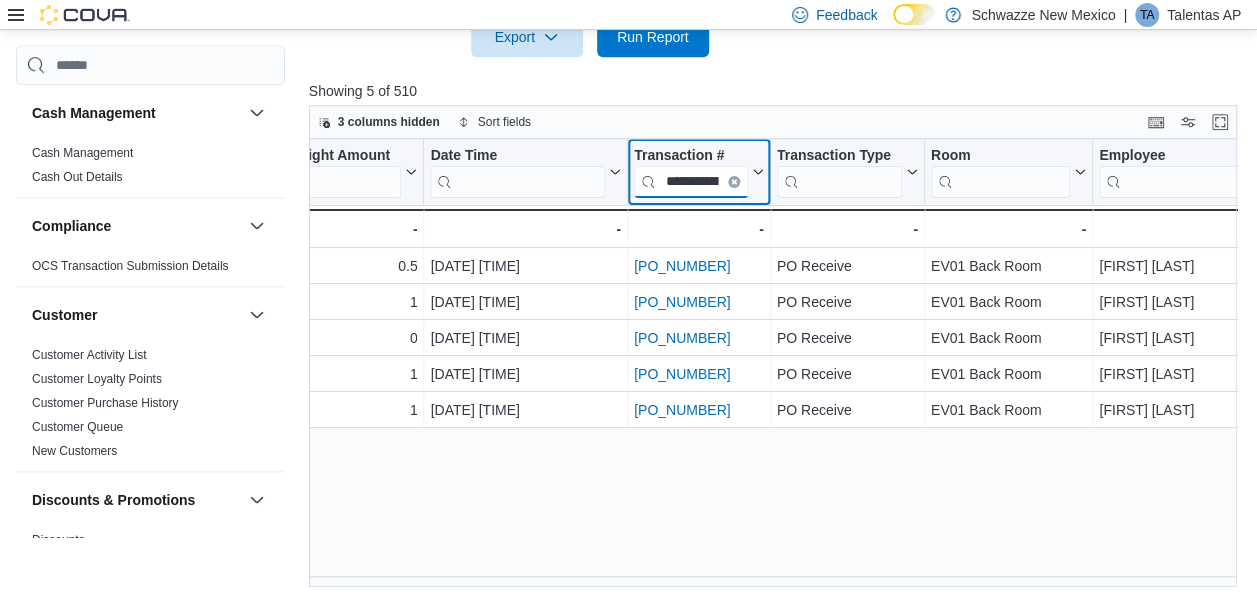 click on "**********" at bounding box center [691, 182] 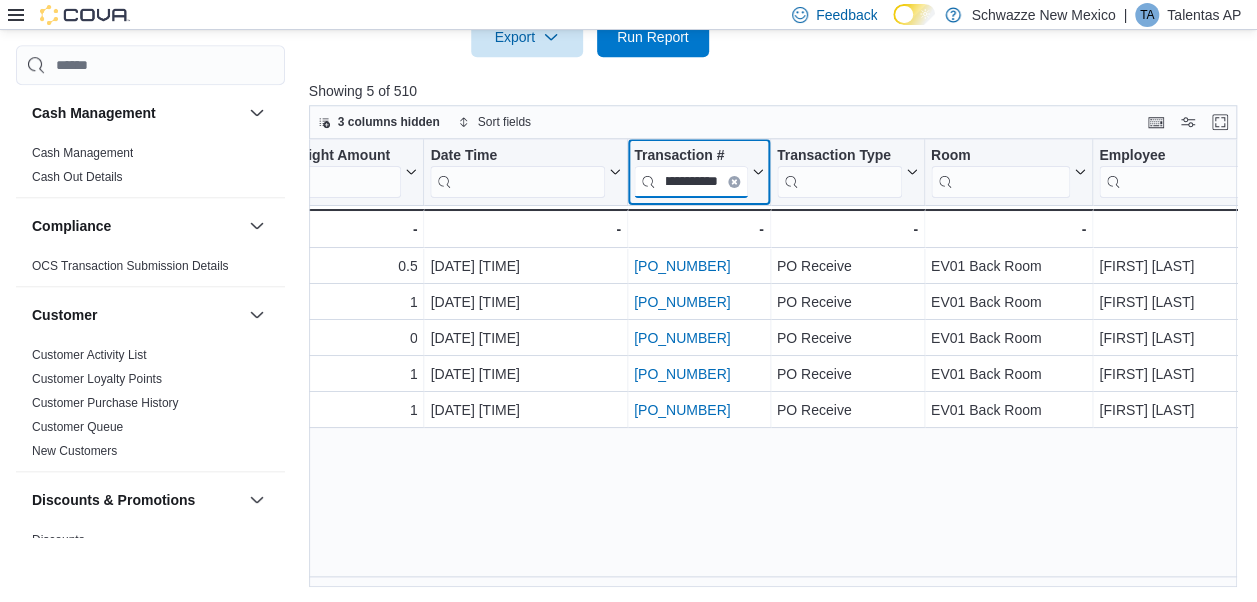 click on "**********" at bounding box center (691, 182) 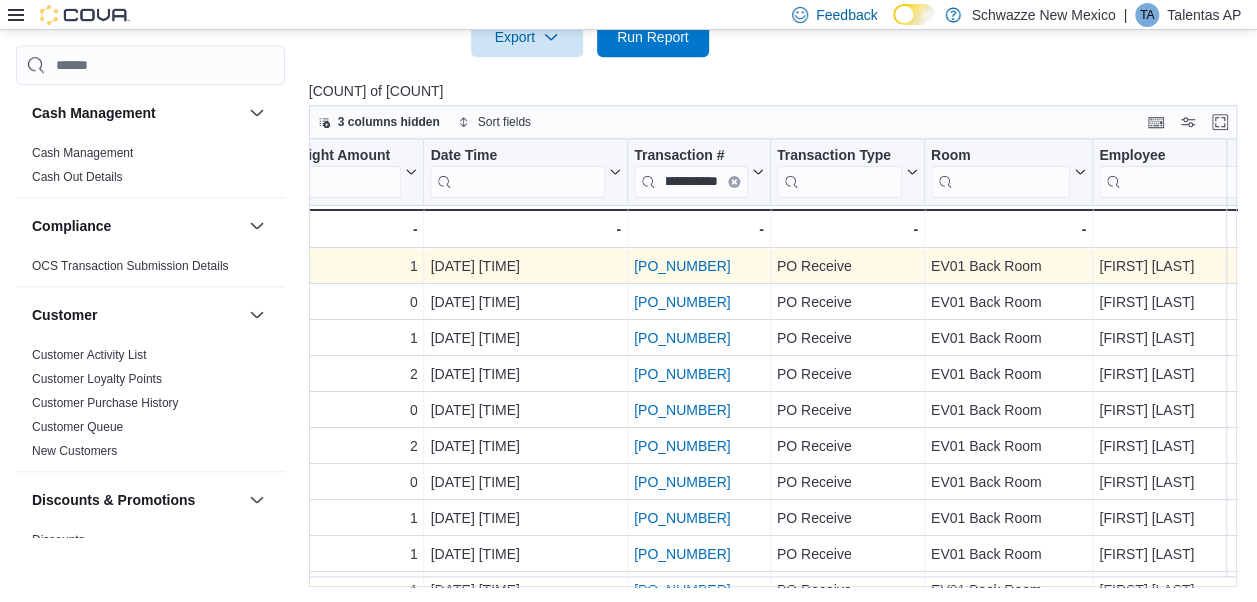 scroll, scrollTop: 0, scrollLeft: 0, axis: both 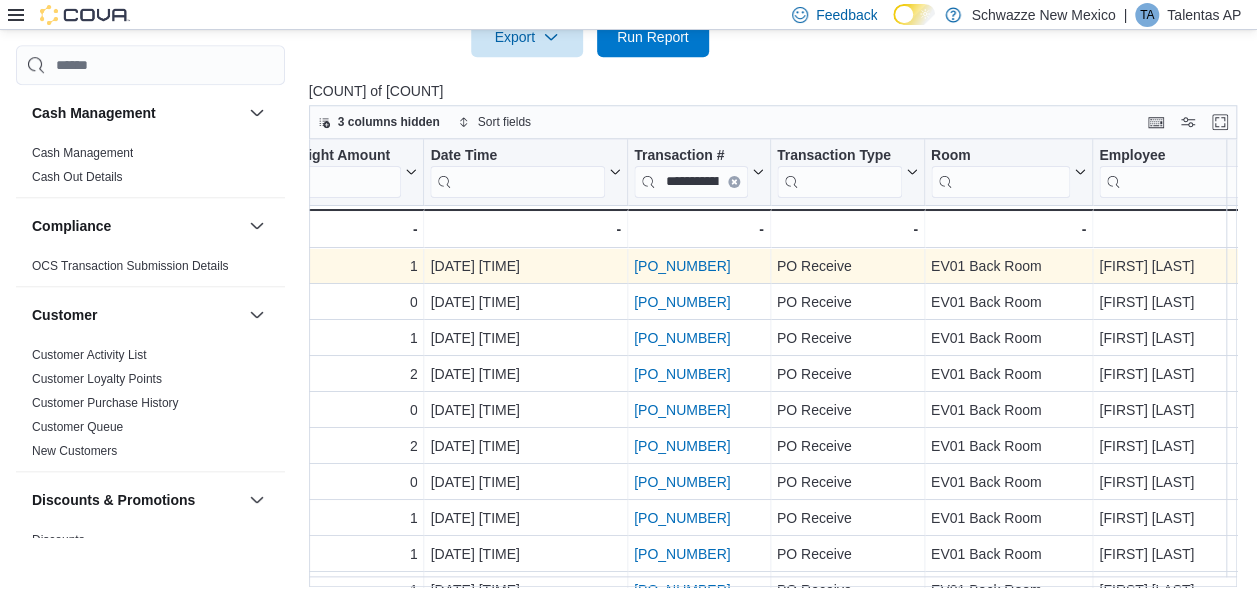 click on "POB6W5-31961" at bounding box center (682, 266) 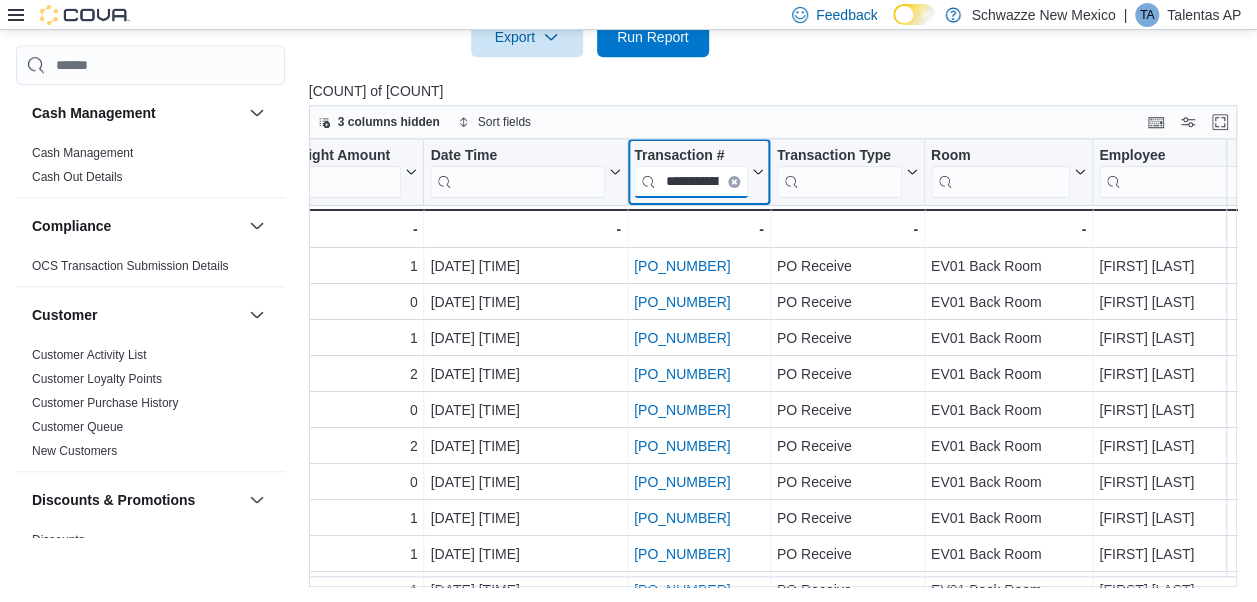 click on "**********" at bounding box center [691, 182] 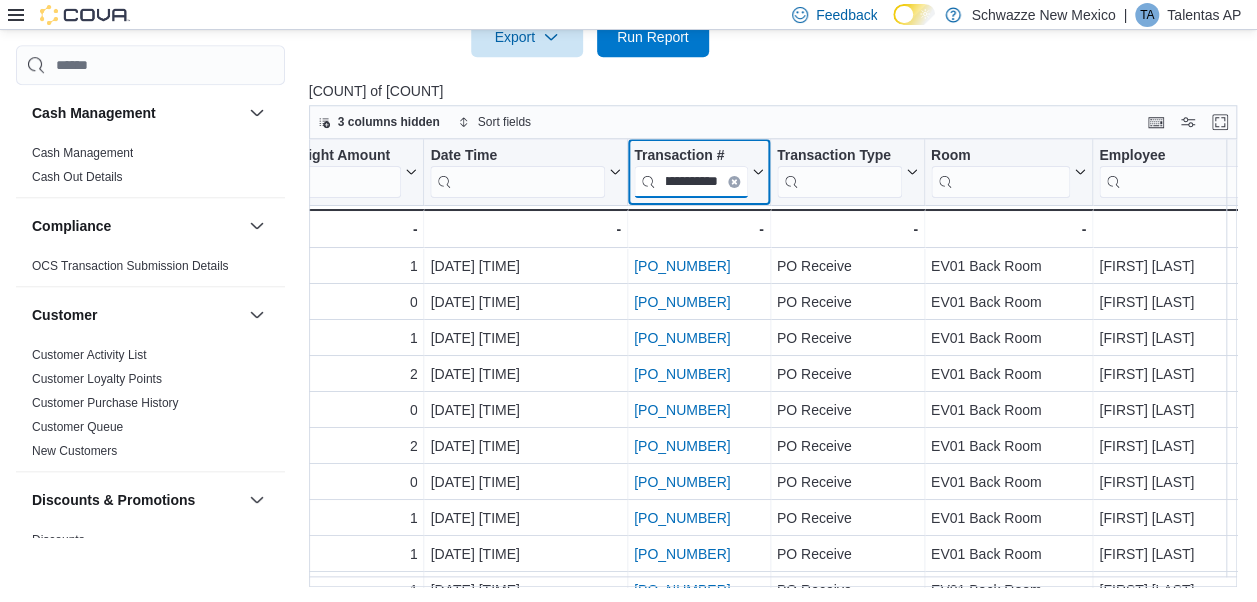 click on "**********" at bounding box center [691, 182] 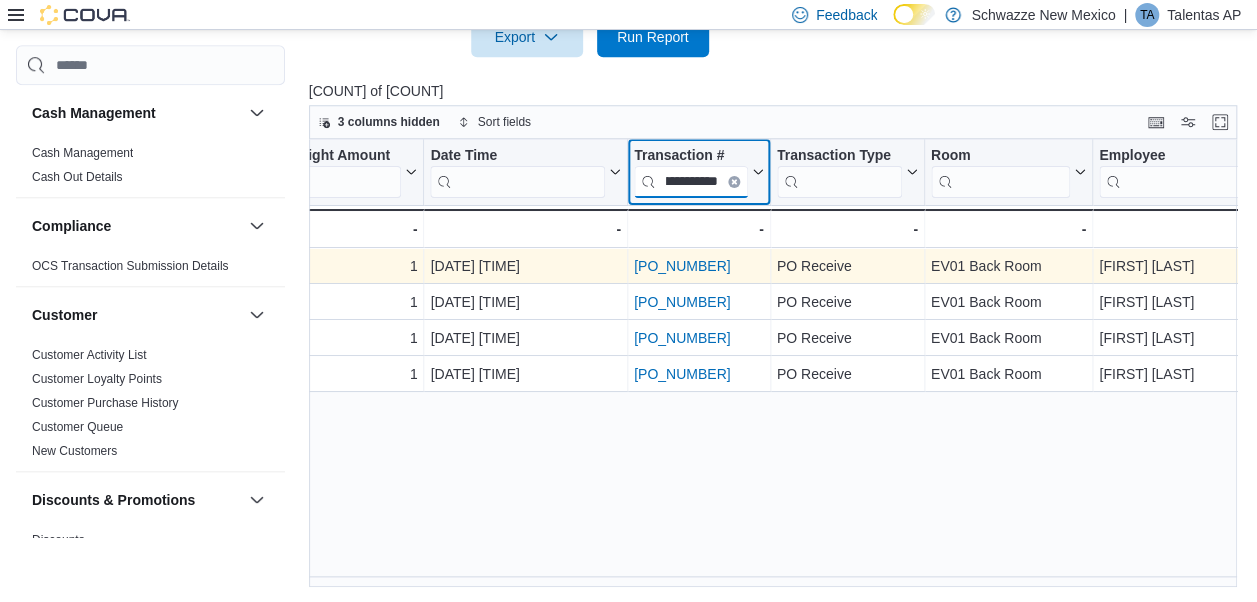 type on "**********" 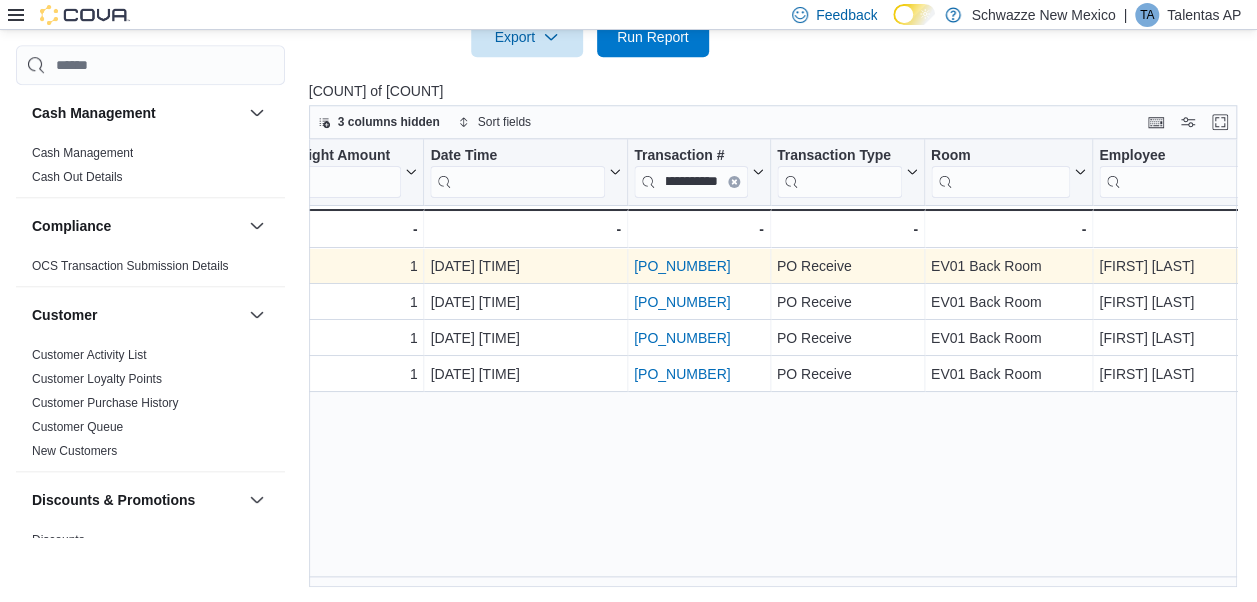 click on "POB6W5-31951" at bounding box center (682, 266) 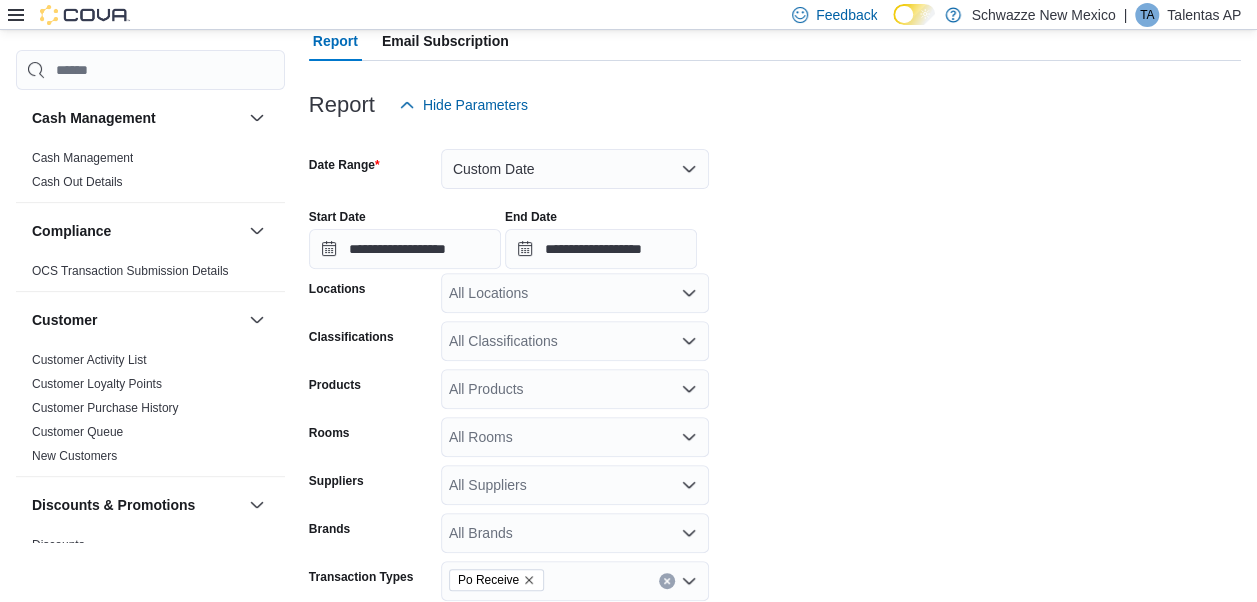 scroll, scrollTop: 112, scrollLeft: 0, axis: vertical 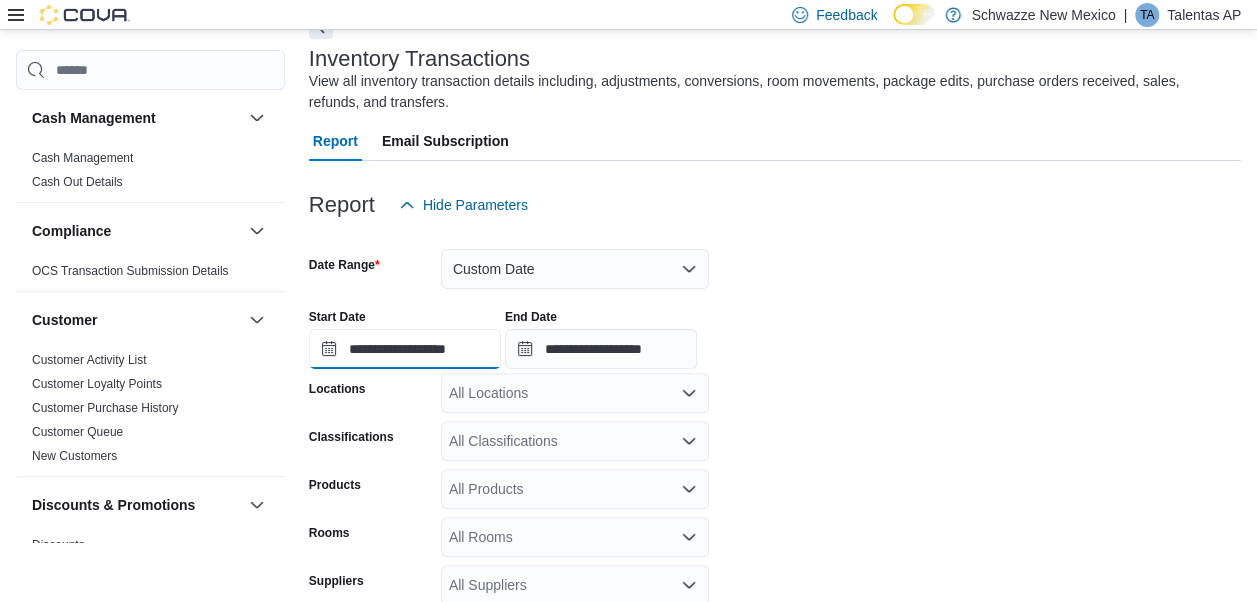 click on "**********" at bounding box center [405, 349] 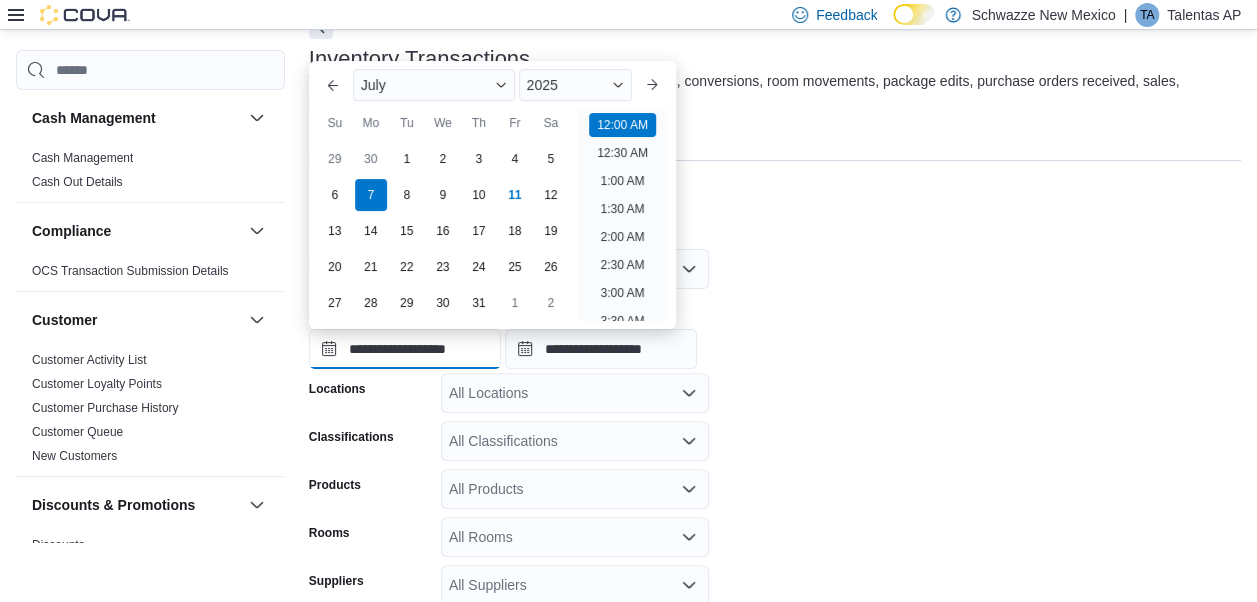 scroll, scrollTop: 62, scrollLeft: 0, axis: vertical 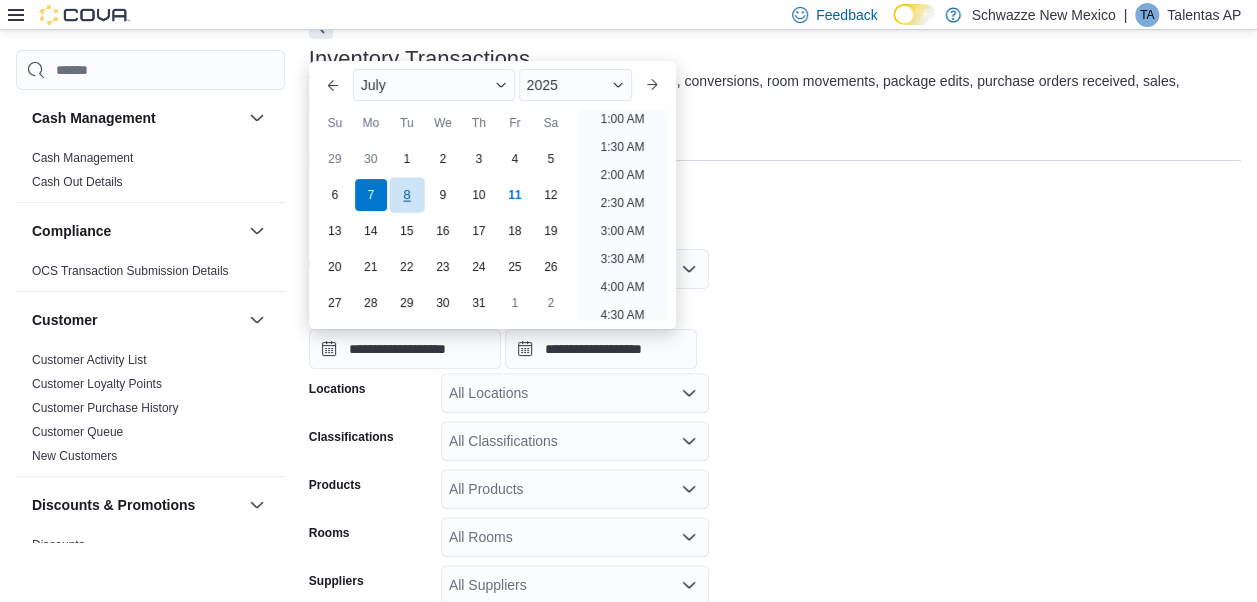 click on "8" at bounding box center (406, 194) 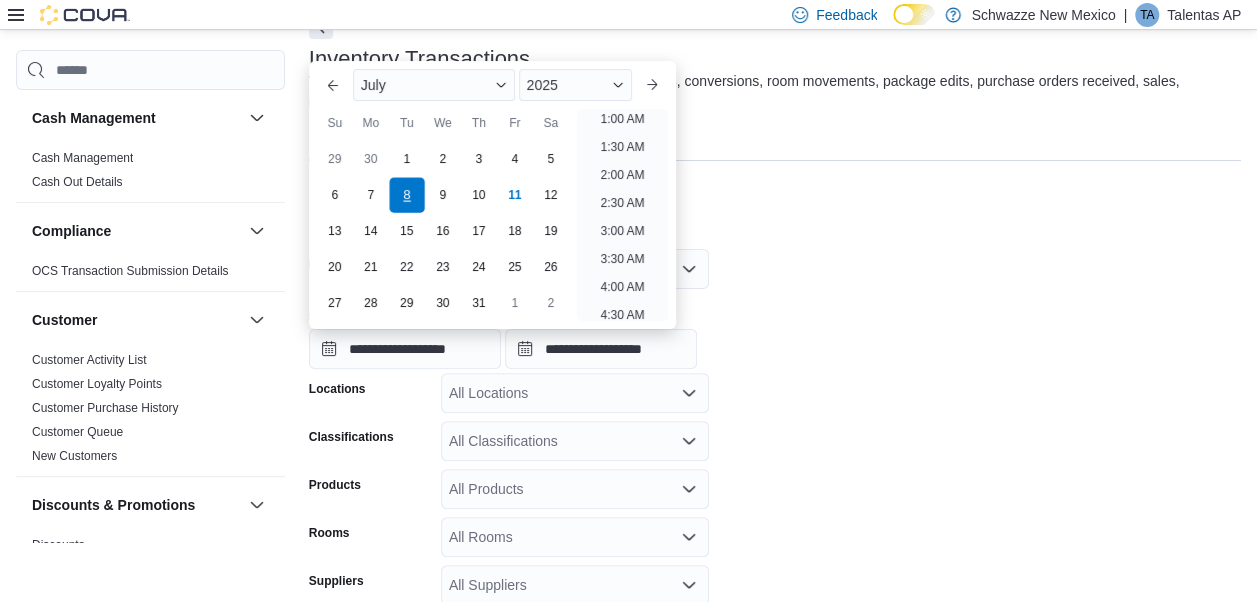 scroll, scrollTop: 4, scrollLeft: 0, axis: vertical 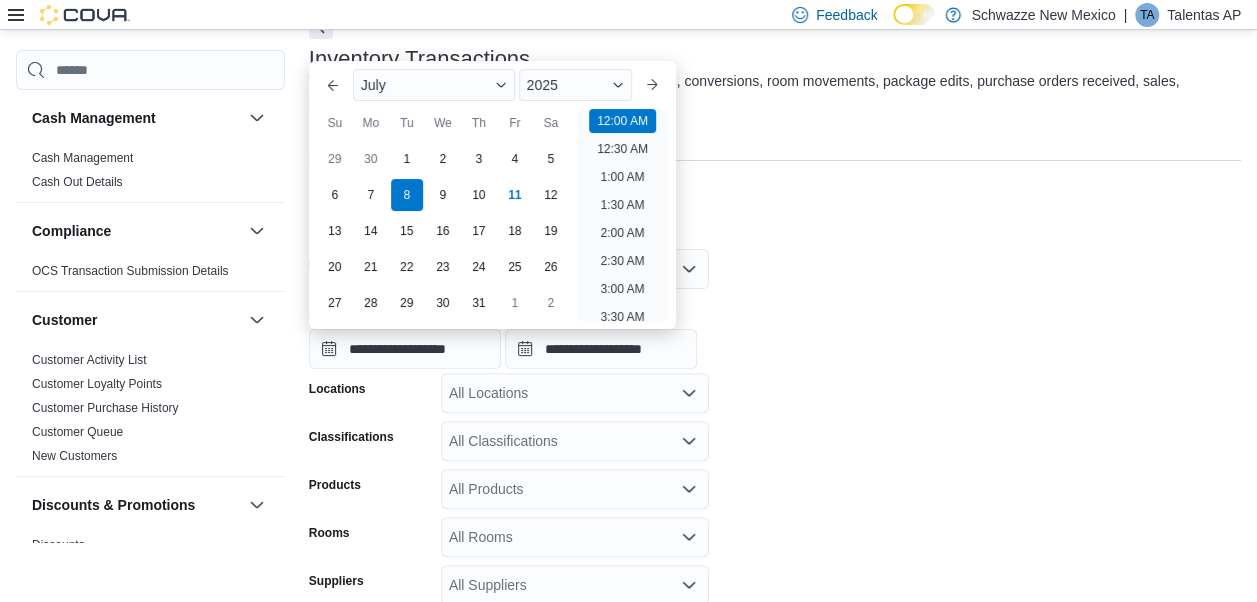click on "**********" at bounding box center (775, 491) 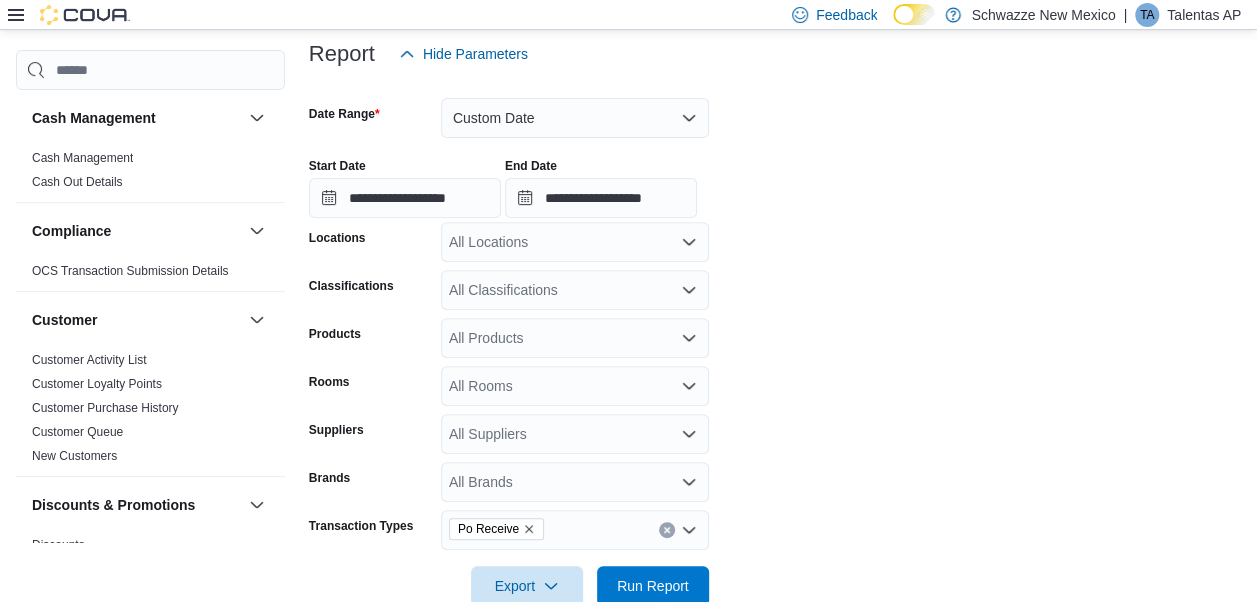 scroll, scrollTop: 512, scrollLeft: 0, axis: vertical 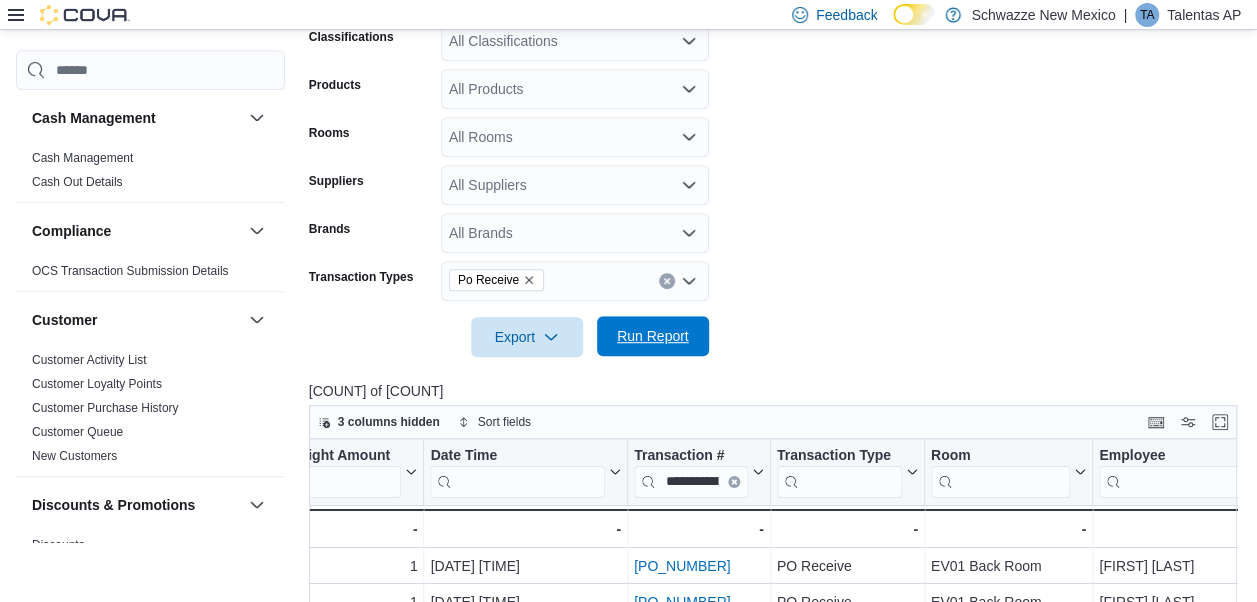 click on "Run Report" at bounding box center (653, 336) 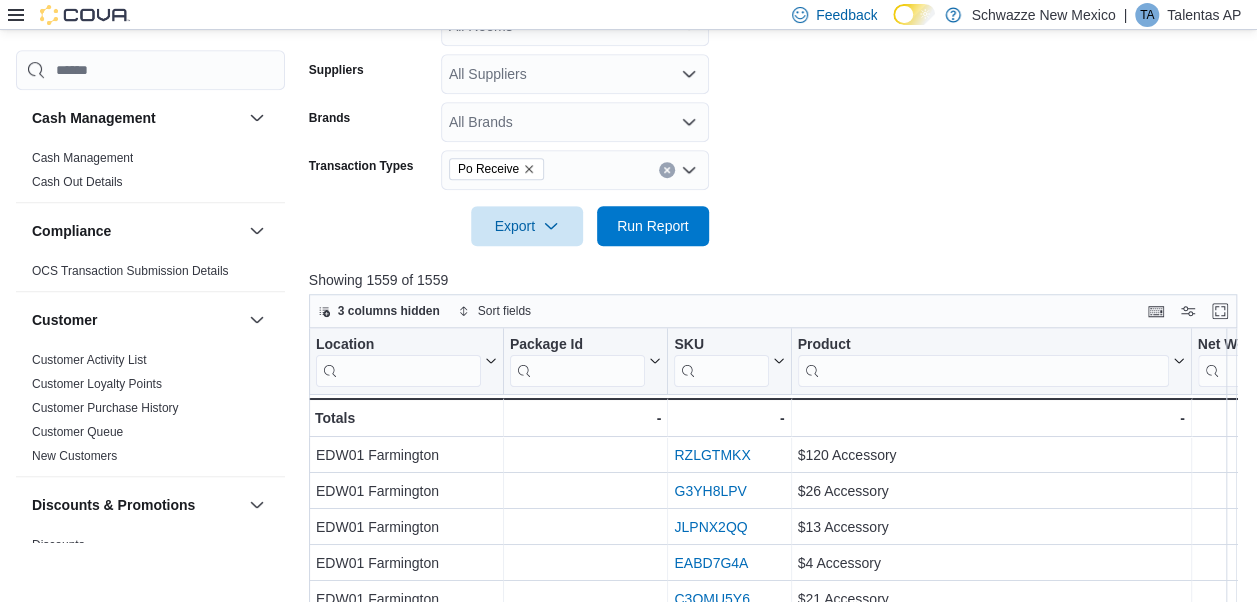 scroll, scrollTop: 412, scrollLeft: 0, axis: vertical 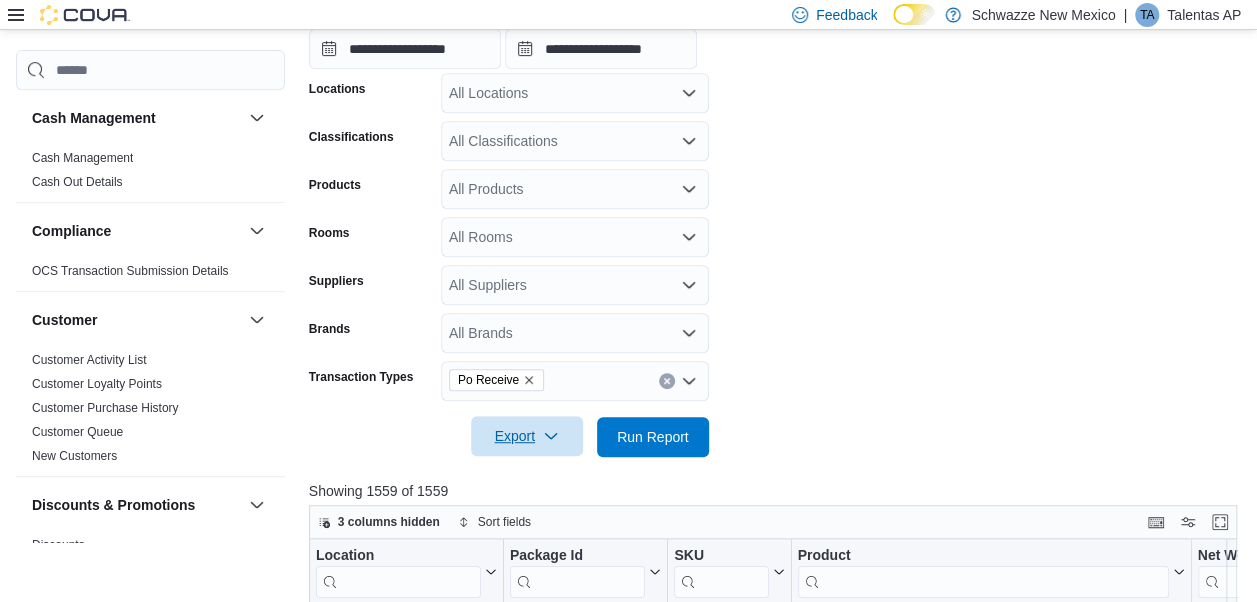 click on "Export" at bounding box center [527, 436] 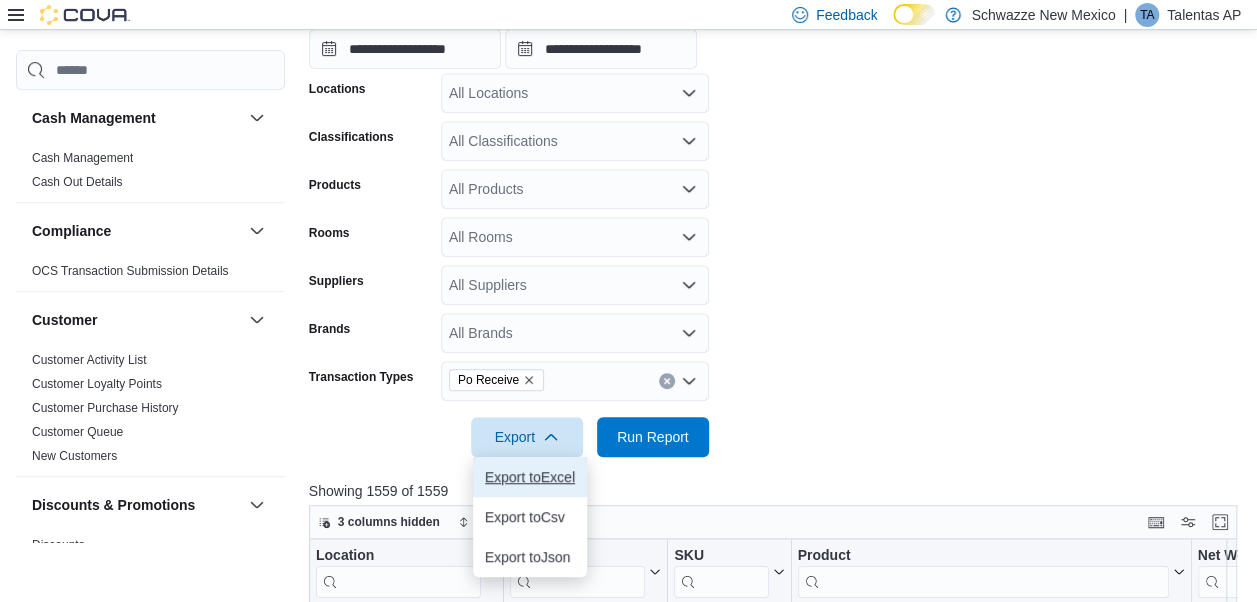 click on "Export to  Excel" at bounding box center [530, 477] 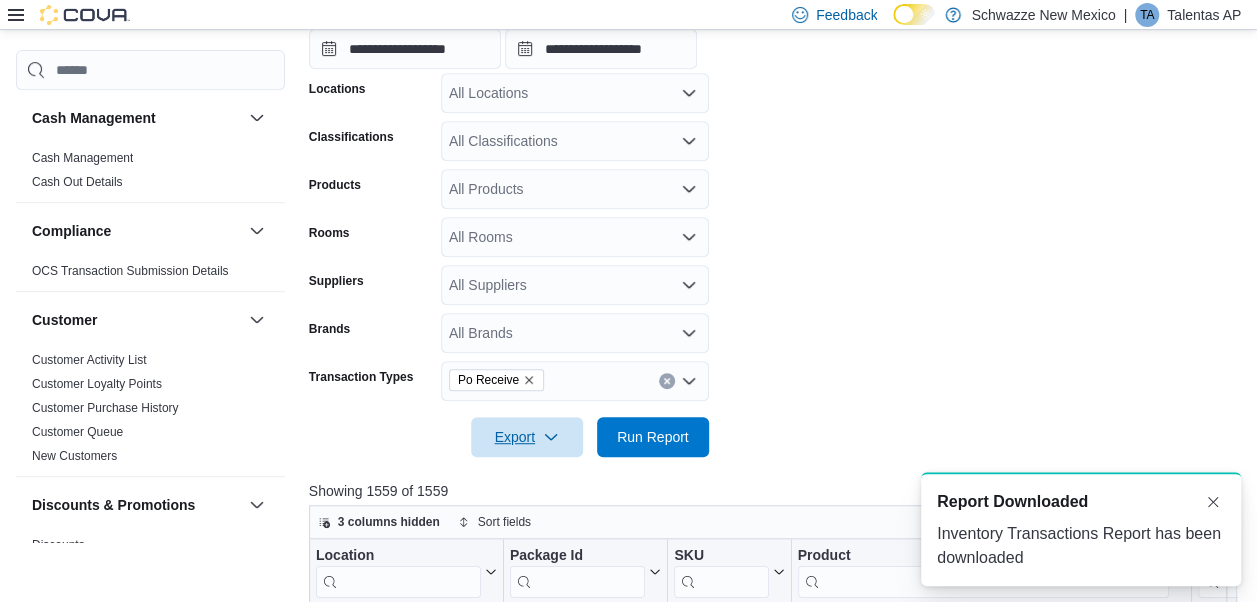 scroll, scrollTop: 0, scrollLeft: 0, axis: both 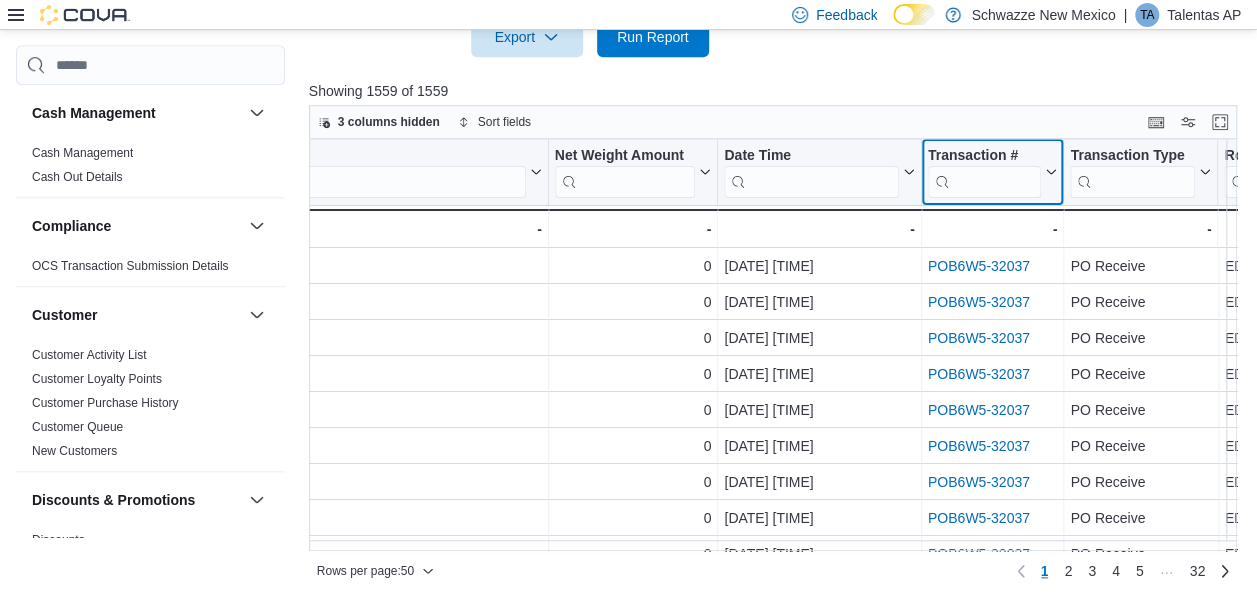 click at bounding box center [984, 182] 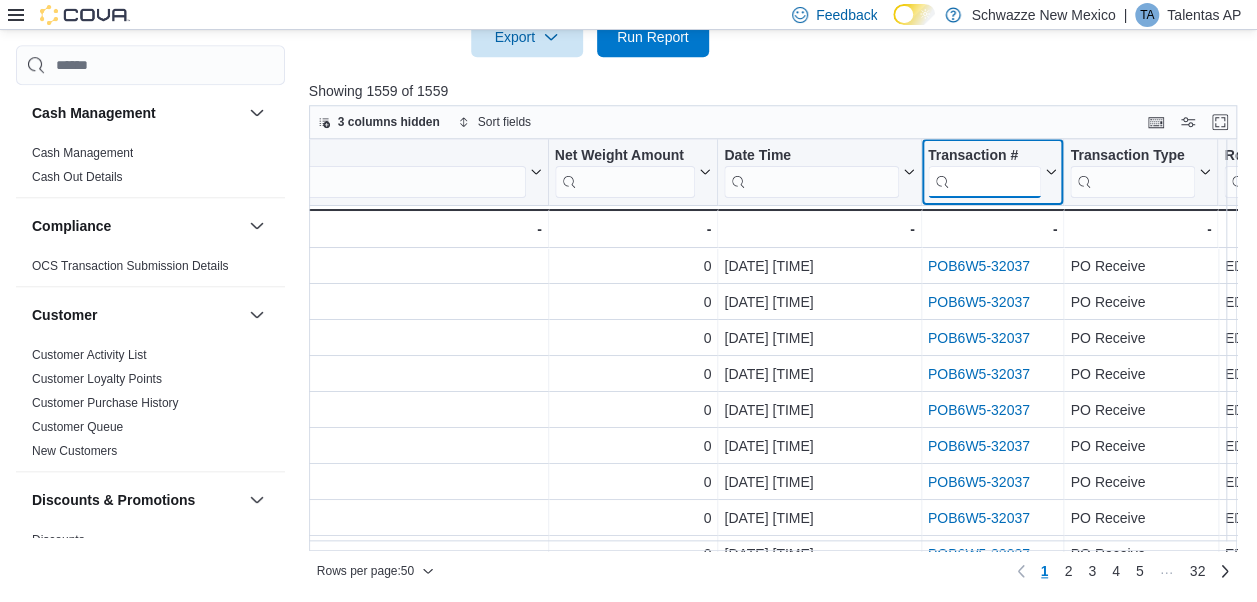 paste on "**********" 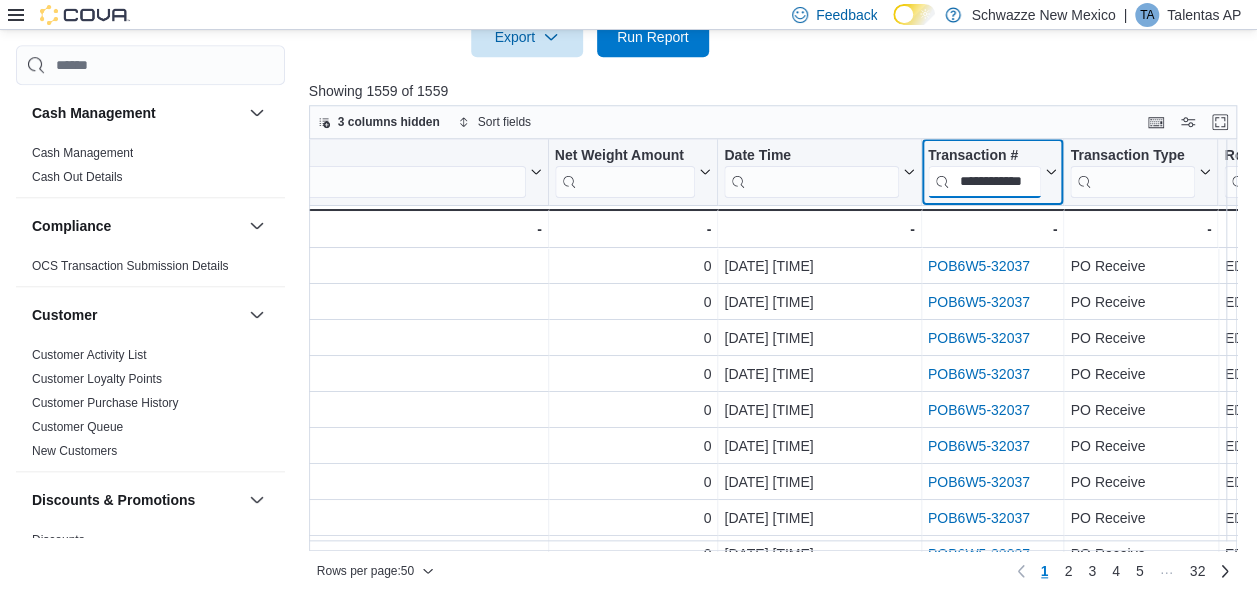 scroll, scrollTop: 0, scrollLeft: 28, axis: horizontal 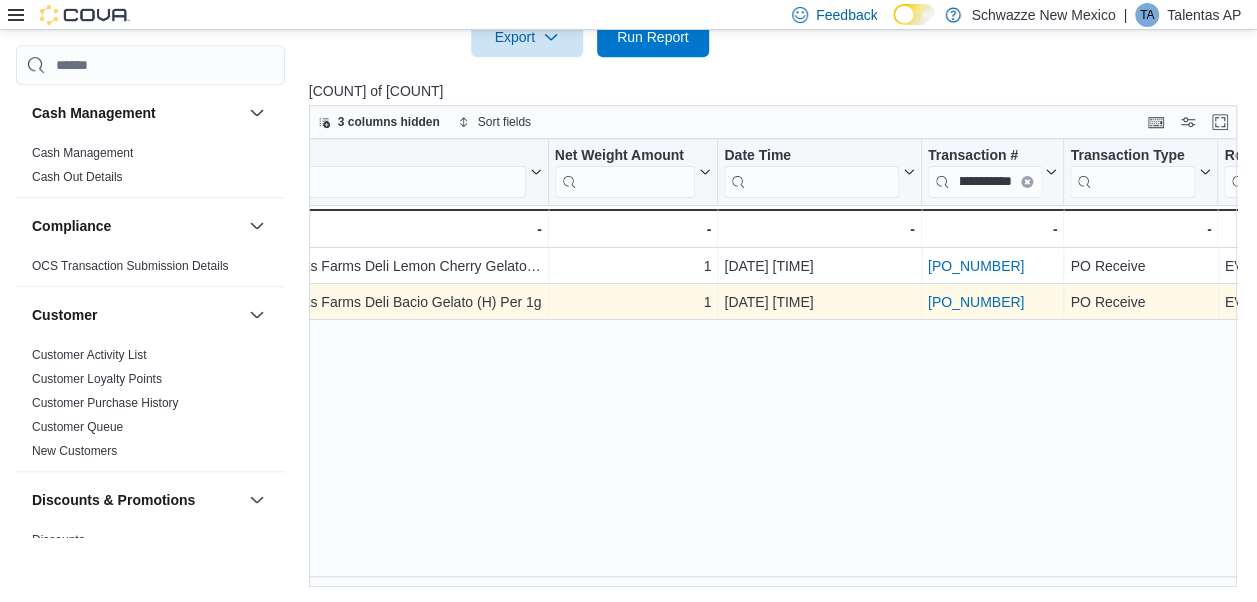 click on "POB6W5-32035" at bounding box center (975, 302) 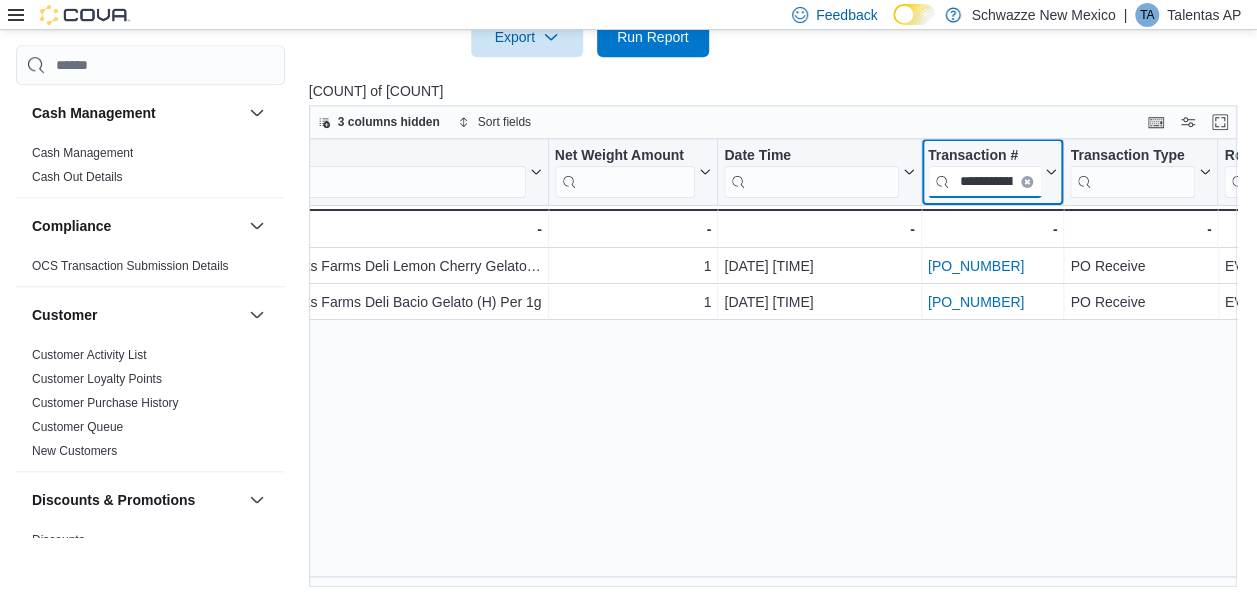 click on "**********" at bounding box center (984, 182) 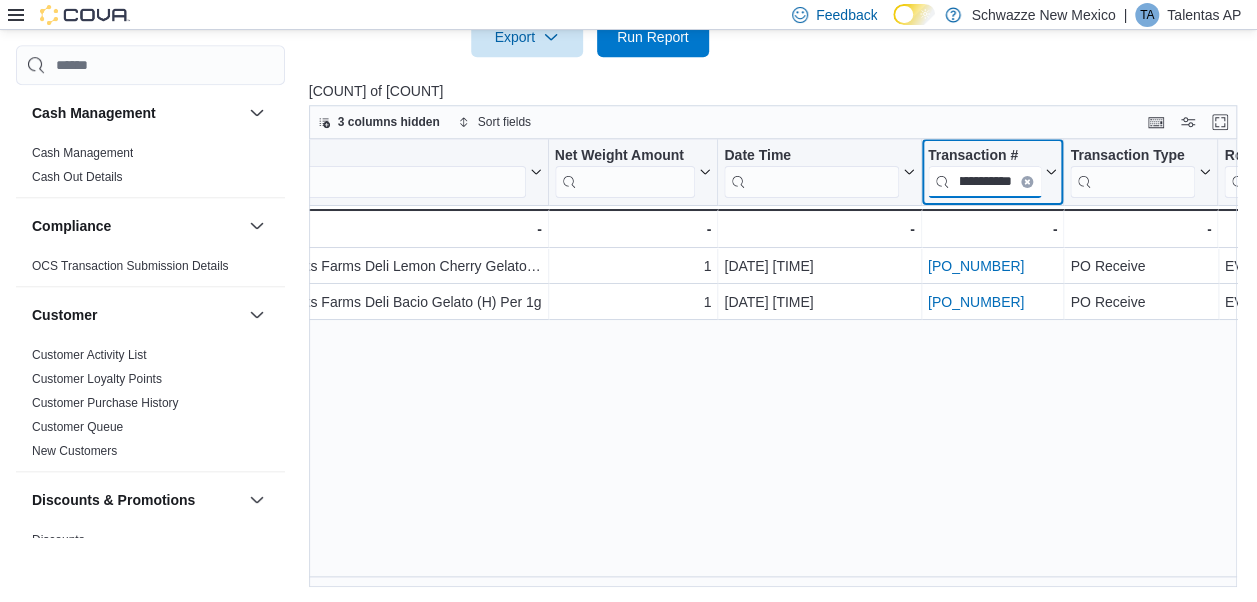 click on "**********" at bounding box center [984, 182] 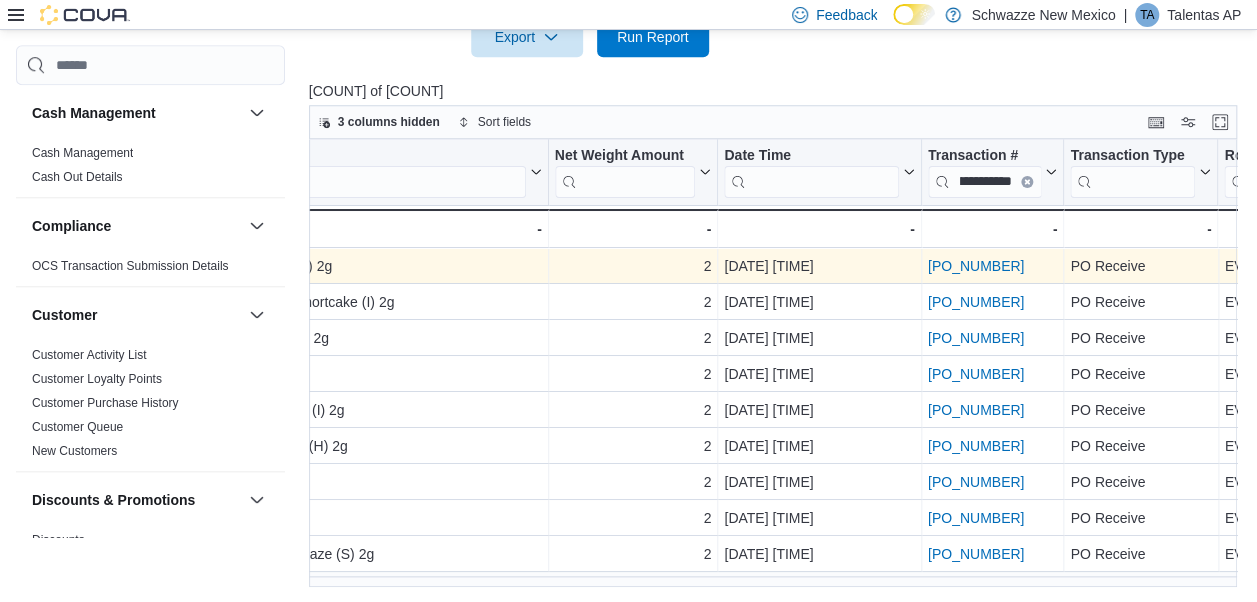 click on "POB6W5-32013" at bounding box center (975, 266) 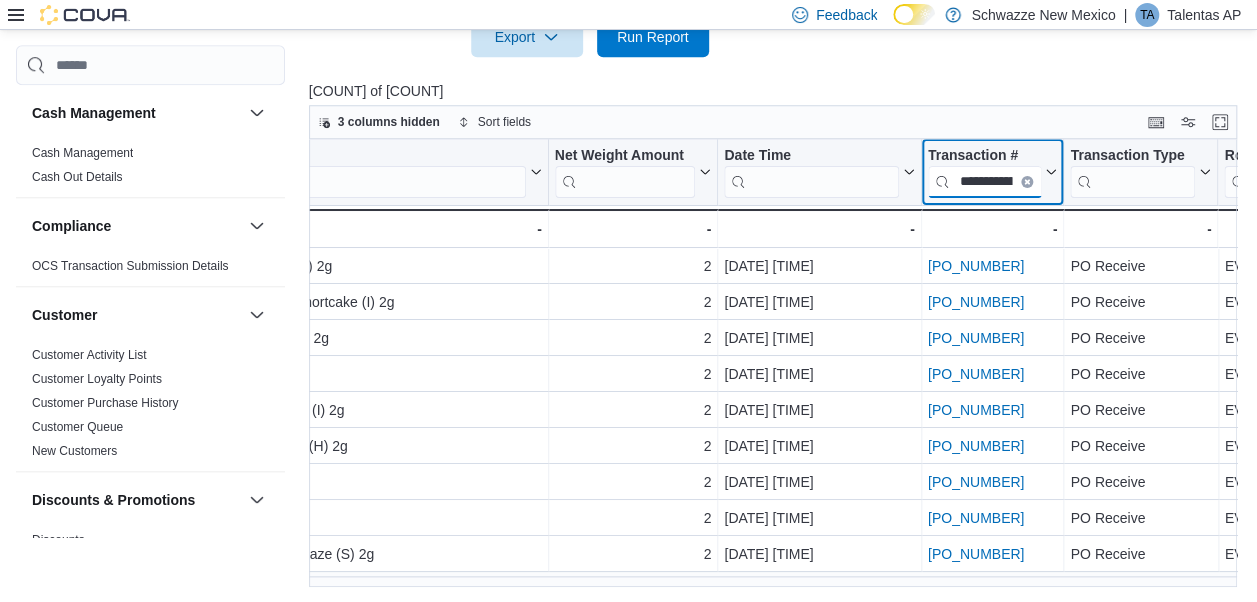 scroll, scrollTop: 0, scrollLeft: 46, axis: horizontal 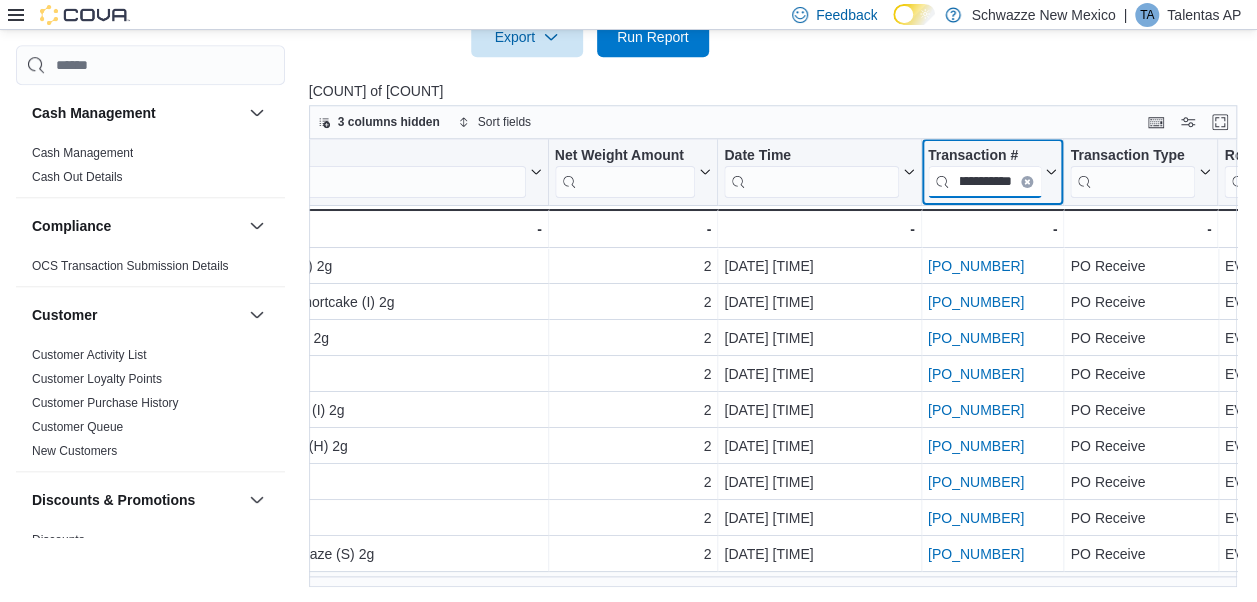 click on "**********" at bounding box center [984, 182] 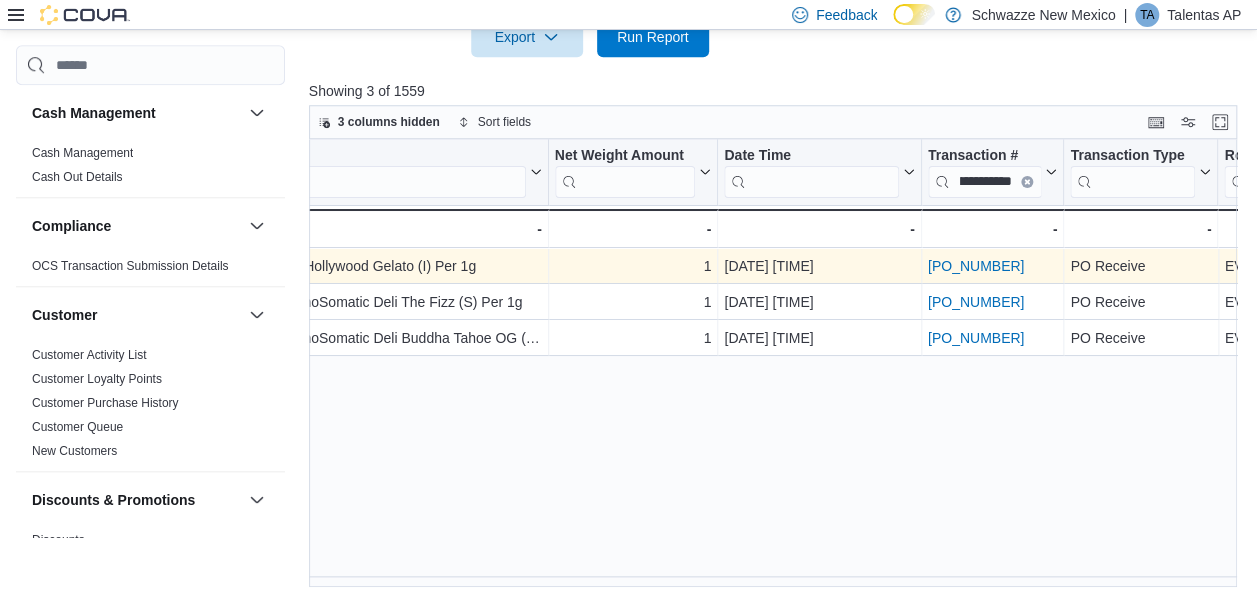click on "POB6W5-31967" at bounding box center [975, 266] 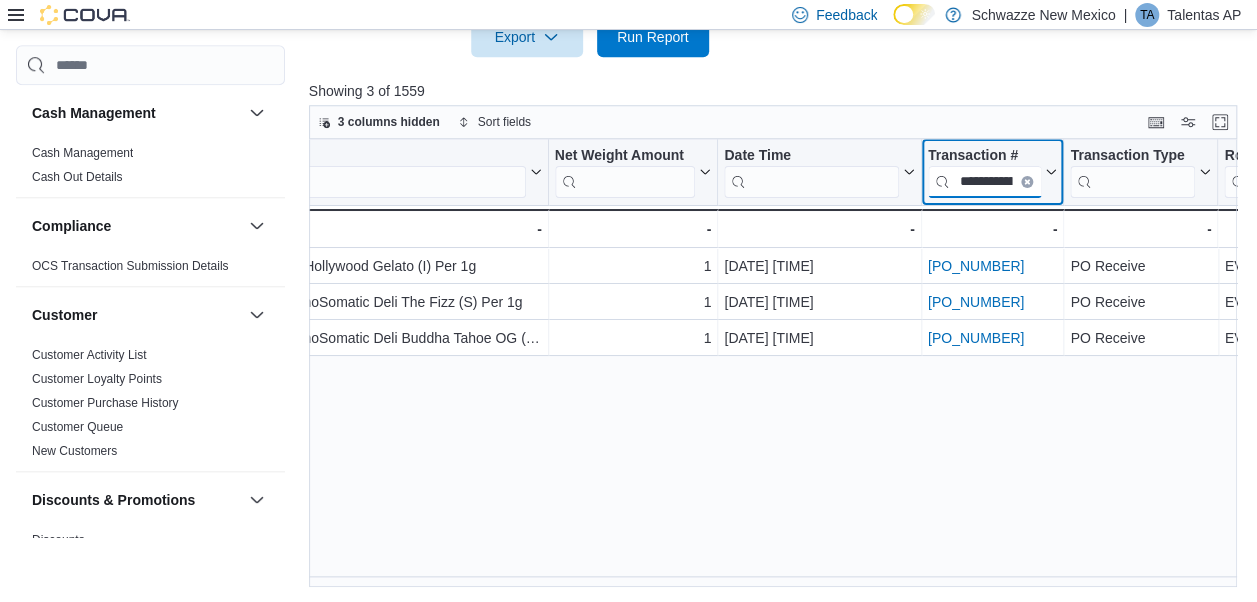 click on "**********" at bounding box center (984, 182) 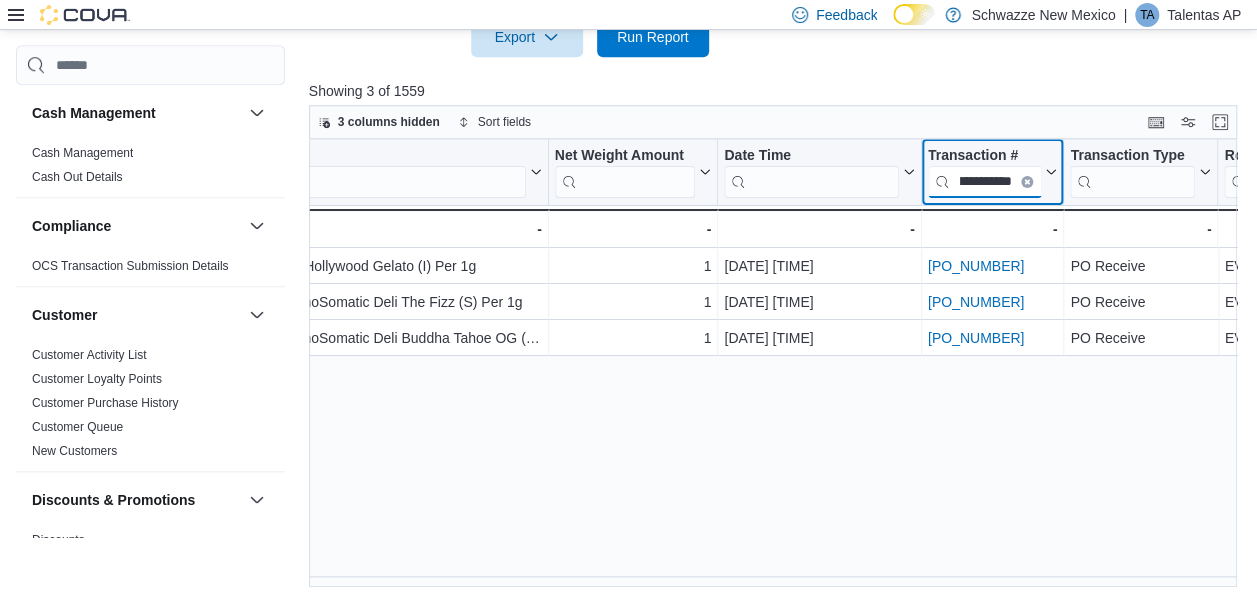 click on "**********" at bounding box center (984, 182) 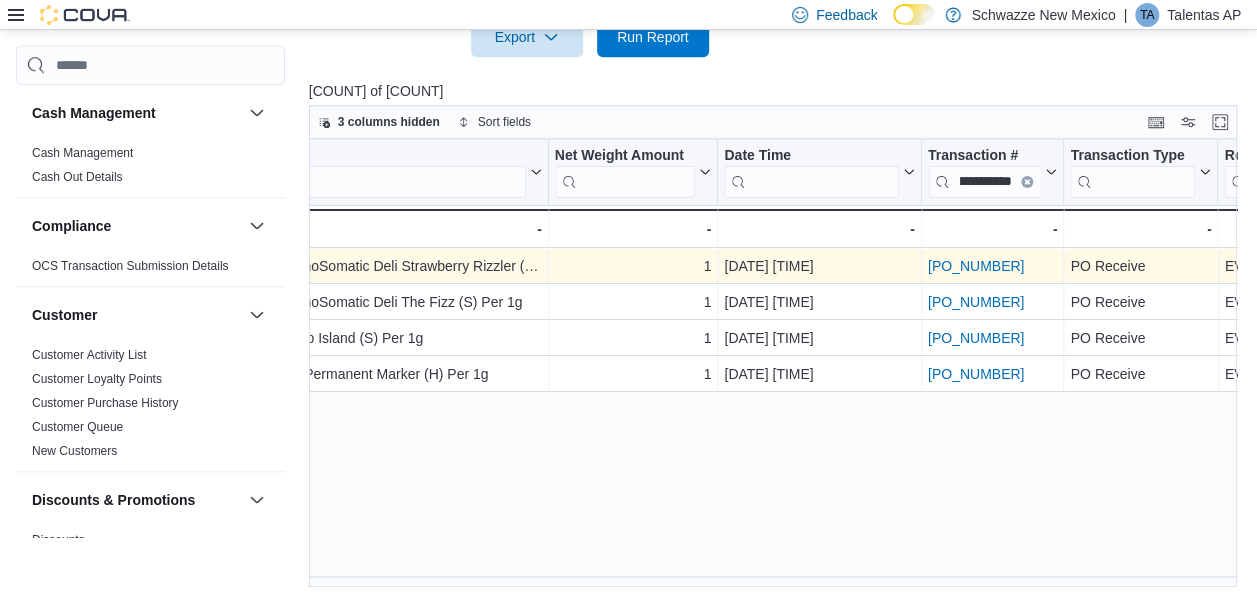 click on "POB6W5-31978" at bounding box center (975, 266) 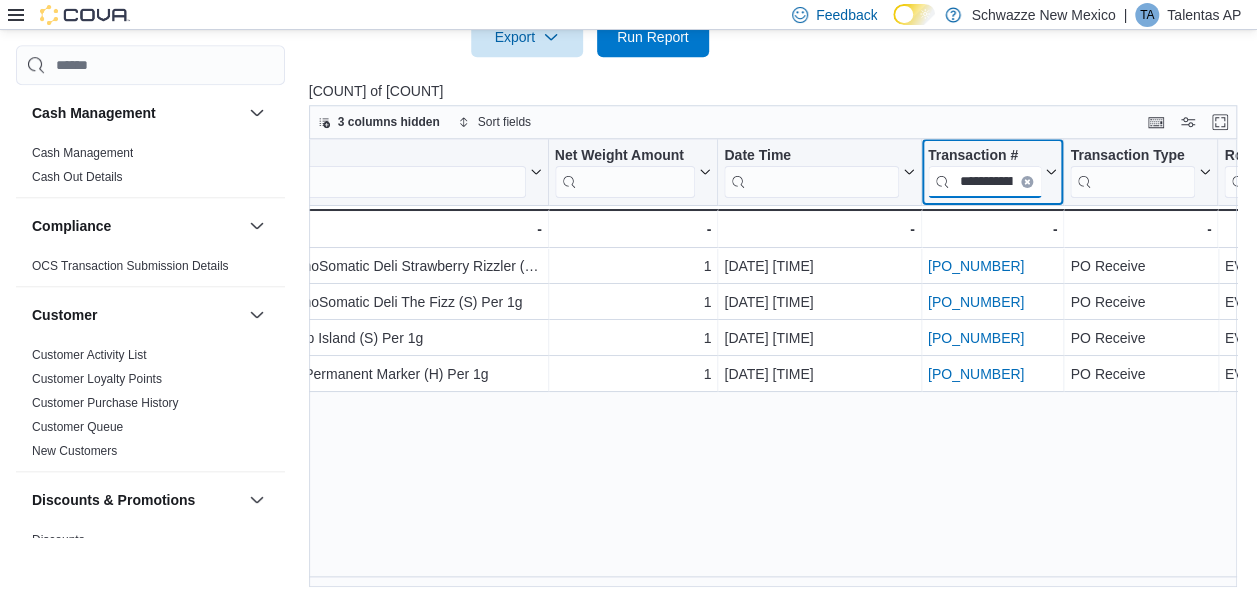 click on "**********" at bounding box center (984, 182) 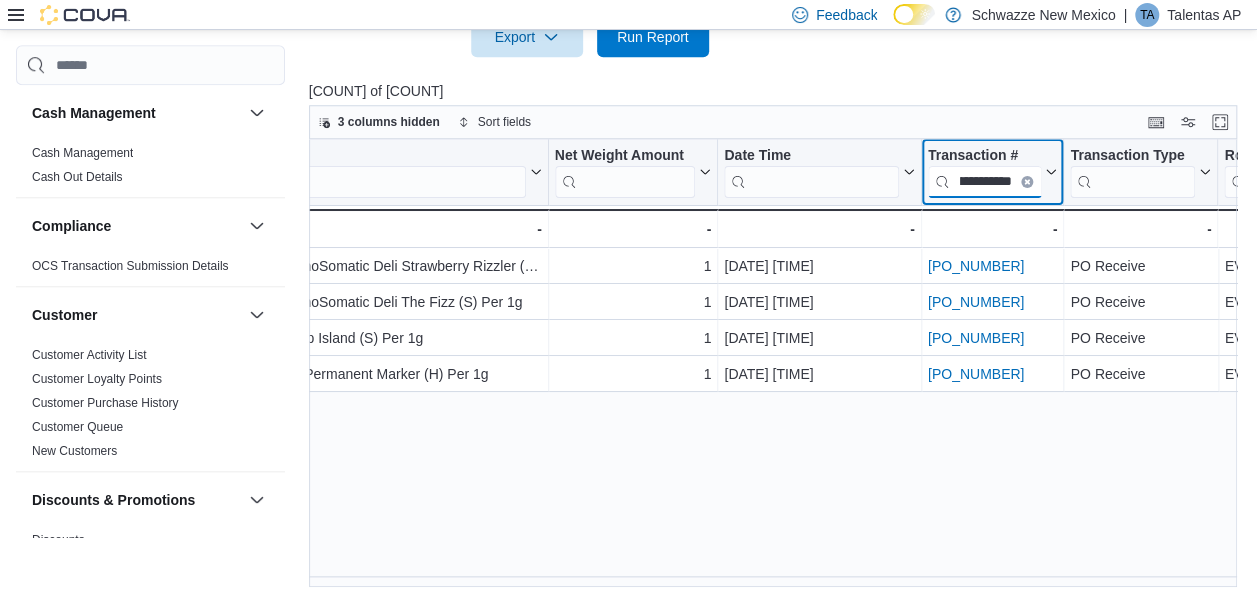 click on "**********" at bounding box center (984, 182) 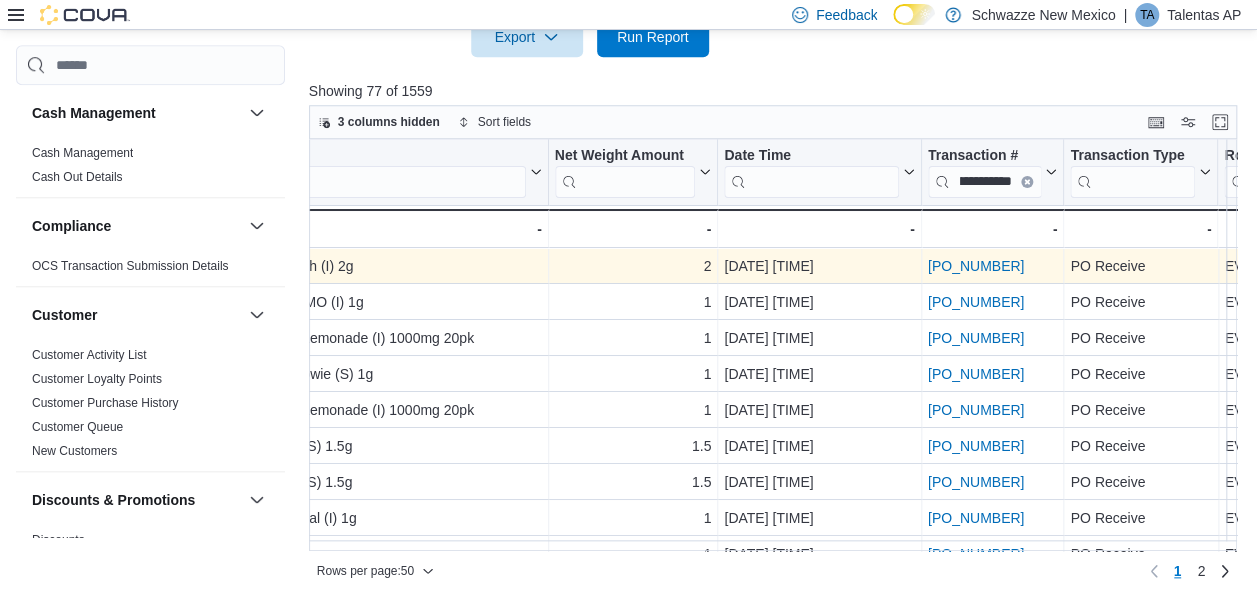 click on "POB6W5-31995" at bounding box center [975, 266] 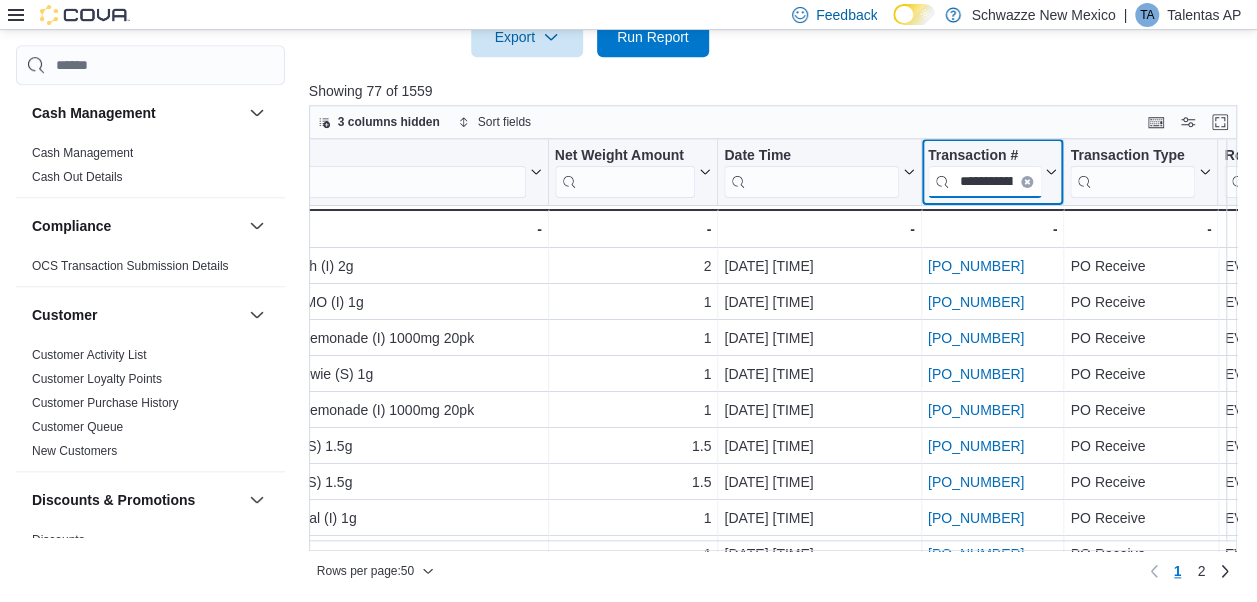 click on "**********" at bounding box center (984, 182) 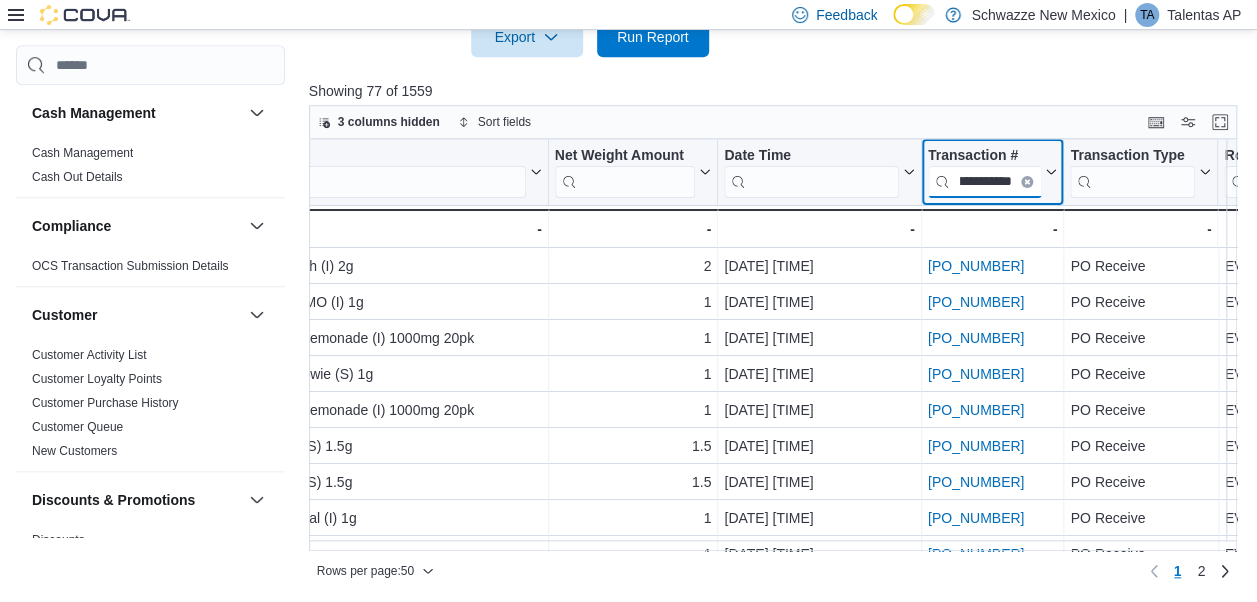 click on "**********" at bounding box center (984, 182) 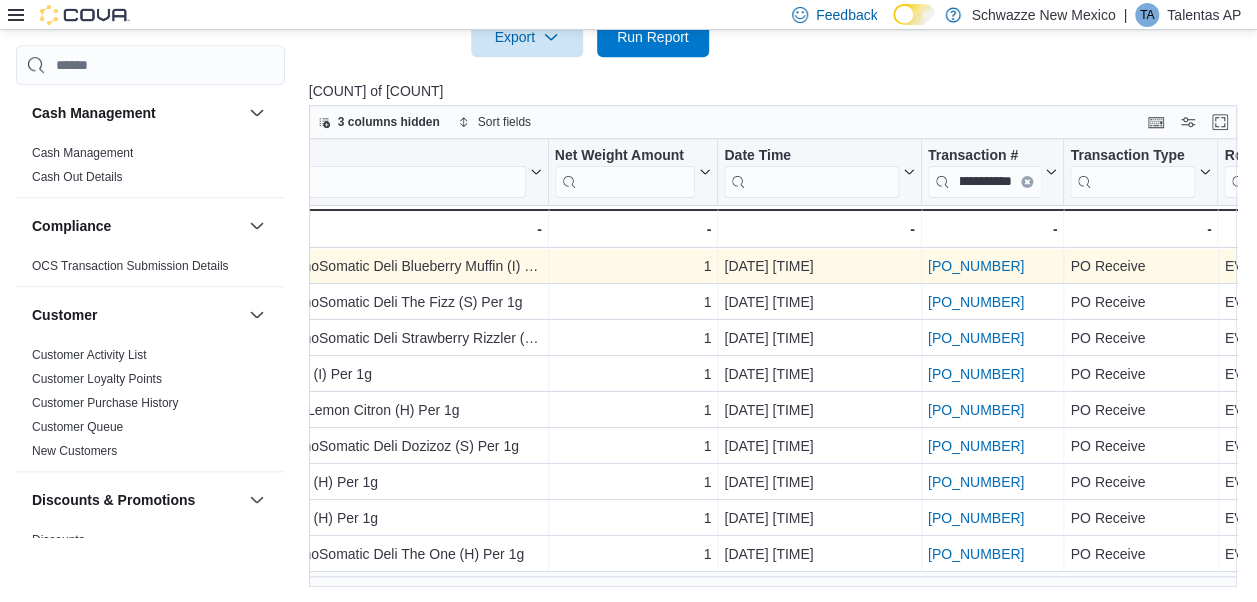 click on "POB6W5-31972" at bounding box center [975, 266] 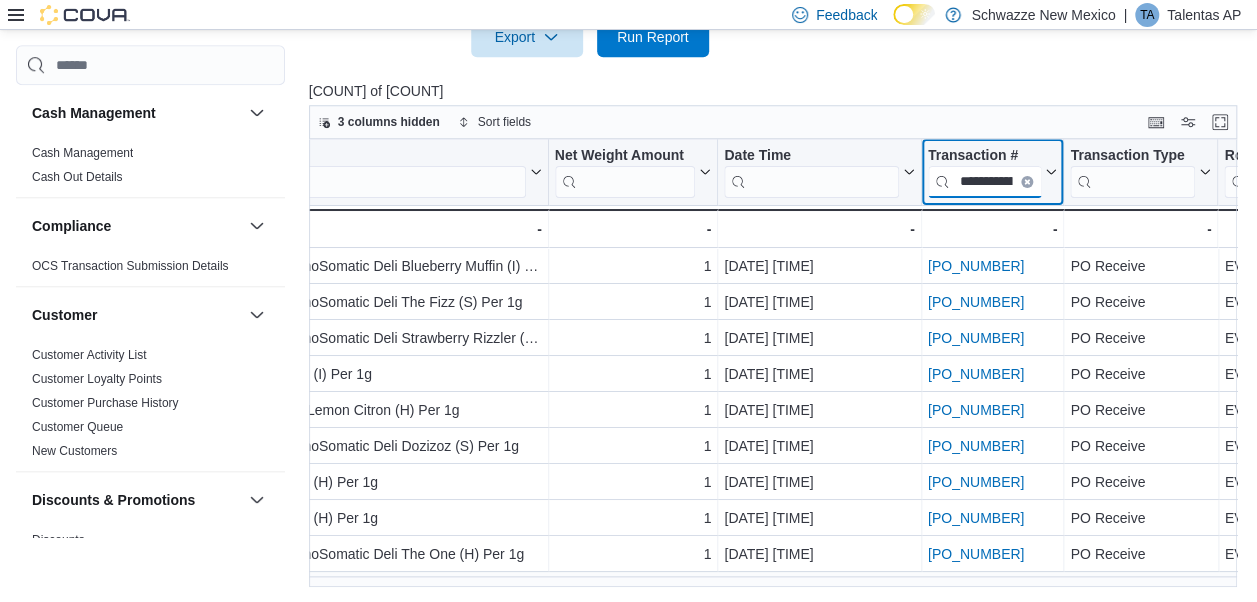 click on "**********" at bounding box center (984, 182) 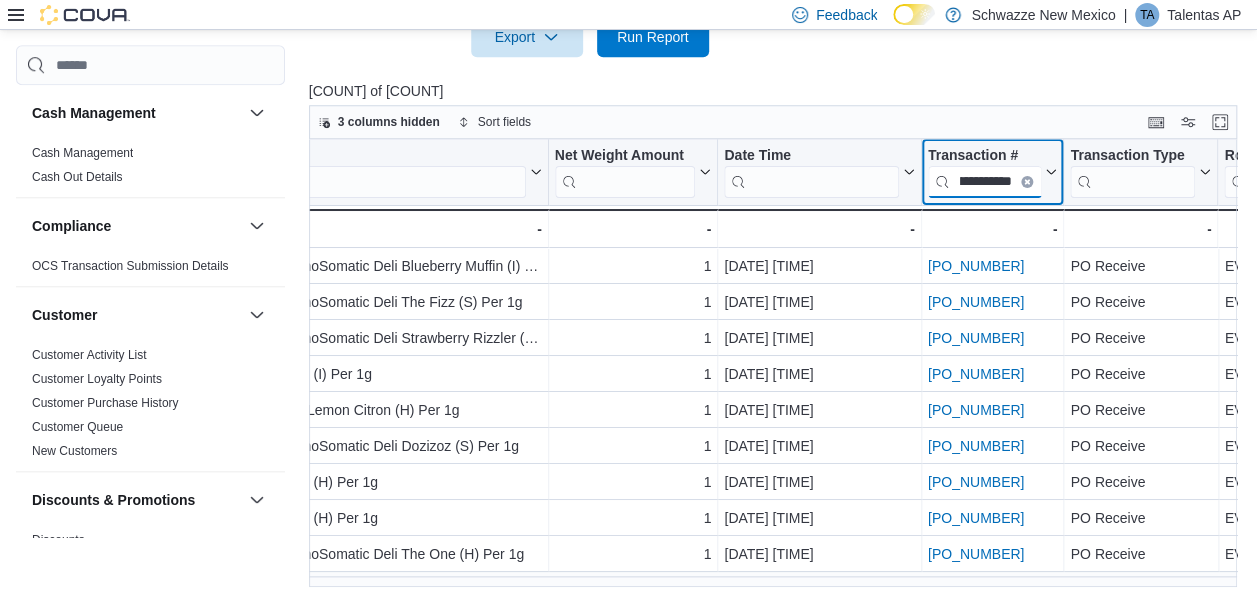 click on "**********" at bounding box center (984, 182) 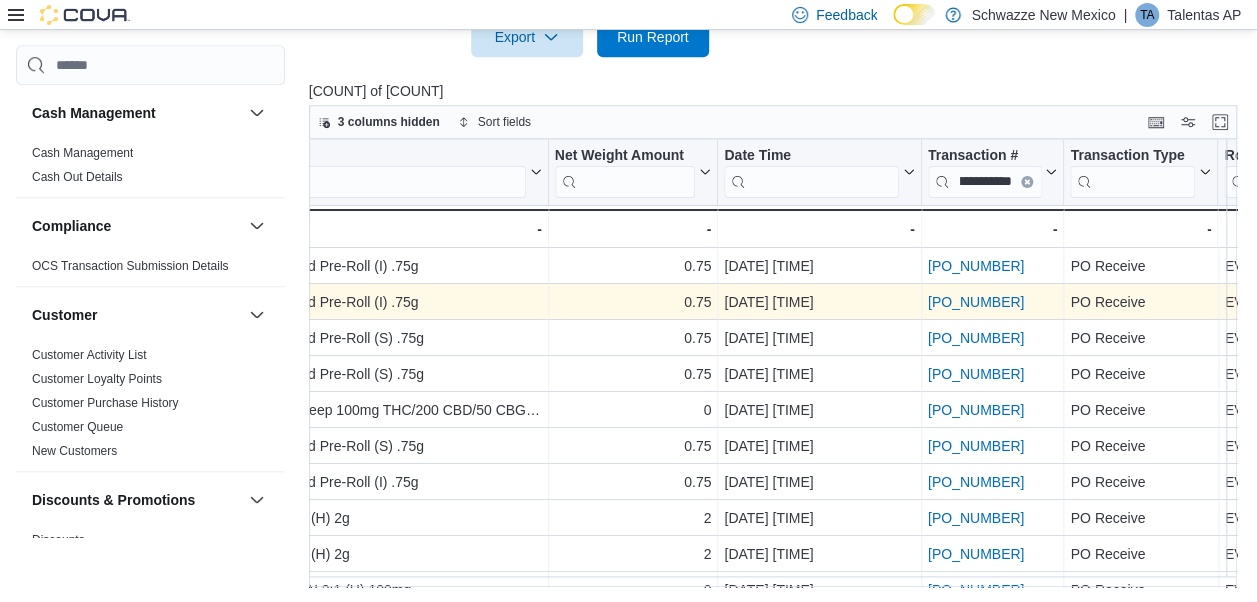 click on "POB6W5-31987" at bounding box center (975, 302) 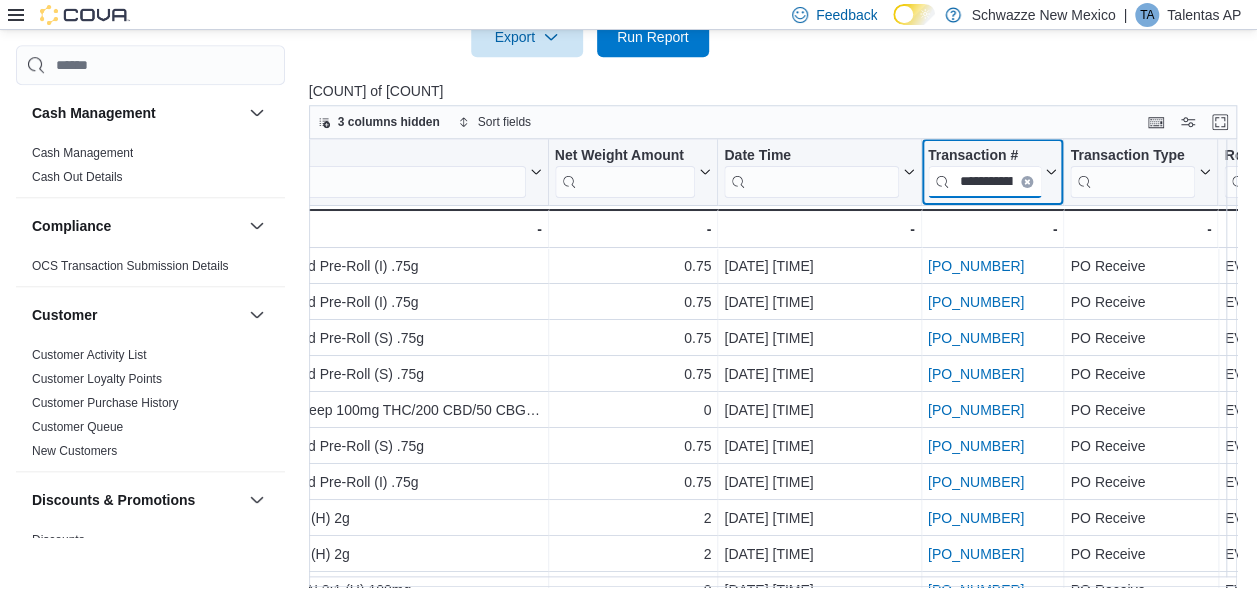 click on "**********" at bounding box center (984, 182) 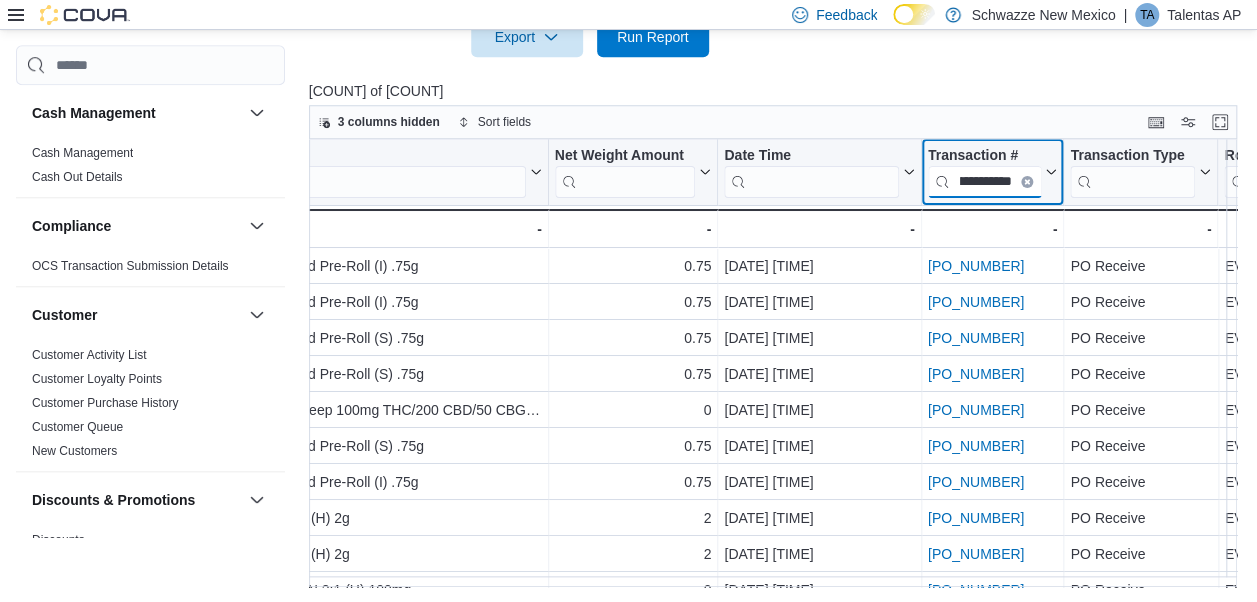 click on "**********" at bounding box center (984, 182) 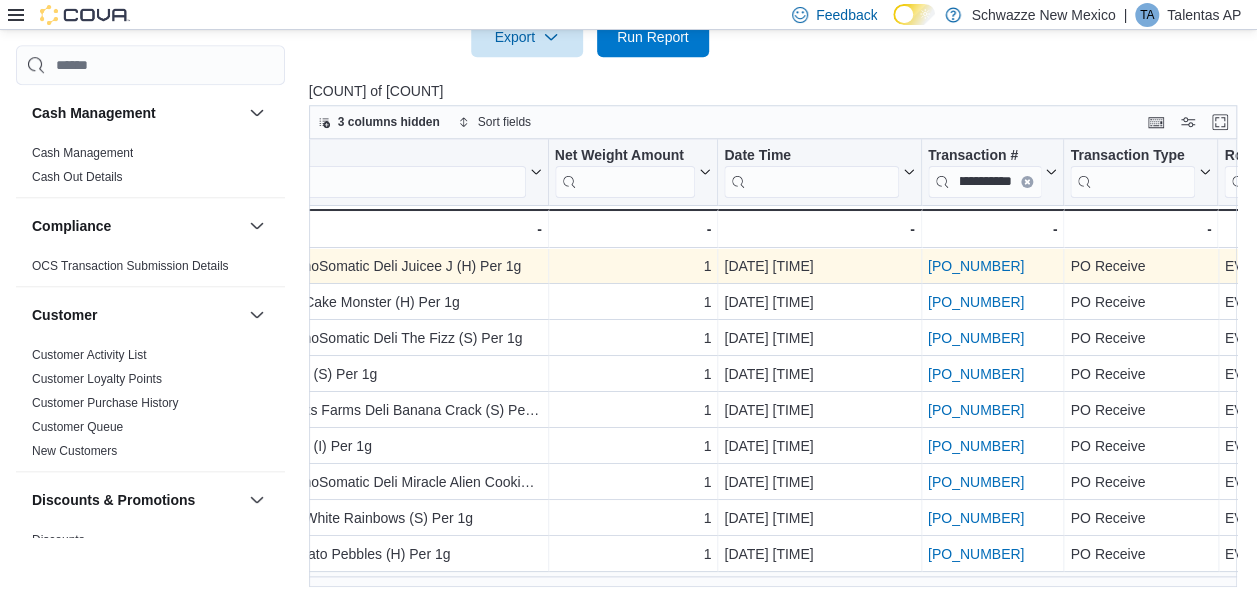click on "POB6W5-31971" at bounding box center [975, 266] 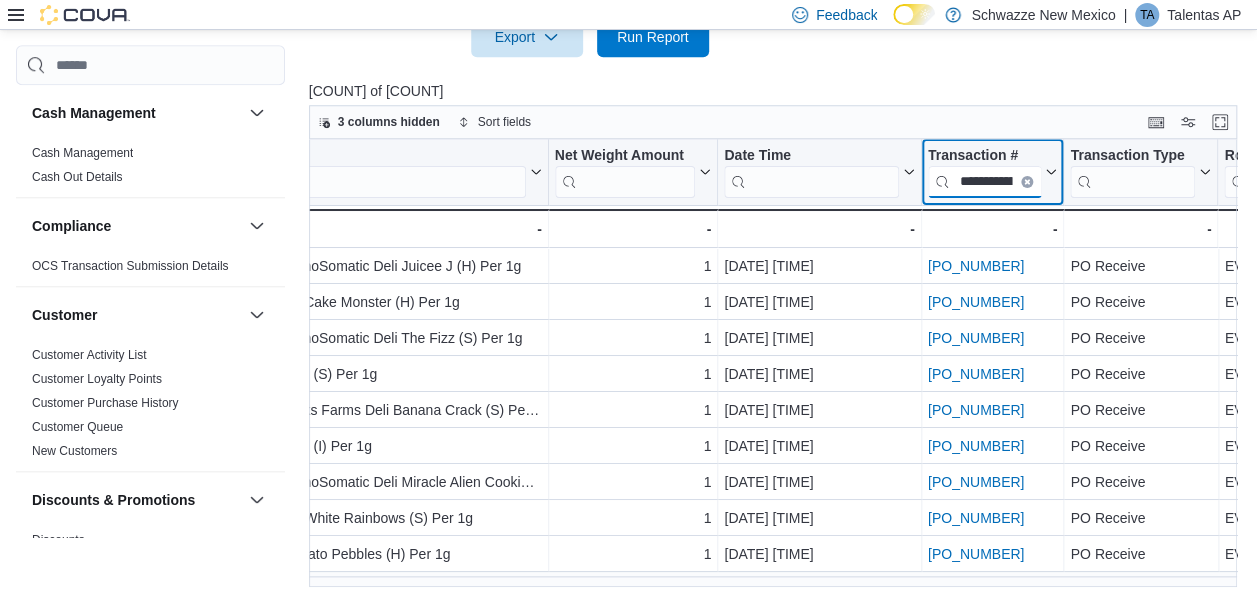 click on "**********" at bounding box center (984, 182) 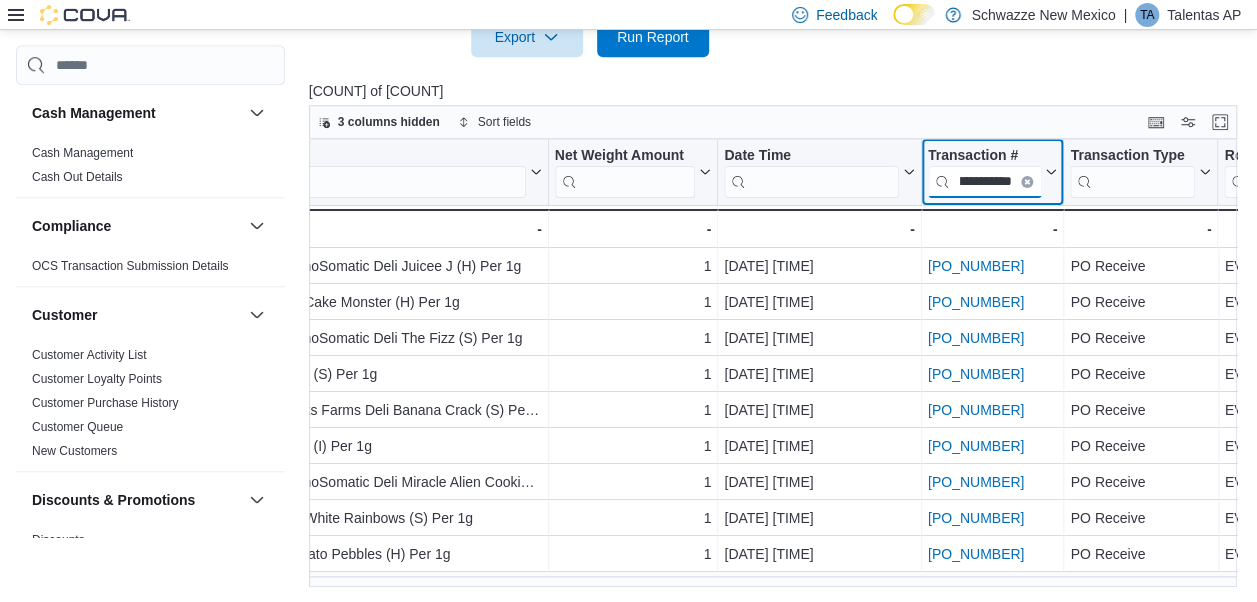 click on "**********" at bounding box center [984, 182] 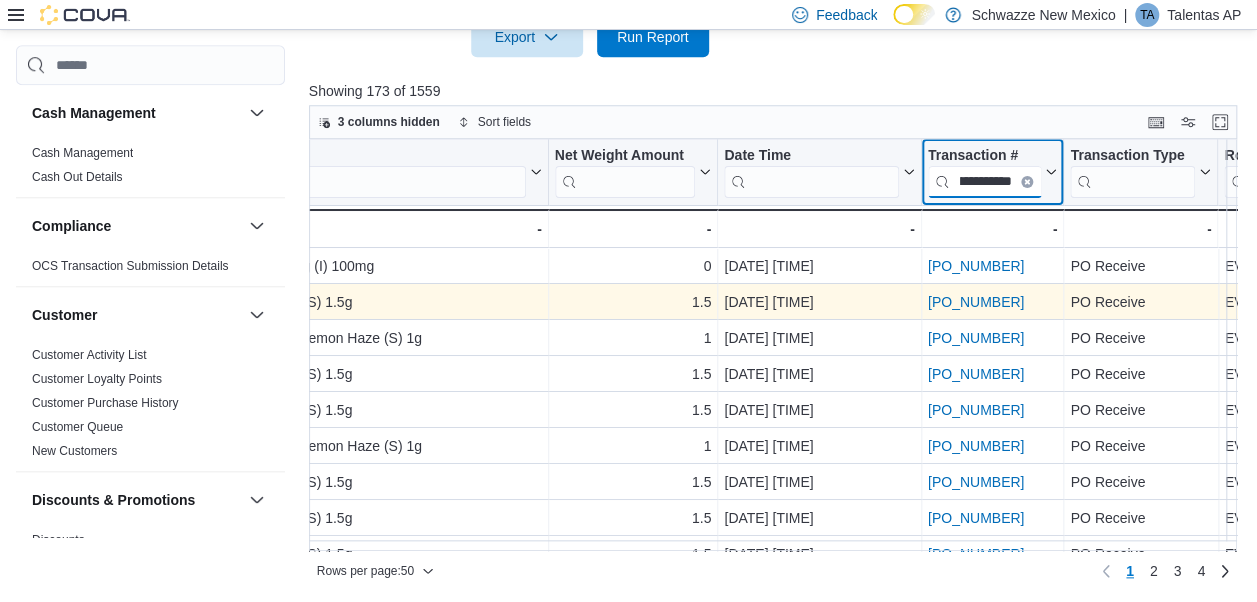 type on "**********" 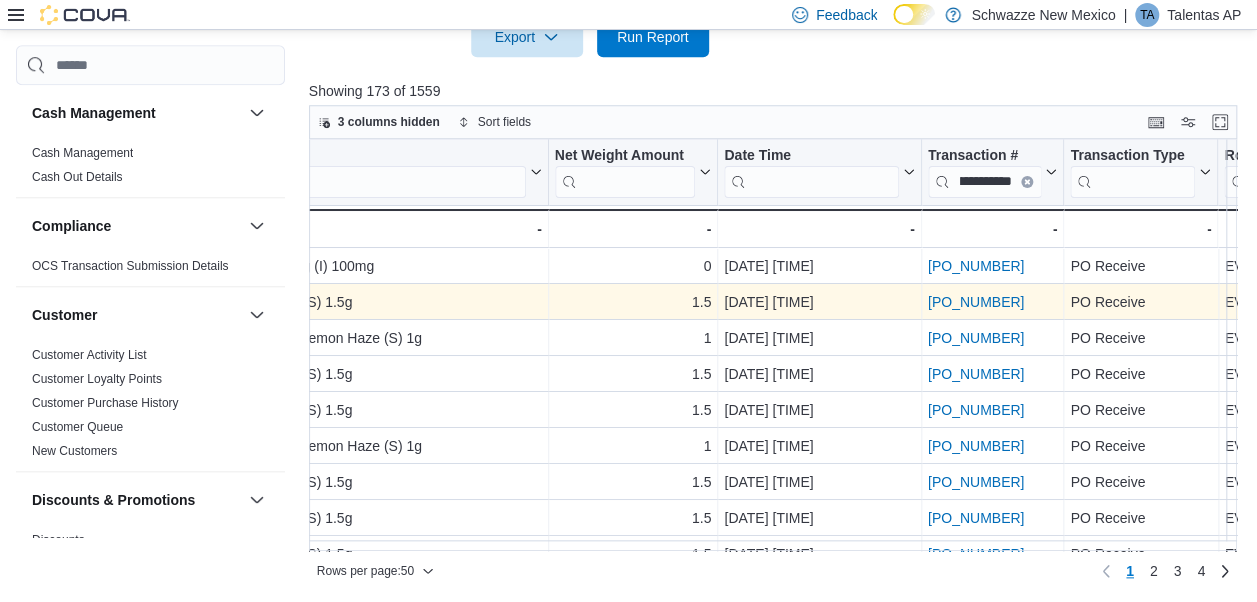 scroll, scrollTop: 0, scrollLeft: 0, axis: both 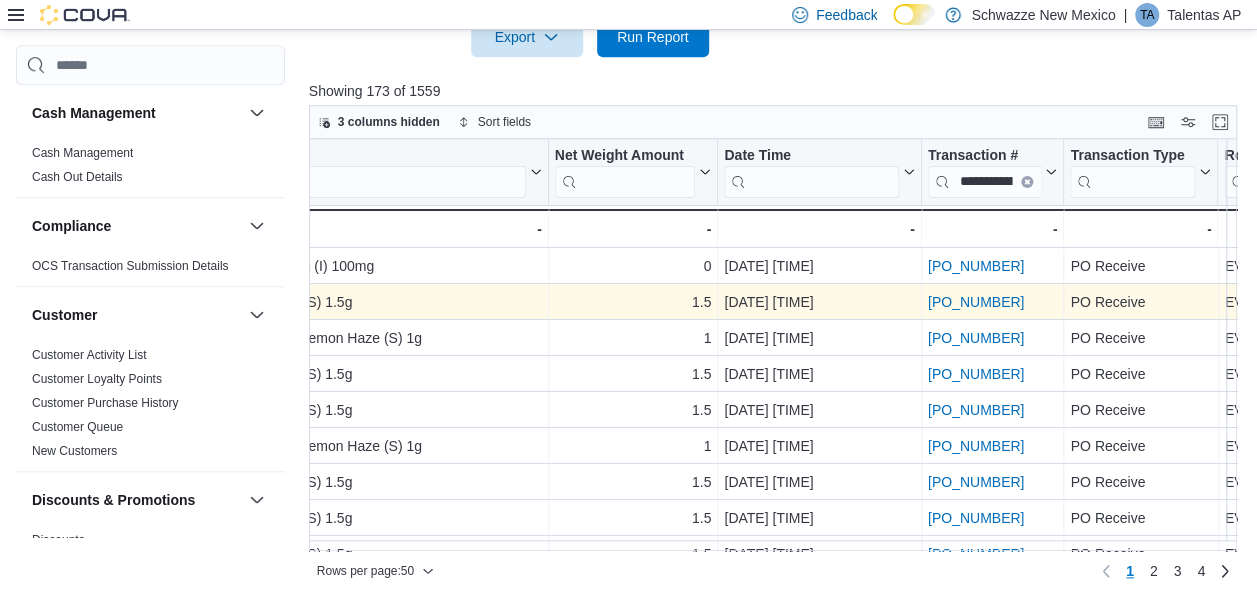 click on "[ALPHANUMERIC]" at bounding box center [975, 302] 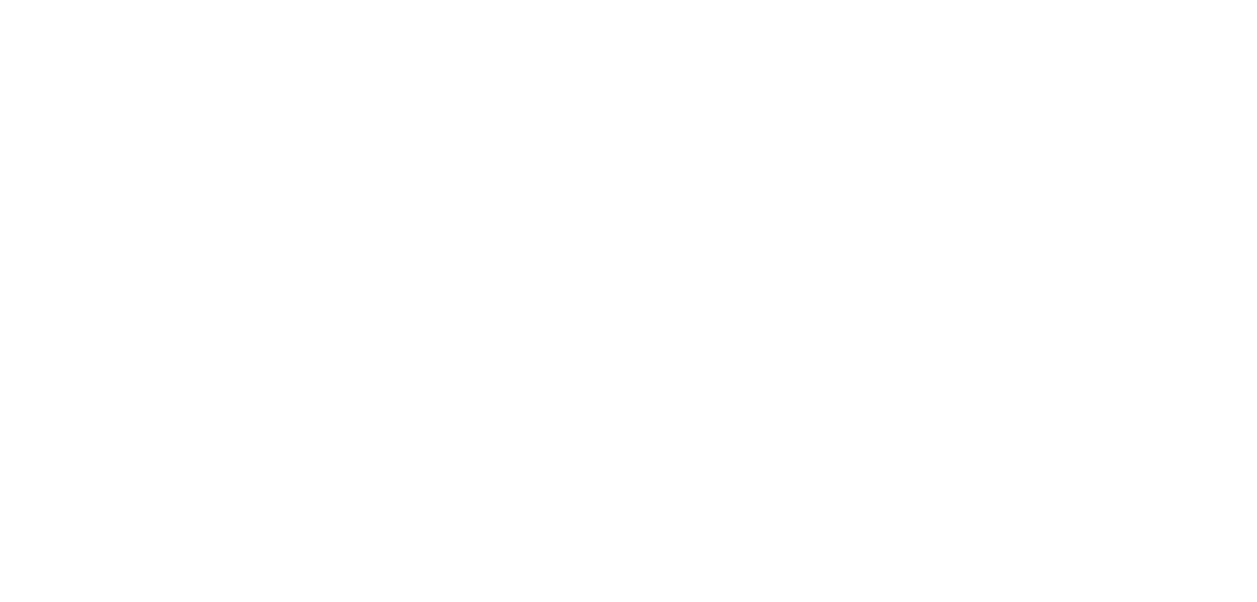 scroll, scrollTop: 0, scrollLeft: 0, axis: both 